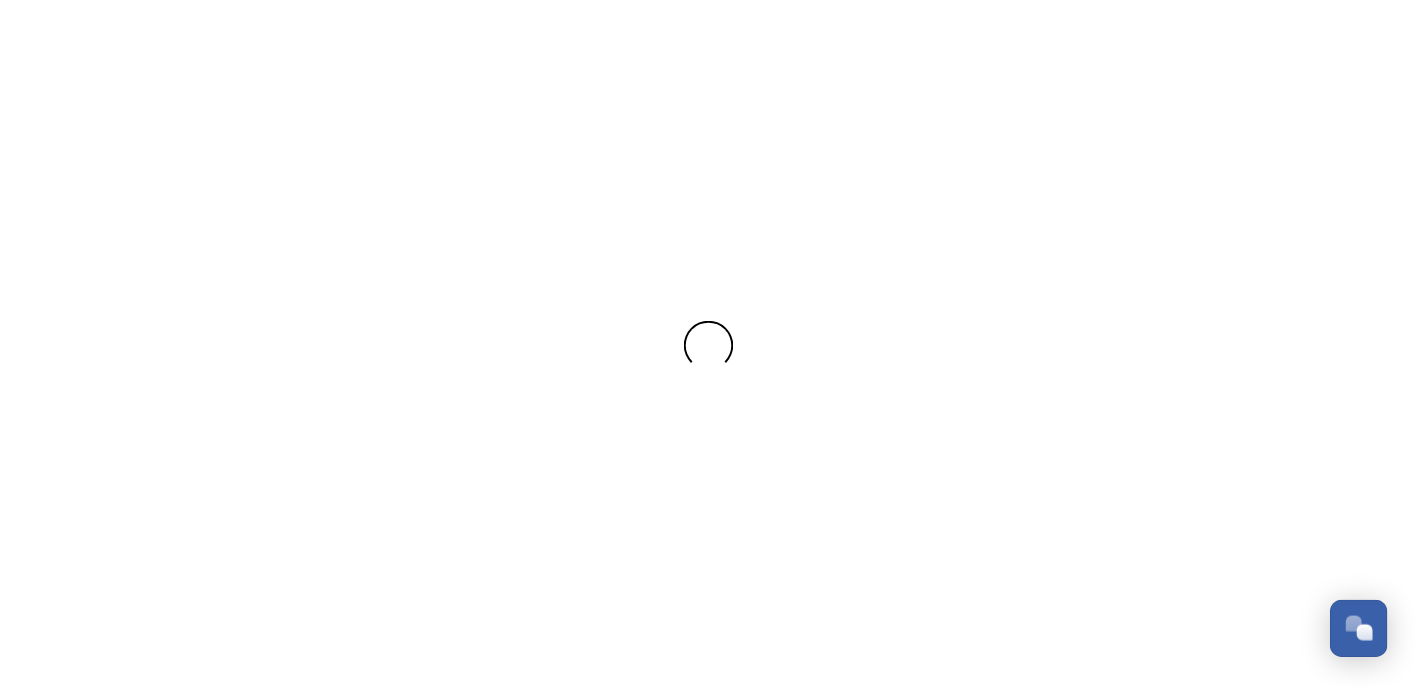 scroll, scrollTop: 0, scrollLeft: 0, axis: both 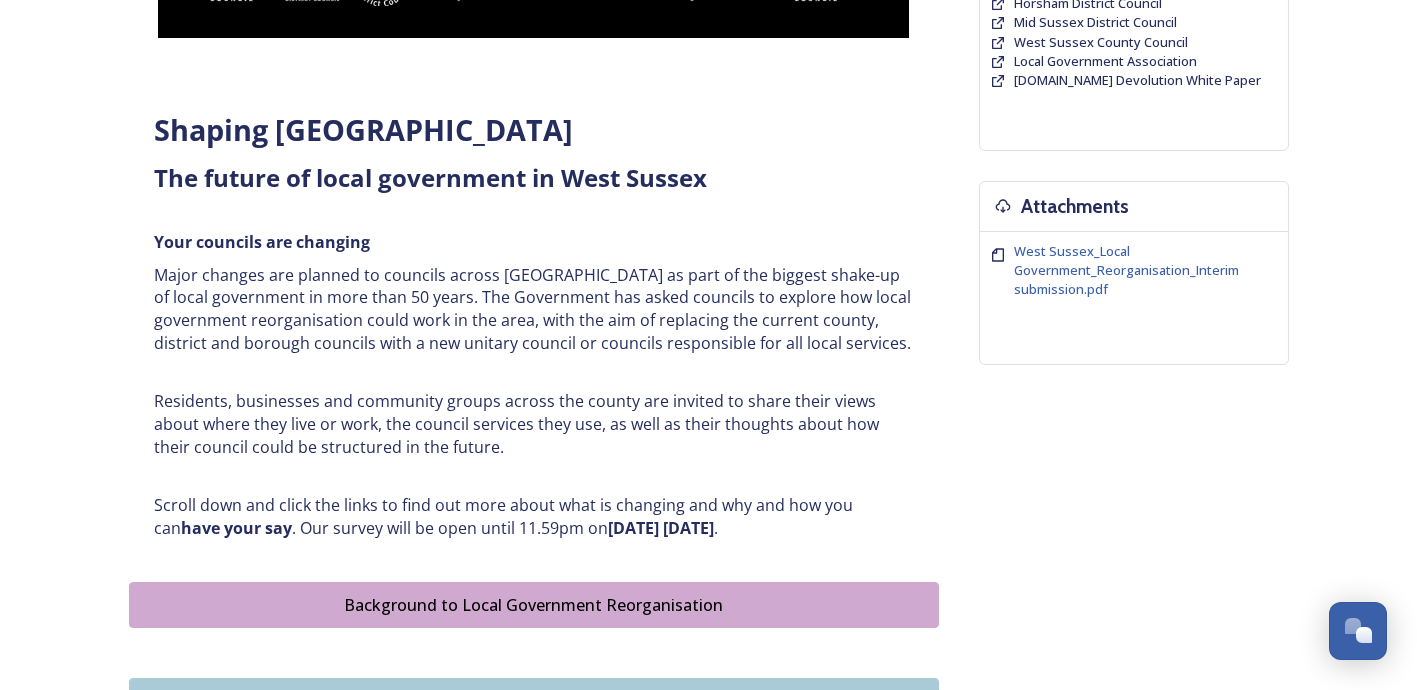 click on "﻿﻿﻿The future of local government in [GEOGRAPHIC_DATA]" at bounding box center (534, 178) 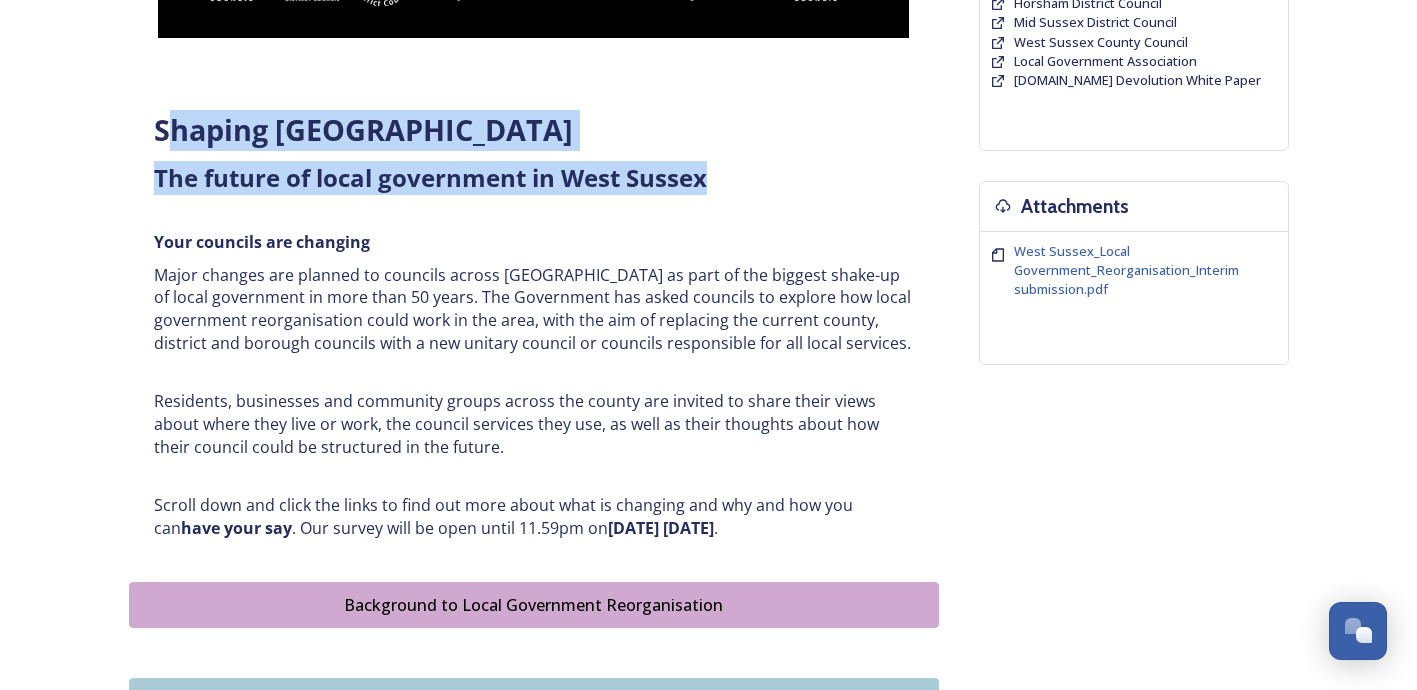 drag, startPoint x: 711, startPoint y: 184, endPoint x: 165, endPoint y: 127, distance: 548.9672 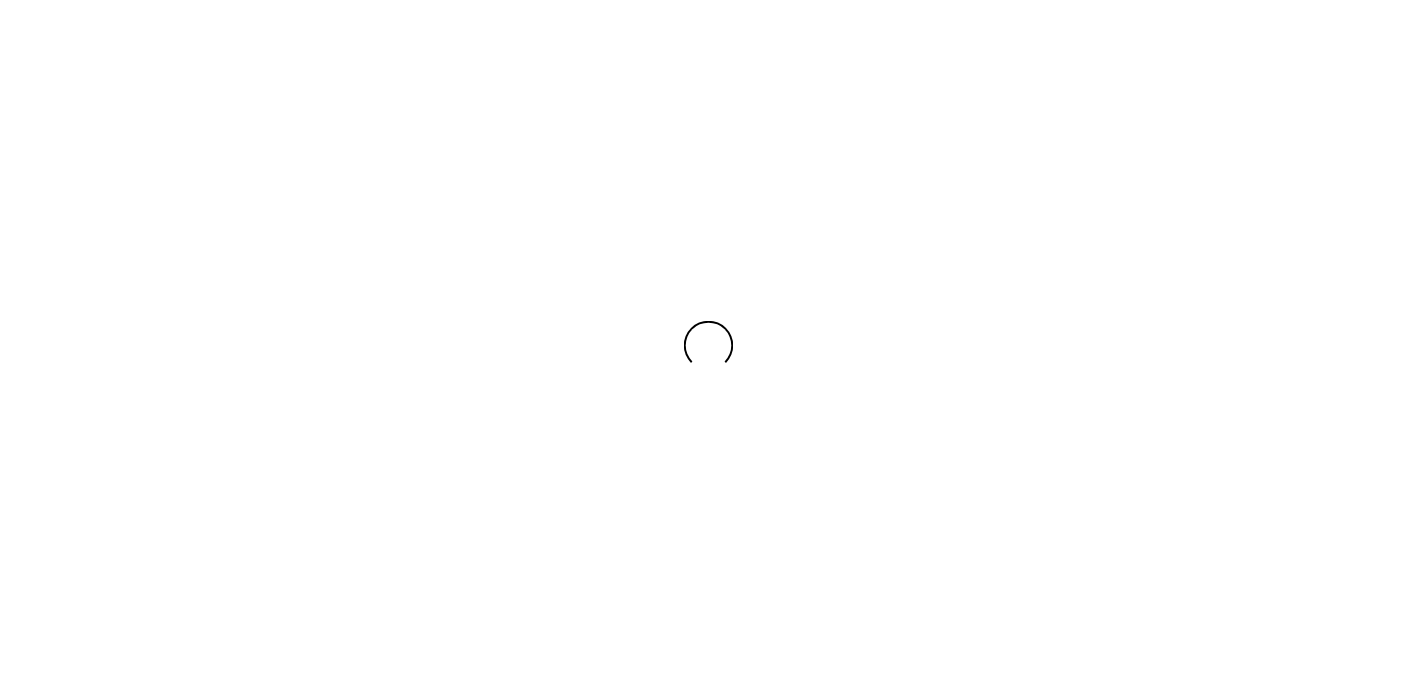 scroll, scrollTop: 0, scrollLeft: 0, axis: both 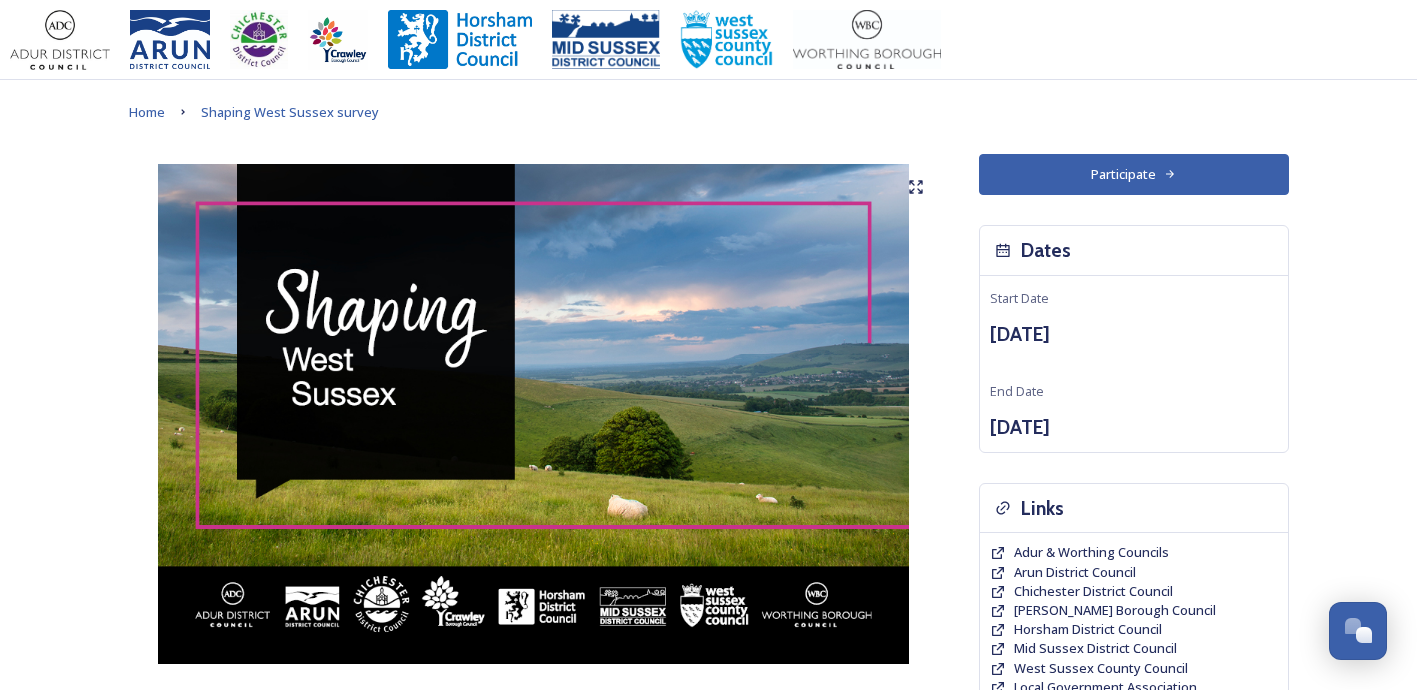 click on "Participate" at bounding box center (1134, 174) 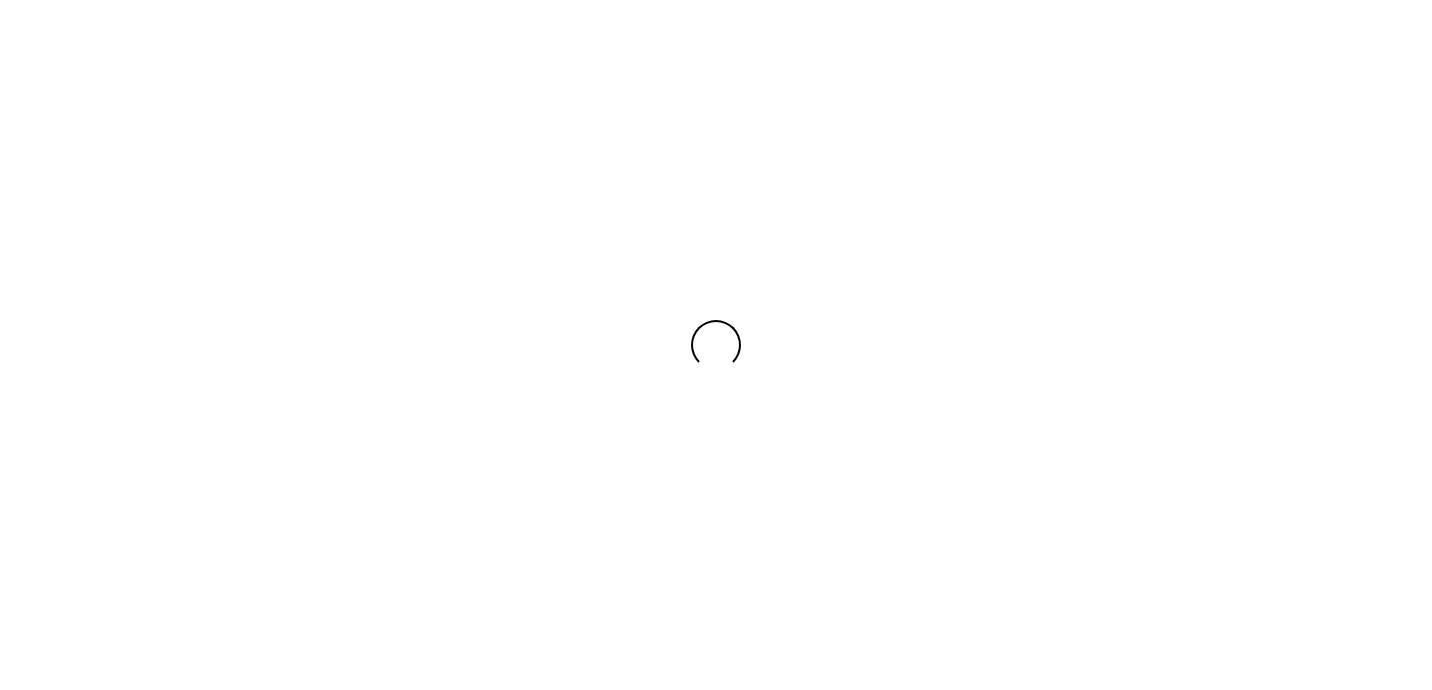 scroll, scrollTop: 0, scrollLeft: 0, axis: both 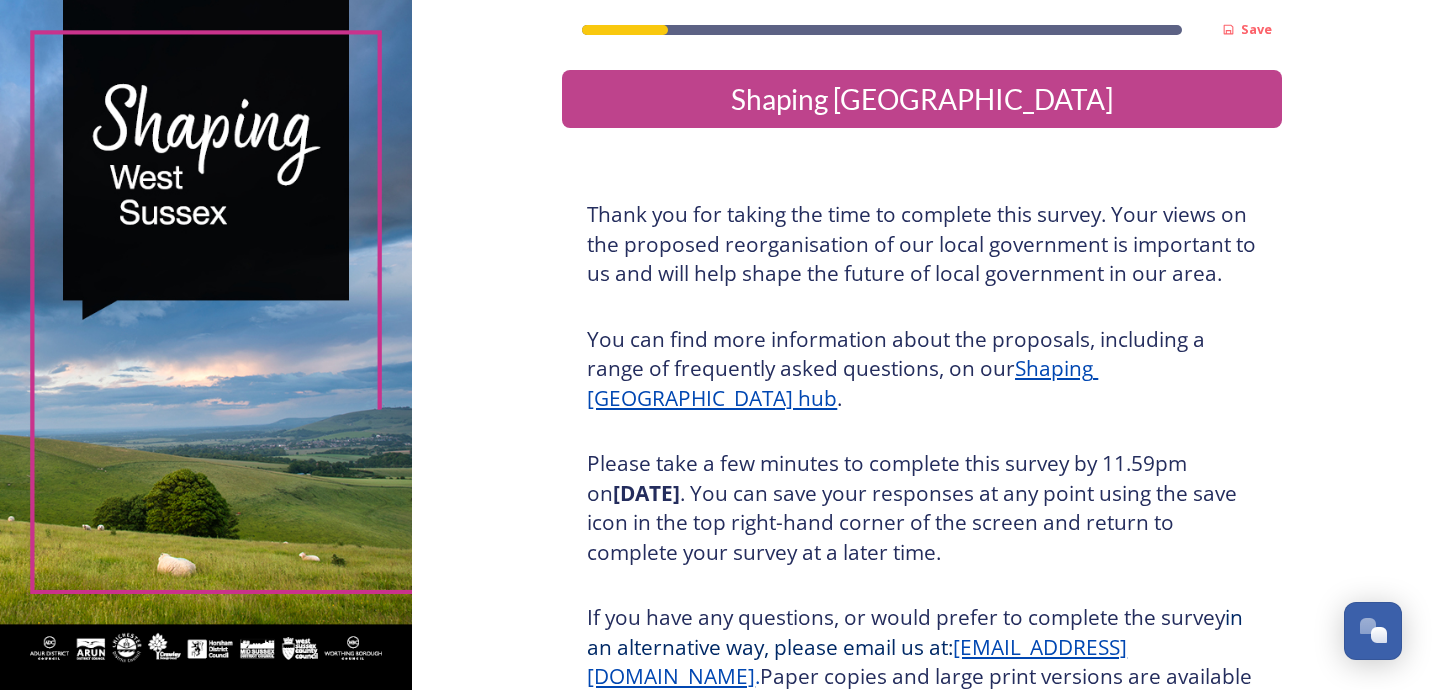 click on "You can find more information about the proposals, including a range of frequently asked questions, on our  Shaping West Sussex hub ." at bounding box center (922, 369) 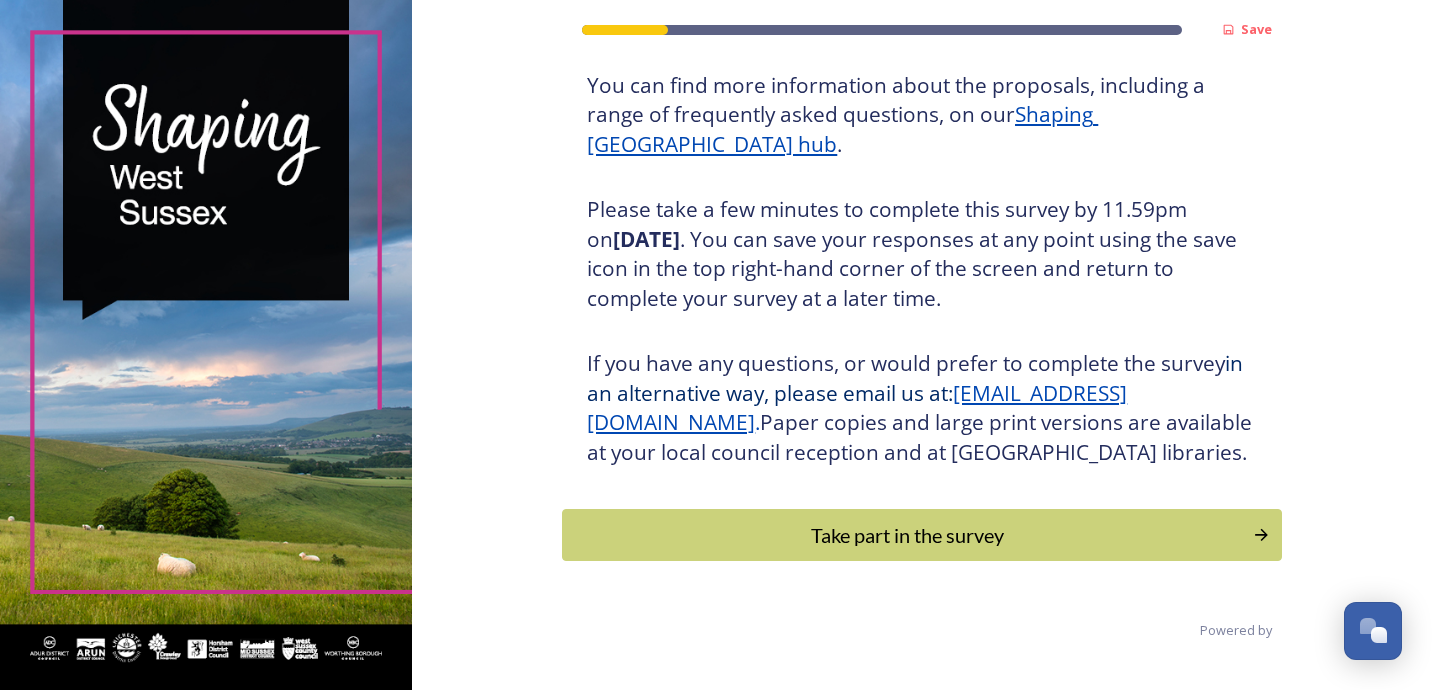 scroll, scrollTop: 260, scrollLeft: 0, axis: vertical 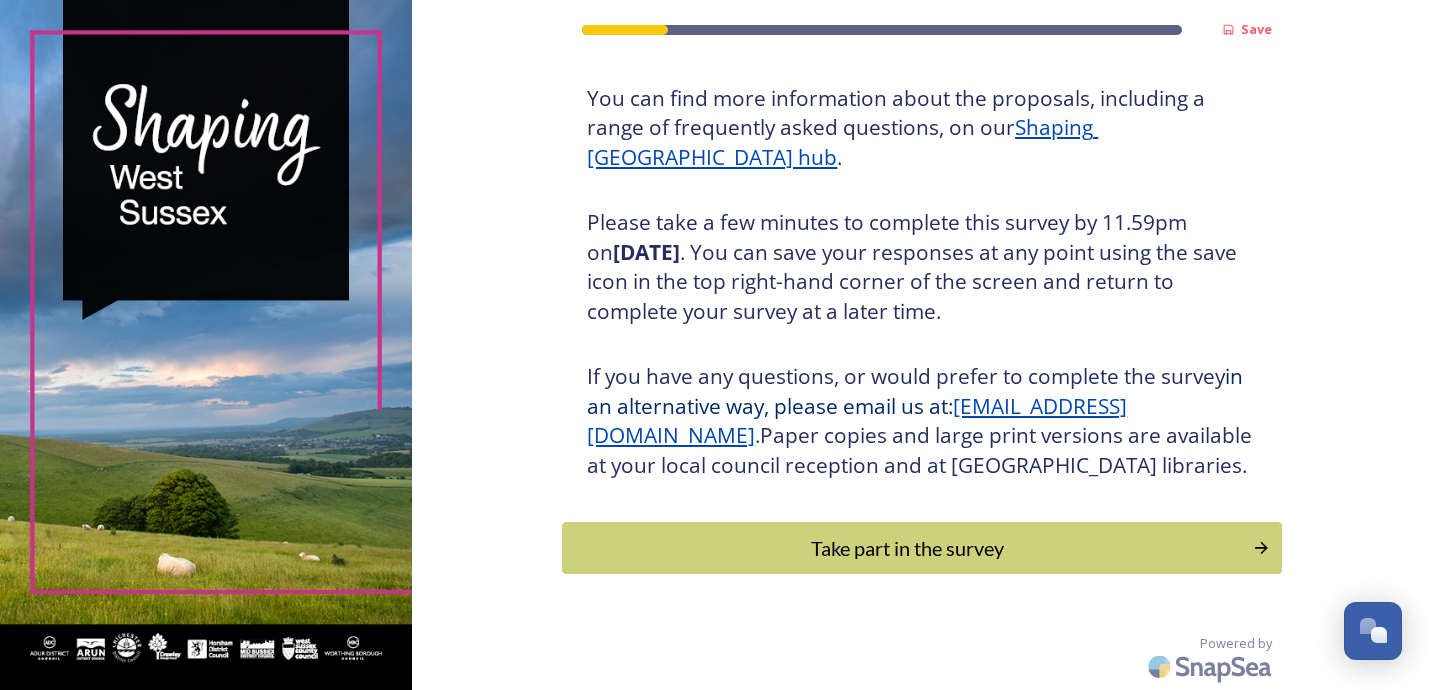 click on "Save Shaping West Sussex Thank you for taking the time to complete this survey. Your views on the proposed reorganisation of our local government is important to us and will help shape the future of local government in our area.  You can find more information about the proposals, including a range of frequently asked questions, on our  Shaping West Sussex hub . Please take a few minutes to complete this survey by 11.59pm on  Wednesday 13 August 2025 . You can save your responses at any point using the save icon in the top right-hand corner of the screen and return to complete your survey at a later time.  If you have any questions, or would prefer to complete the survey  in an alternative way, please email us at:  LGRquestions@horsham.gov.uk .  Paper copies and large print versions are available at your local council reception and at West Sussex libraries. Take part in the survey   Powered by" at bounding box center (922, 224) 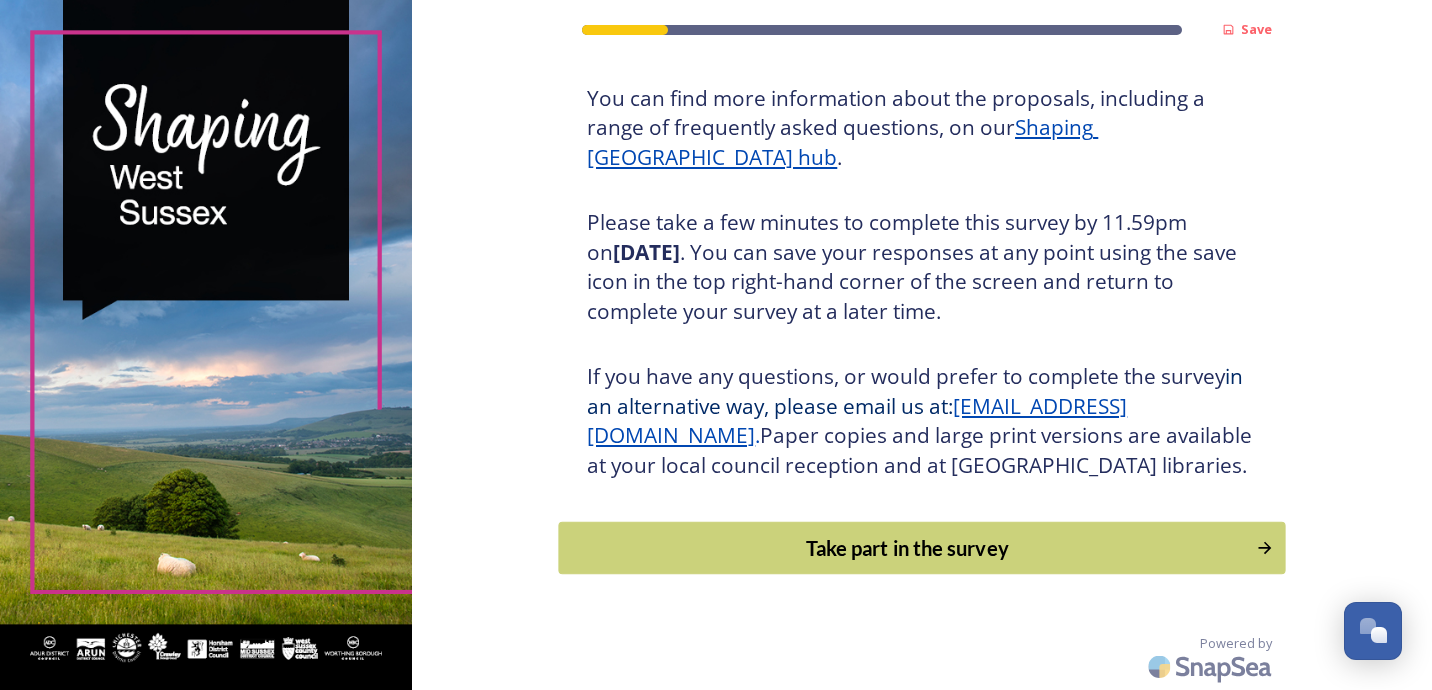 click on "Take part in the survey" at bounding box center (908, 548) 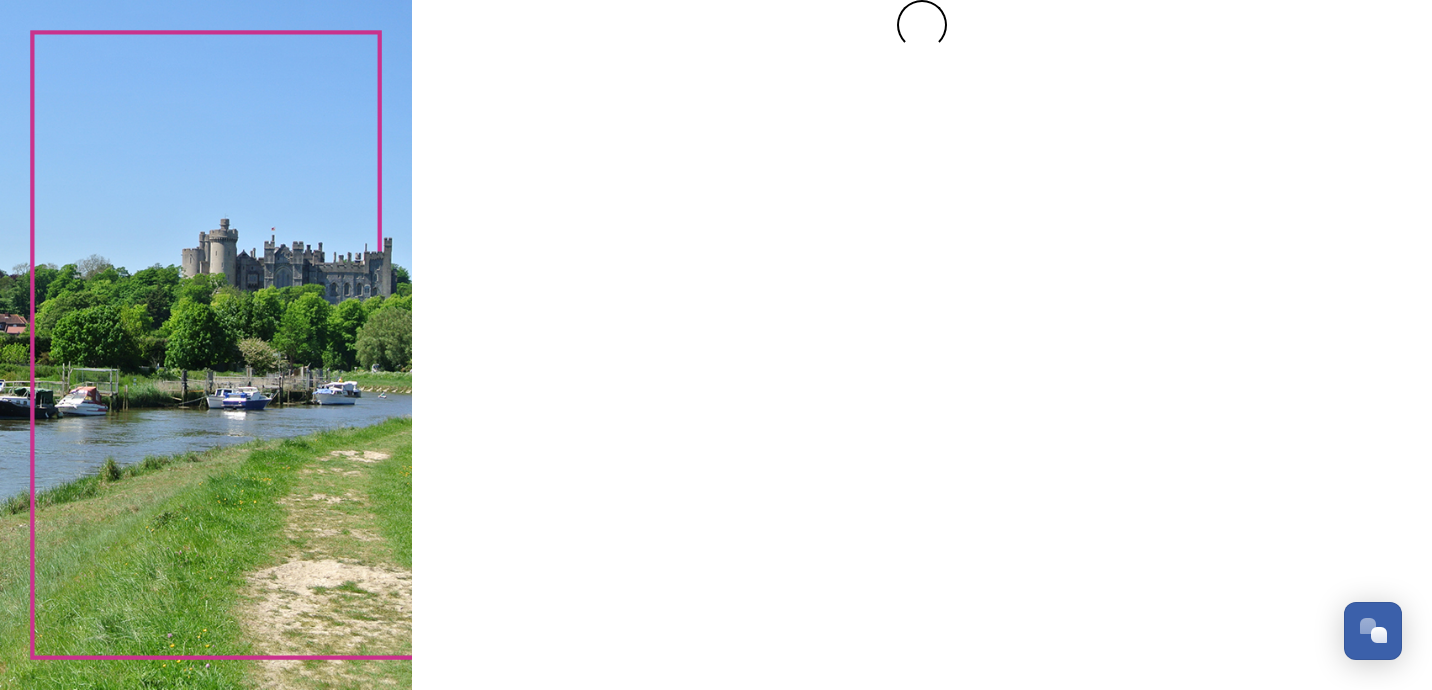 scroll, scrollTop: 0, scrollLeft: 0, axis: both 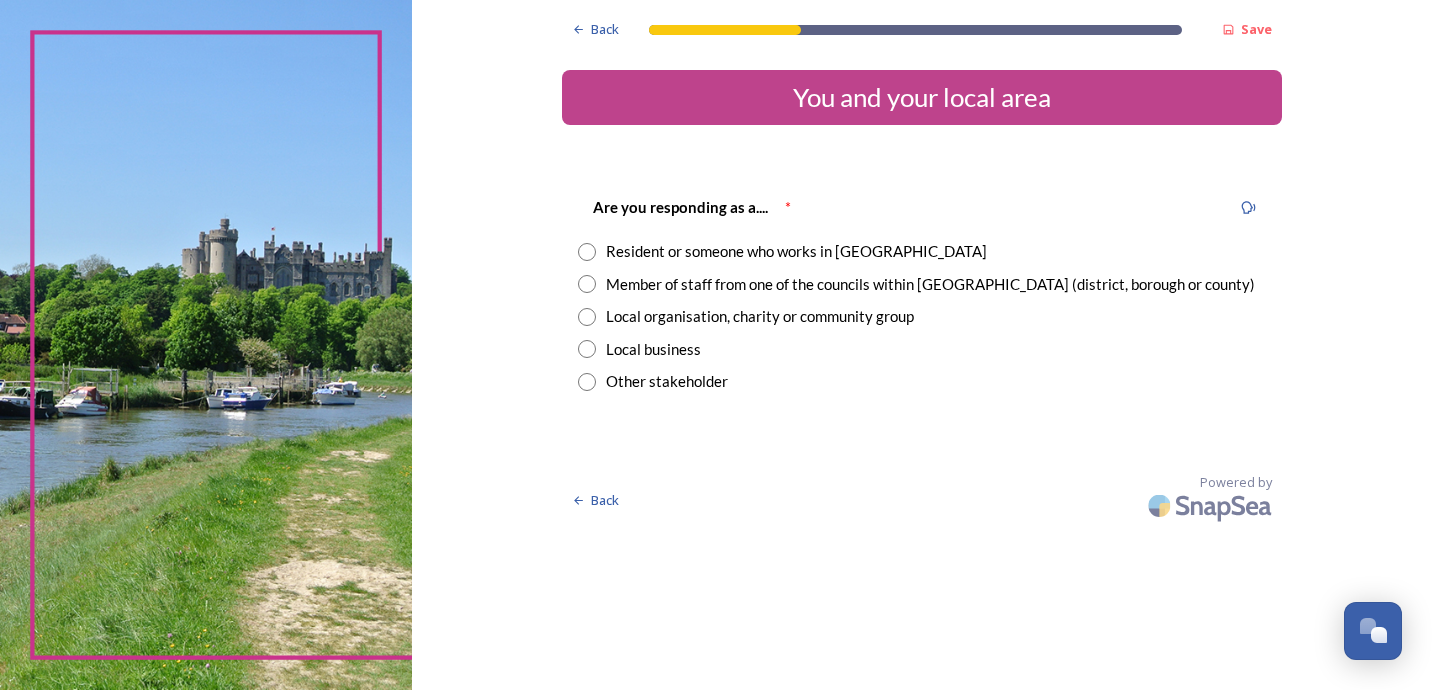 click on "Resident or someone who works in West Sussex" at bounding box center (796, 251) 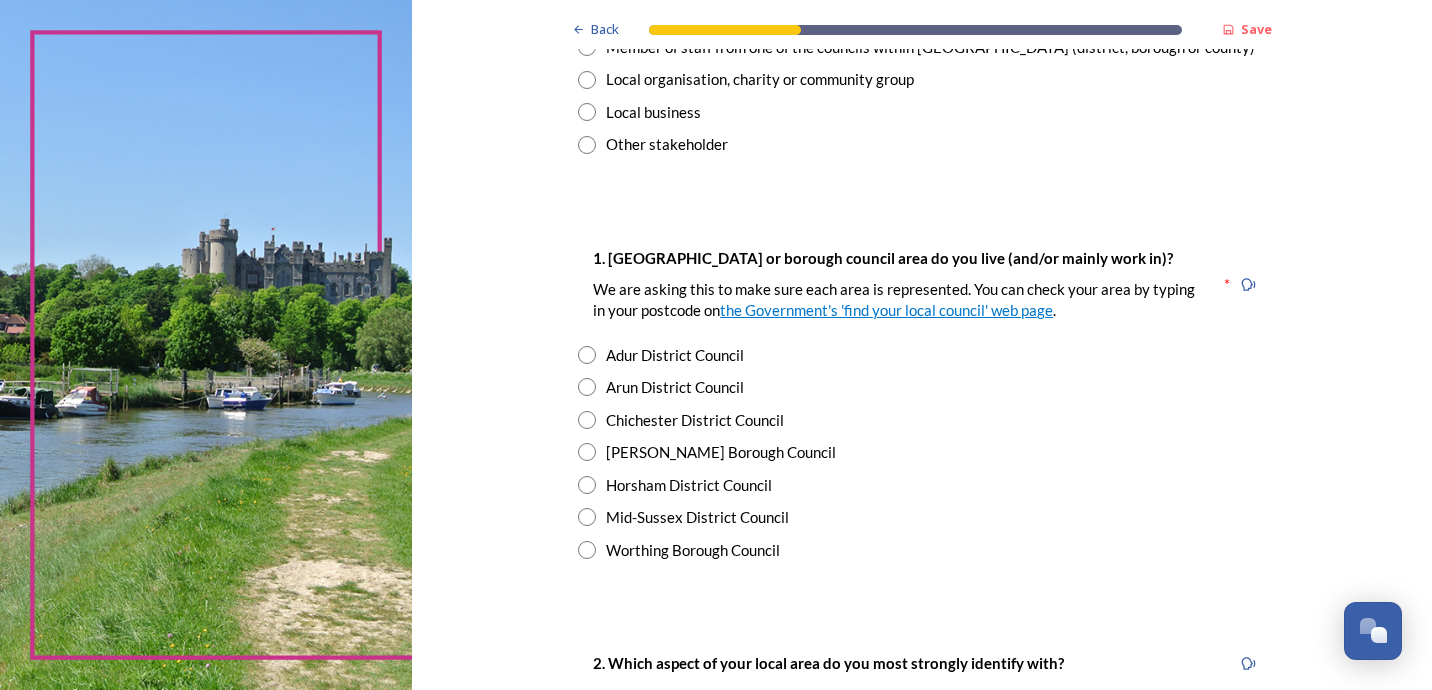 scroll, scrollTop: 338, scrollLeft: 0, axis: vertical 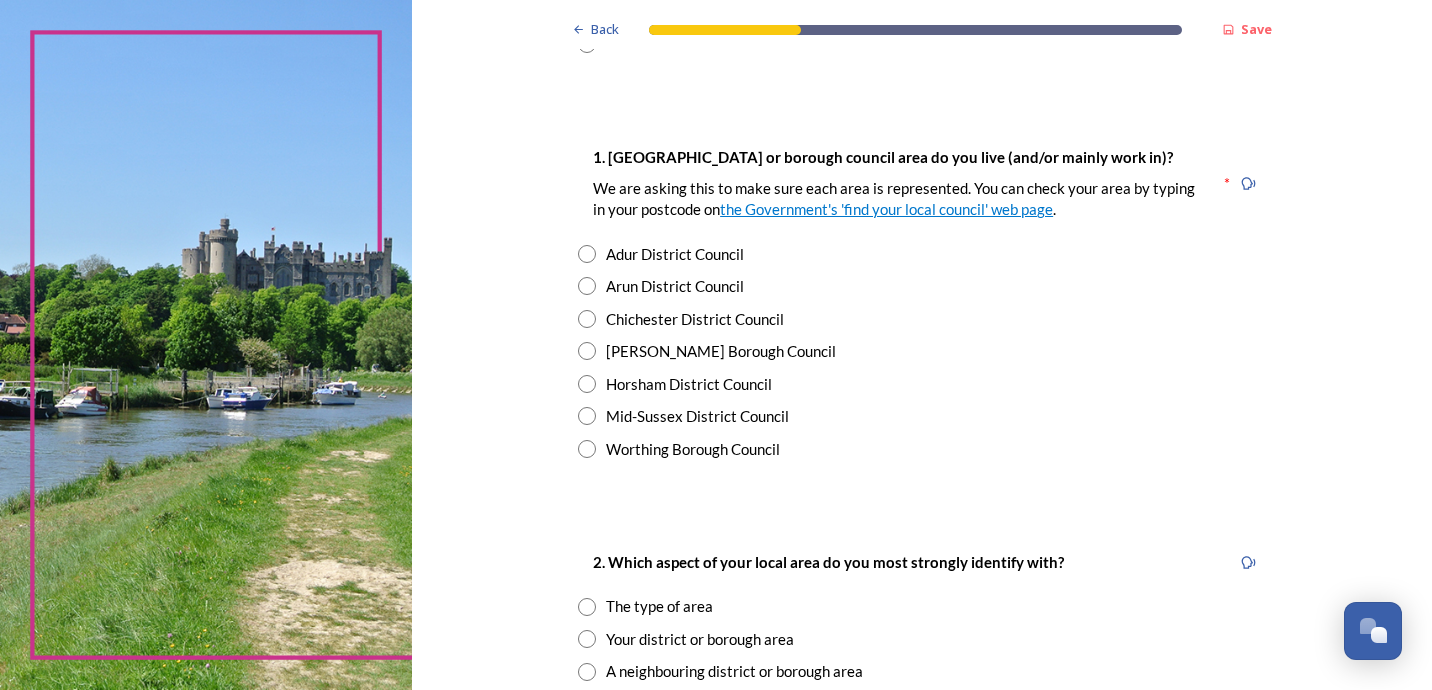 click on "Arun District Council" at bounding box center (675, 286) 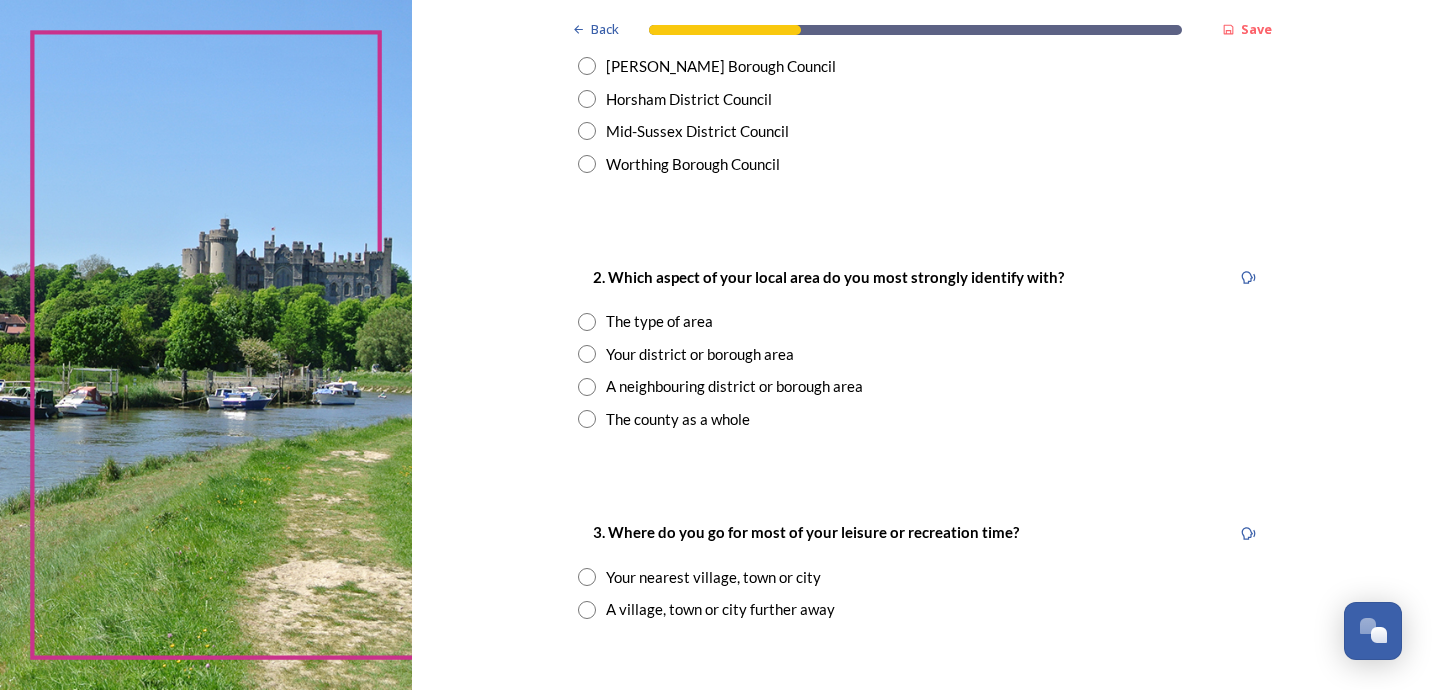 scroll, scrollTop: 636, scrollLeft: 0, axis: vertical 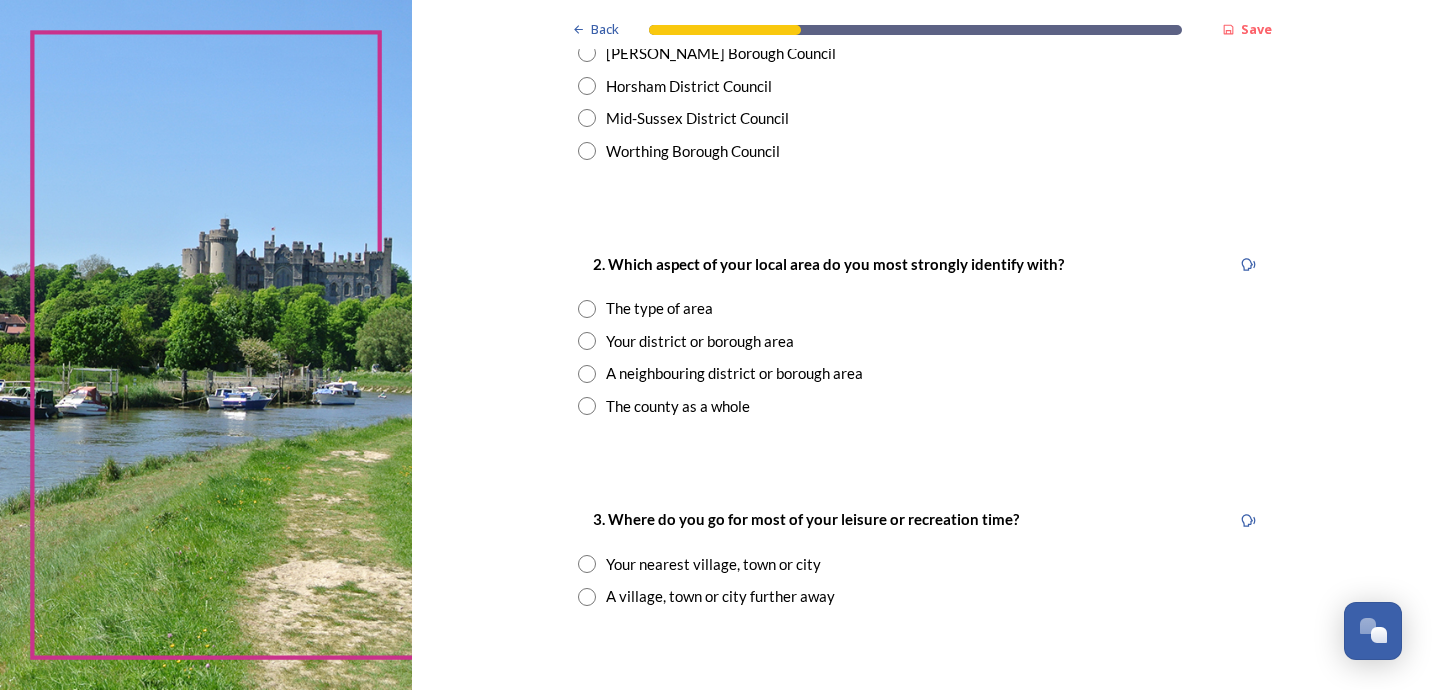 click on "Your district or borough area" at bounding box center (700, 341) 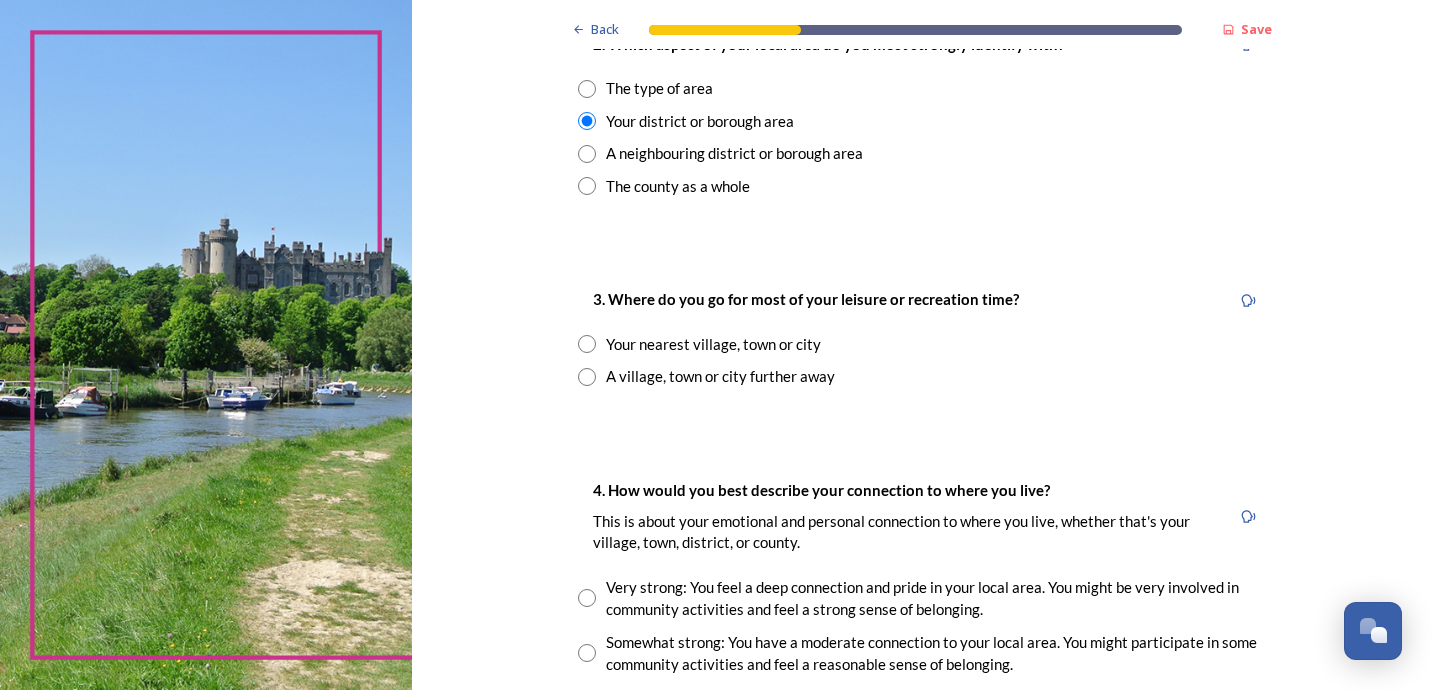 scroll, scrollTop: 863, scrollLeft: 0, axis: vertical 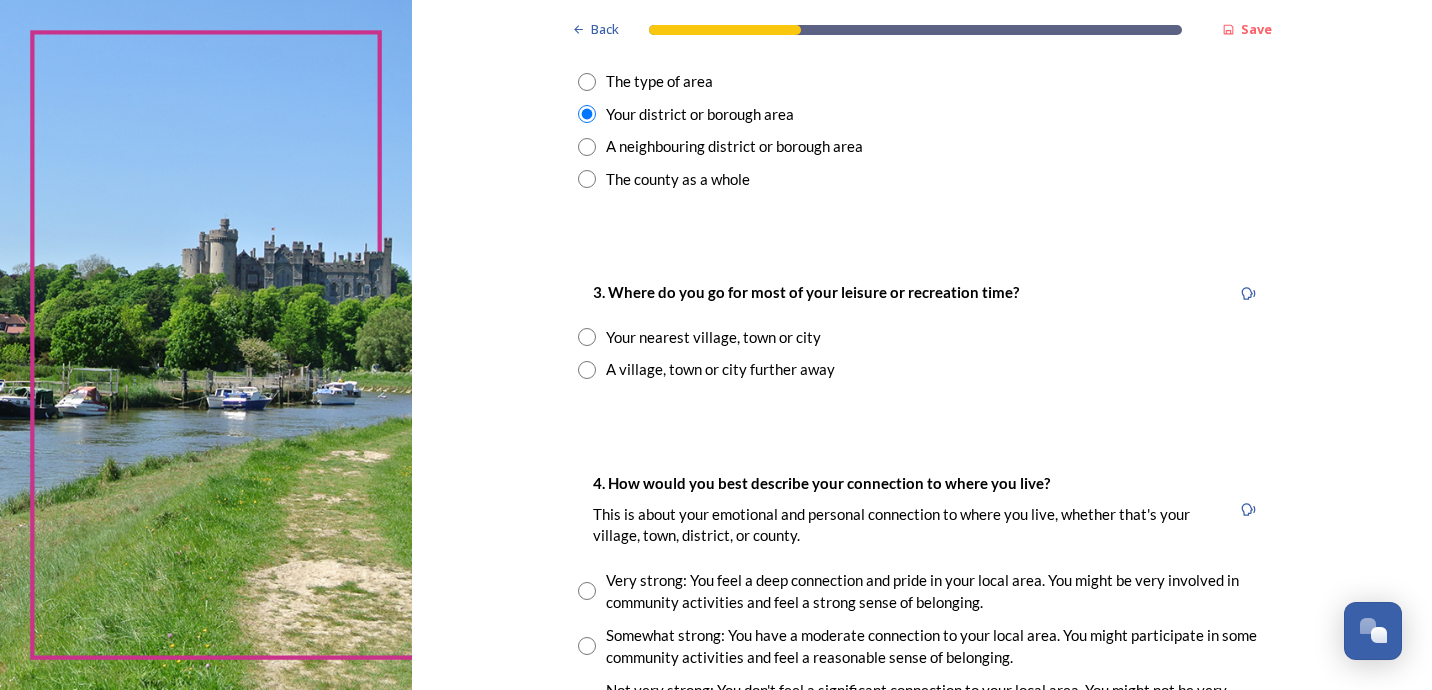 click on "Your nearest village, town or city" at bounding box center [713, 337] 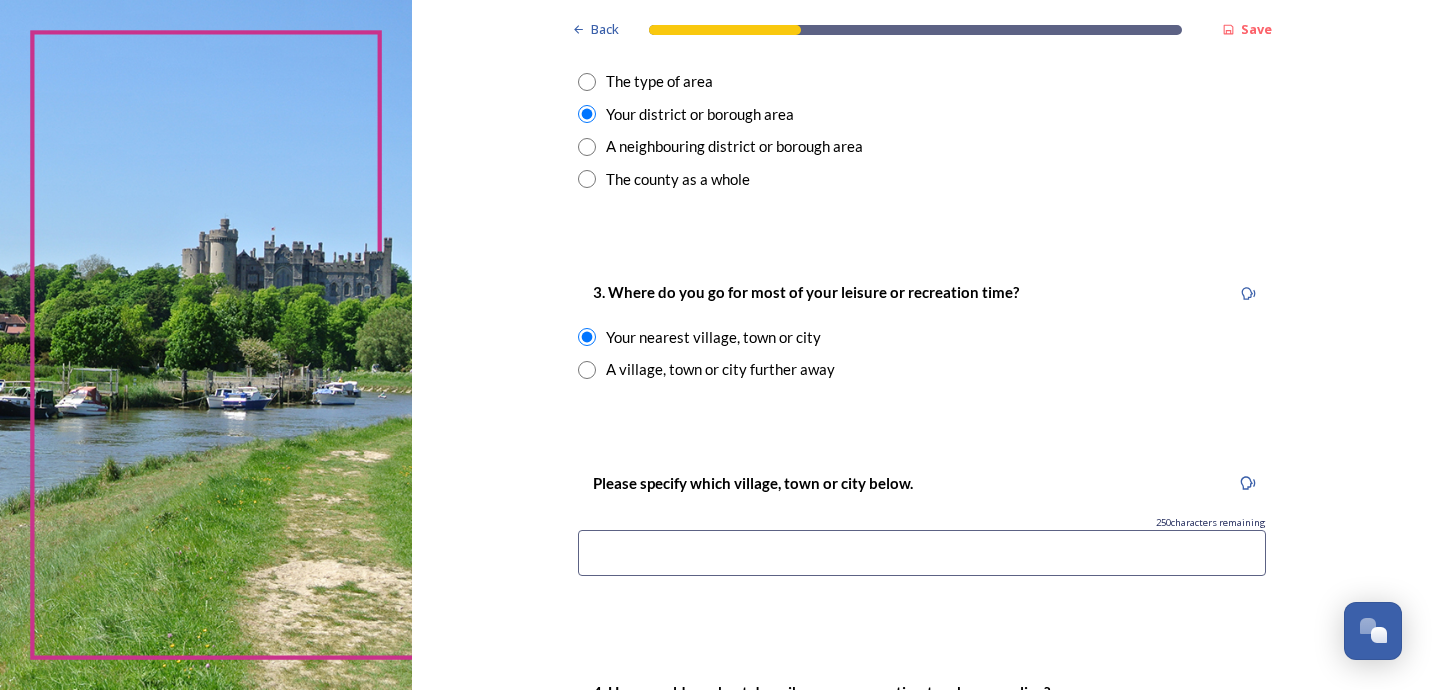 click at bounding box center (922, 553) 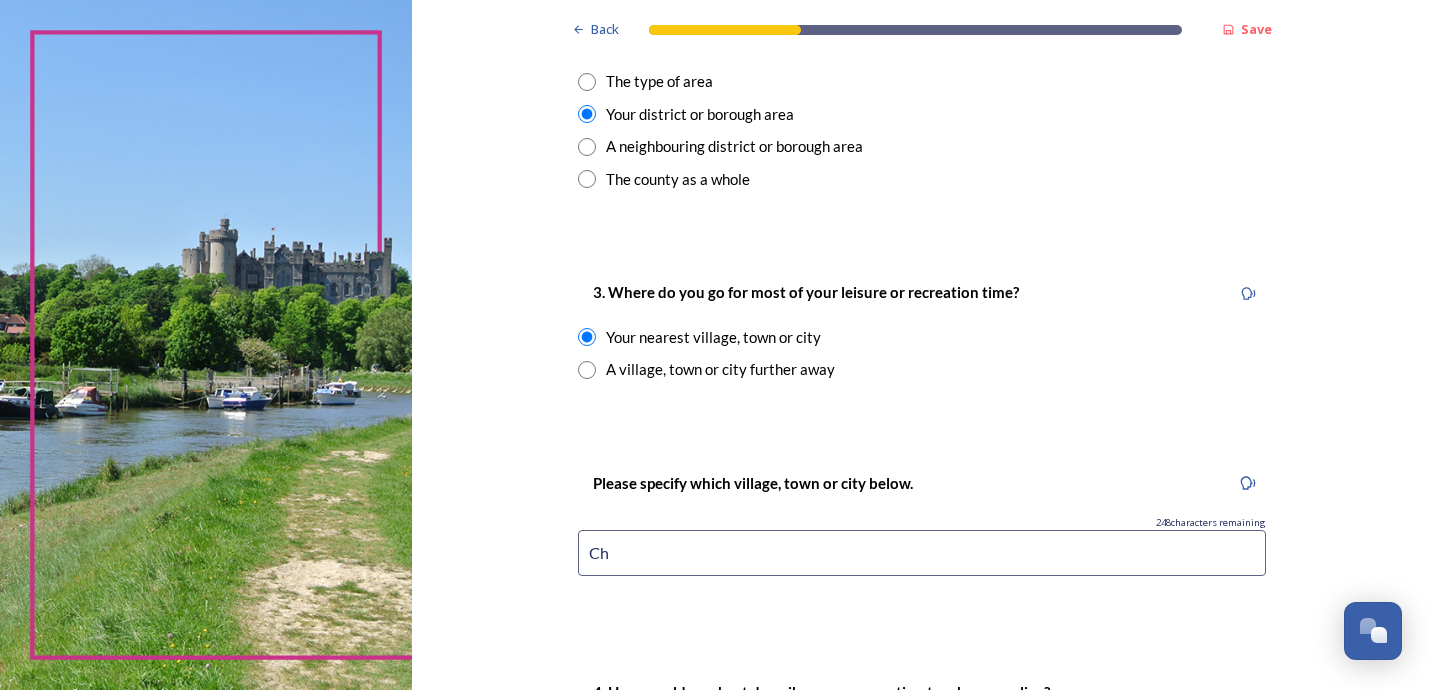 type on "C" 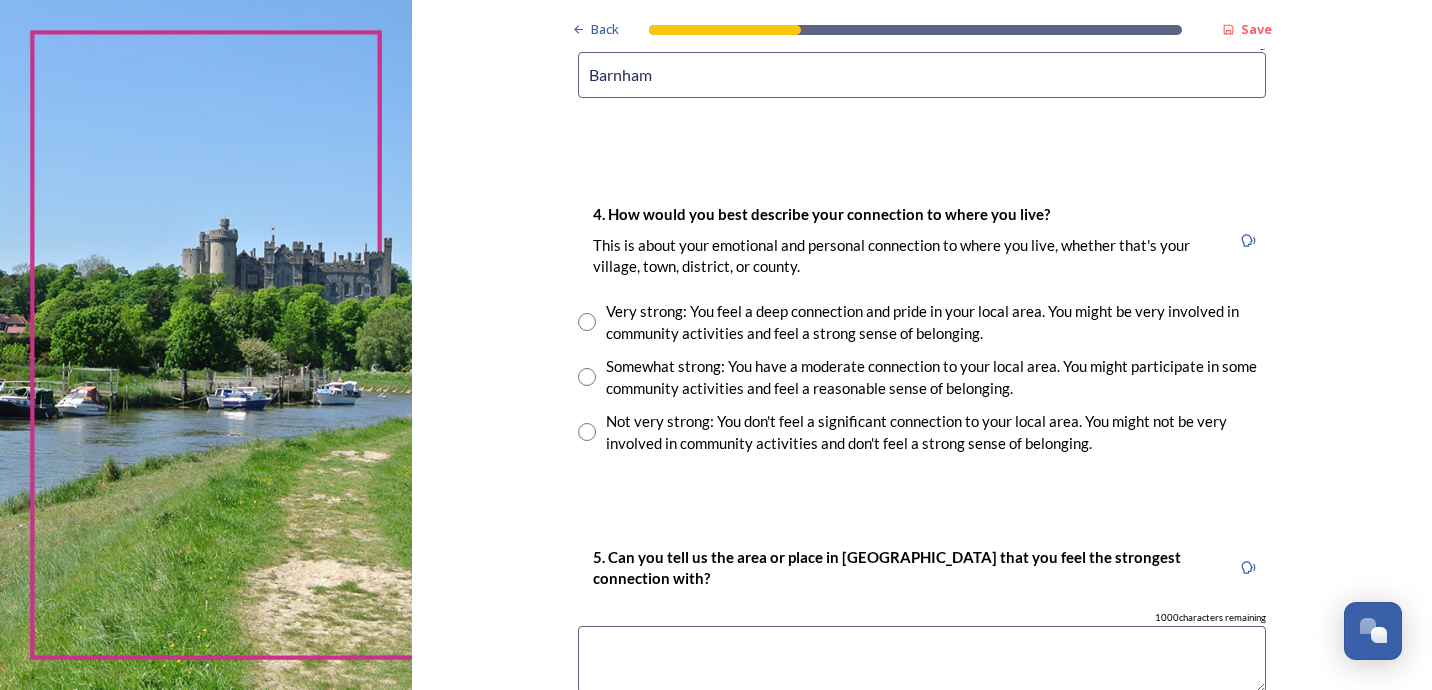 scroll, scrollTop: 1348, scrollLeft: 0, axis: vertical 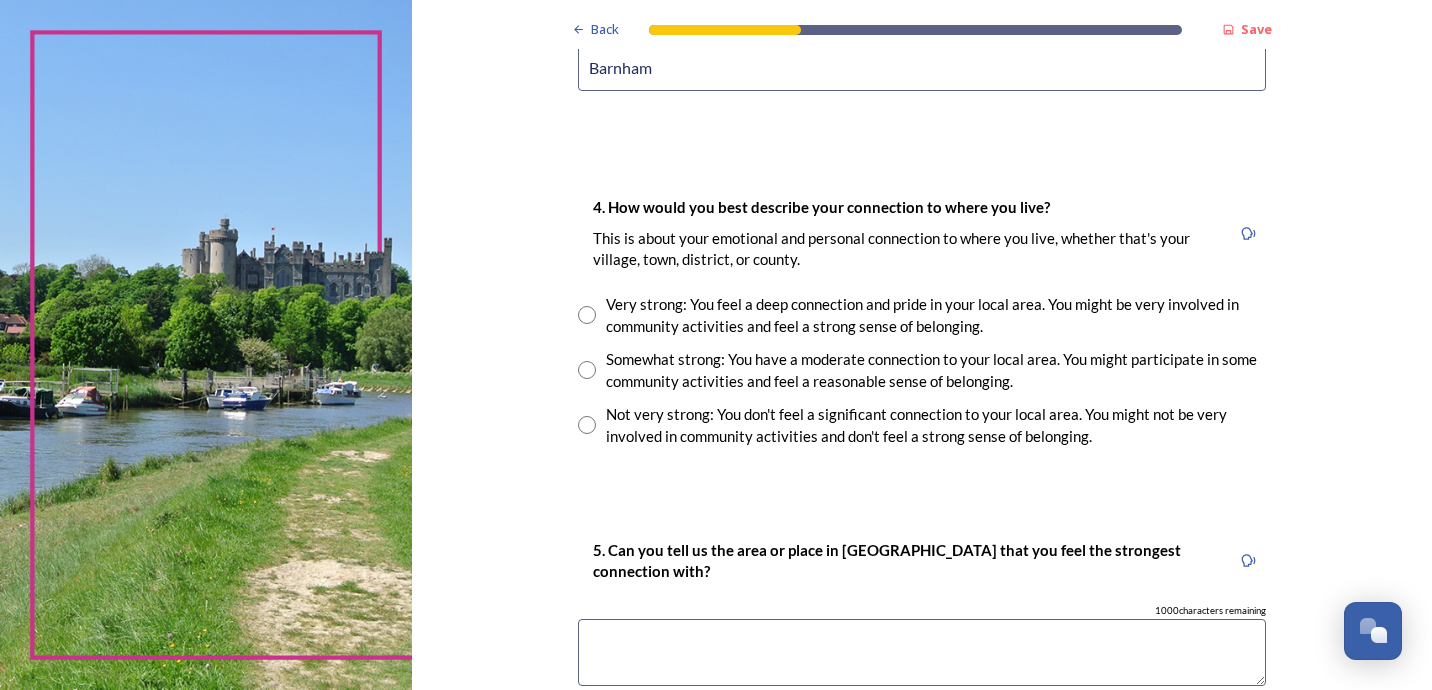 type on "Barnham" 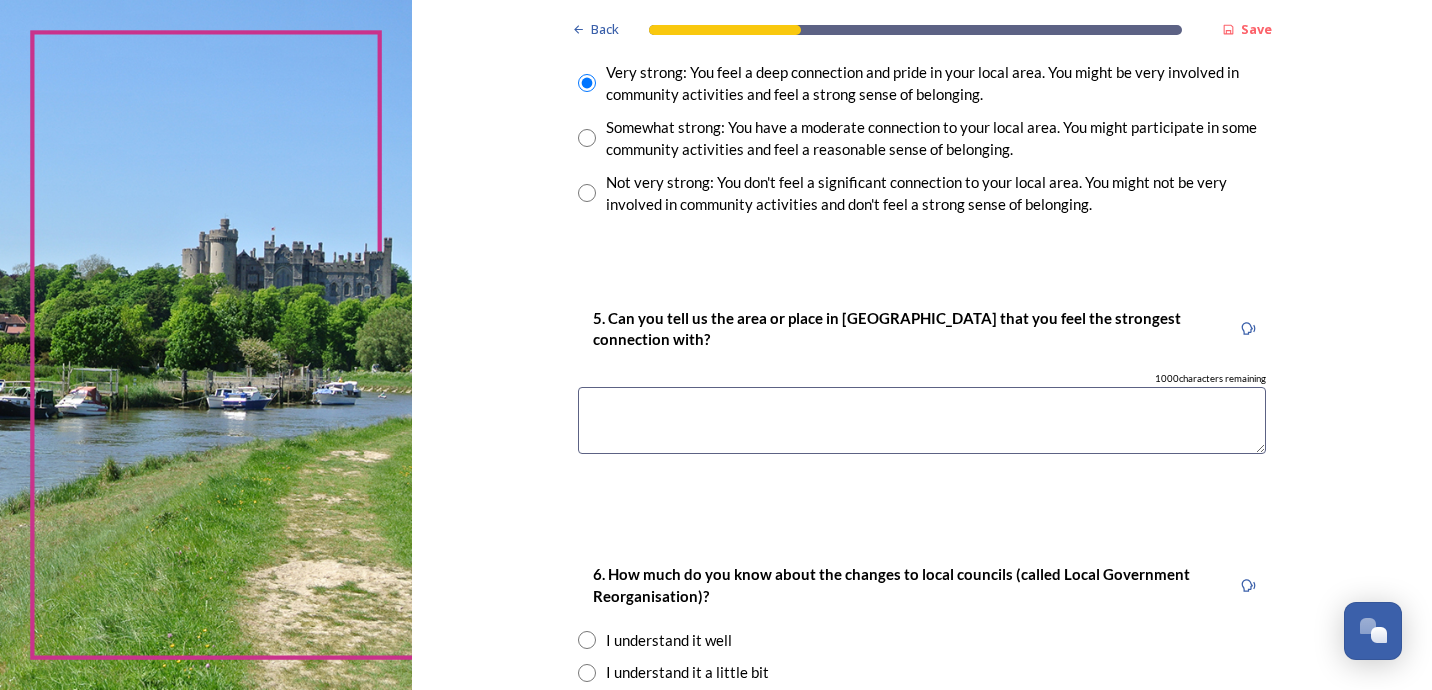 scroll, scrollTop: 1584, scrollLeft: 0, axis: vertical 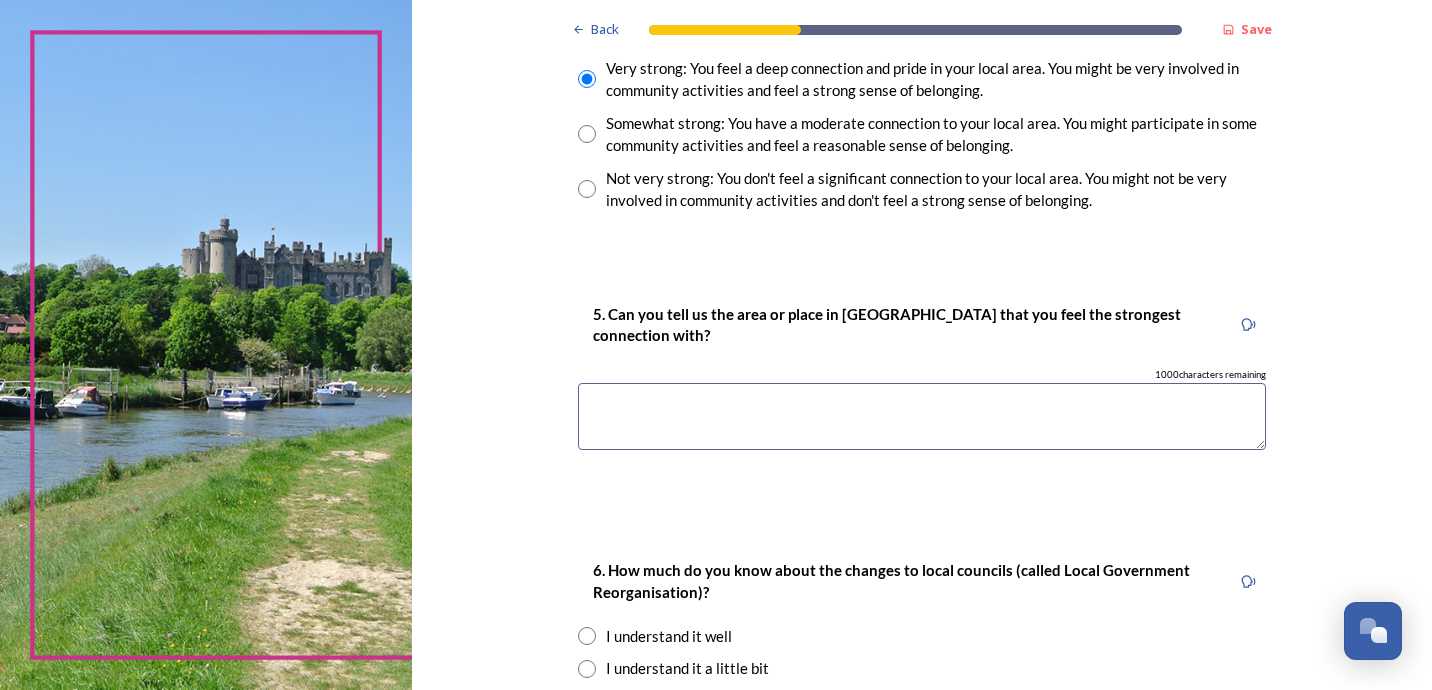 click at bounding box center [922, 416] 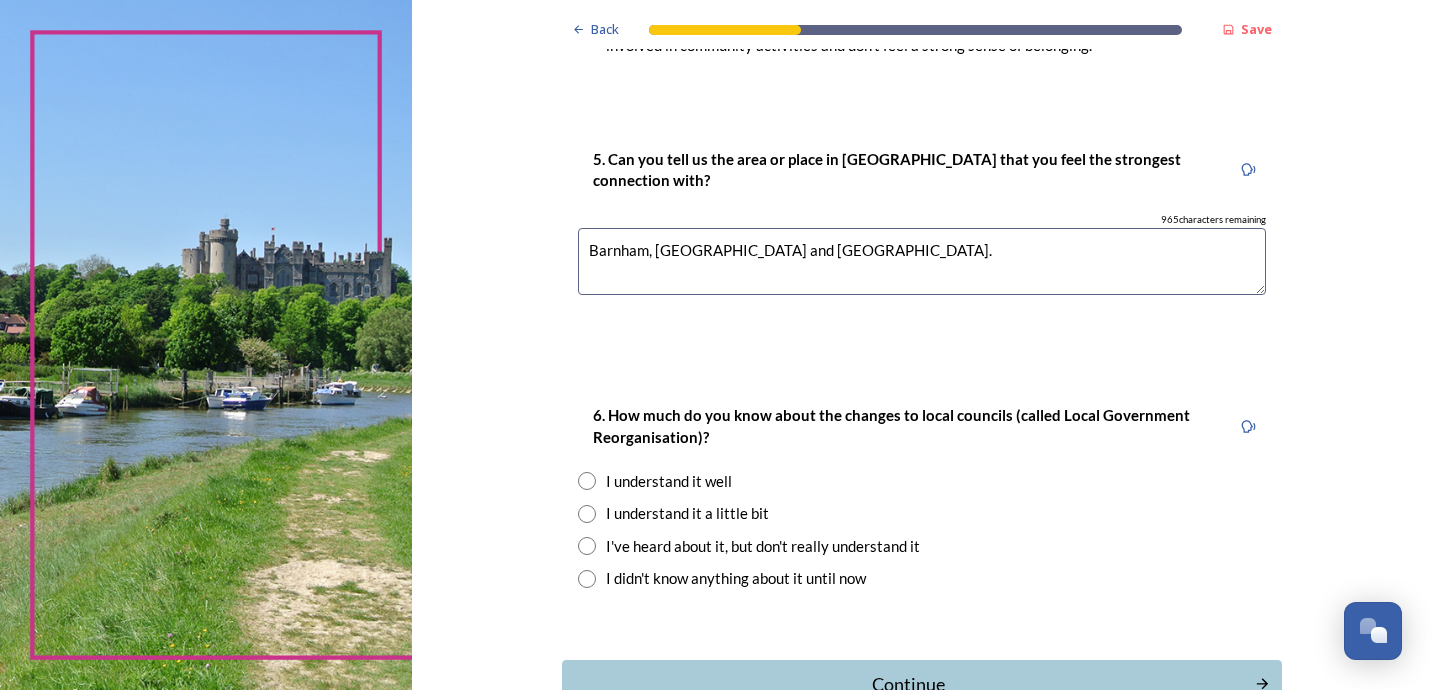 scroll, scrollTop: 1853, scrollLeft: 0, axis: vertical 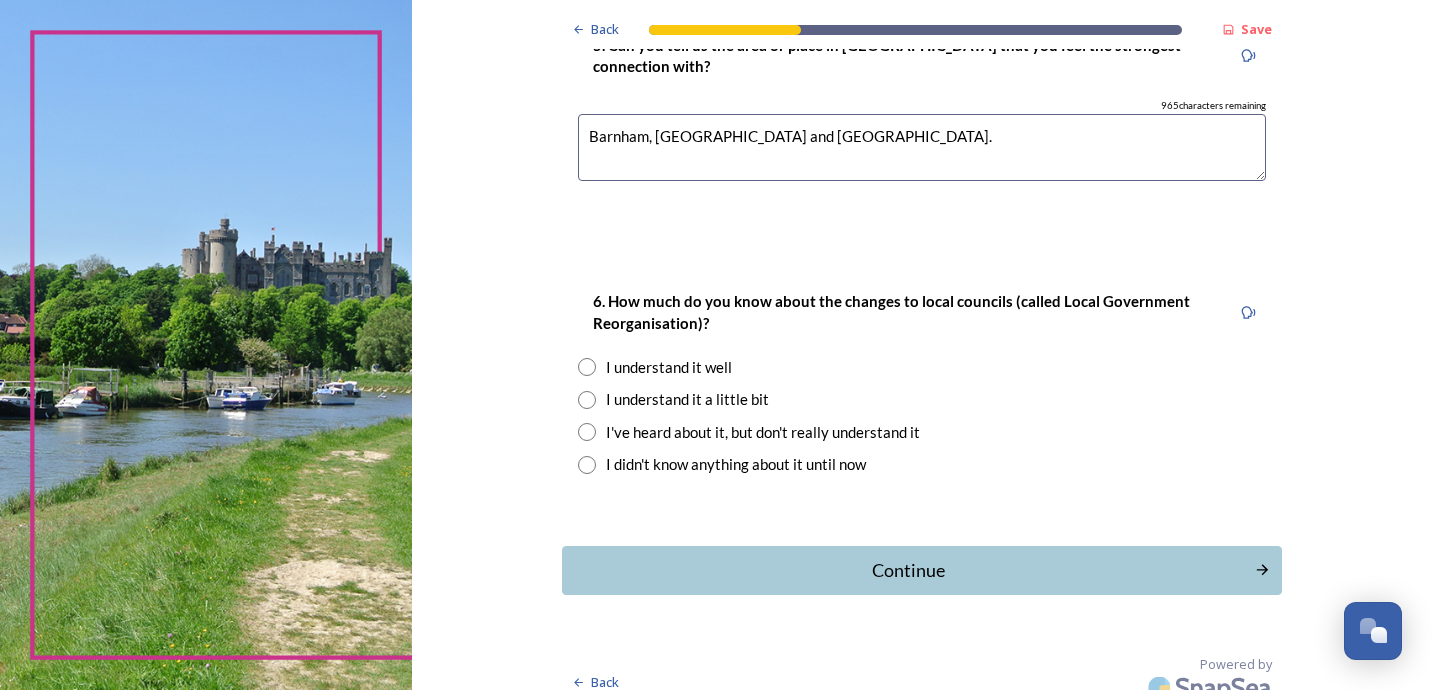type on "Barnham, Eastergate and Chichester." 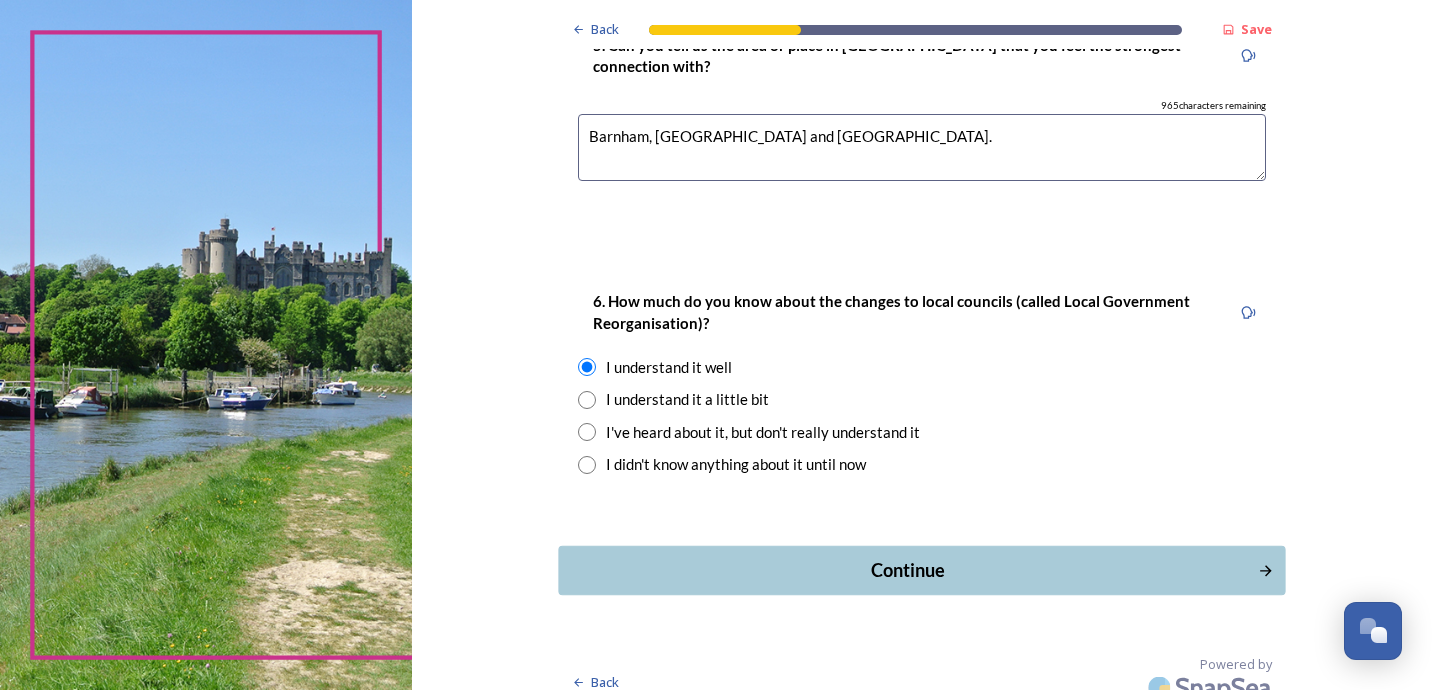 click on "Continue" at bounding box center (908, 570) 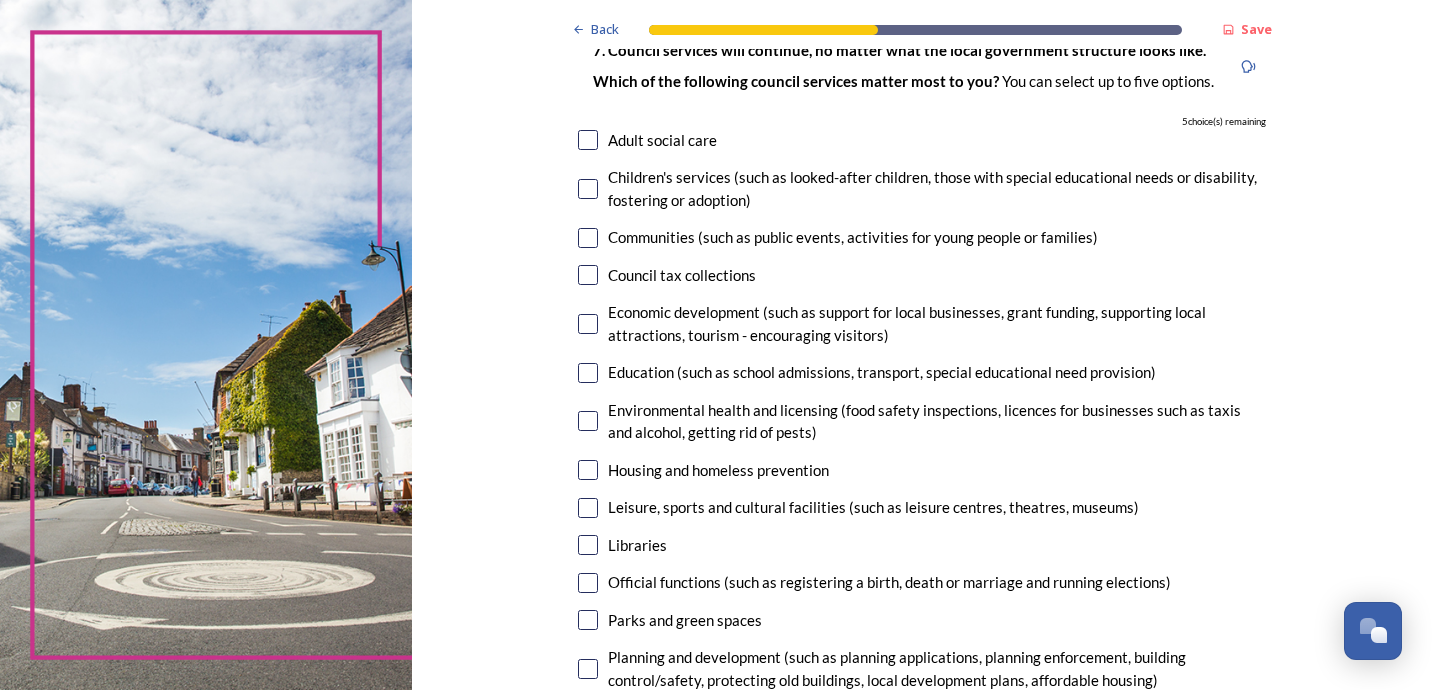 scroll, scrollTop: 161, scrollLeft: 0, axis: vertical 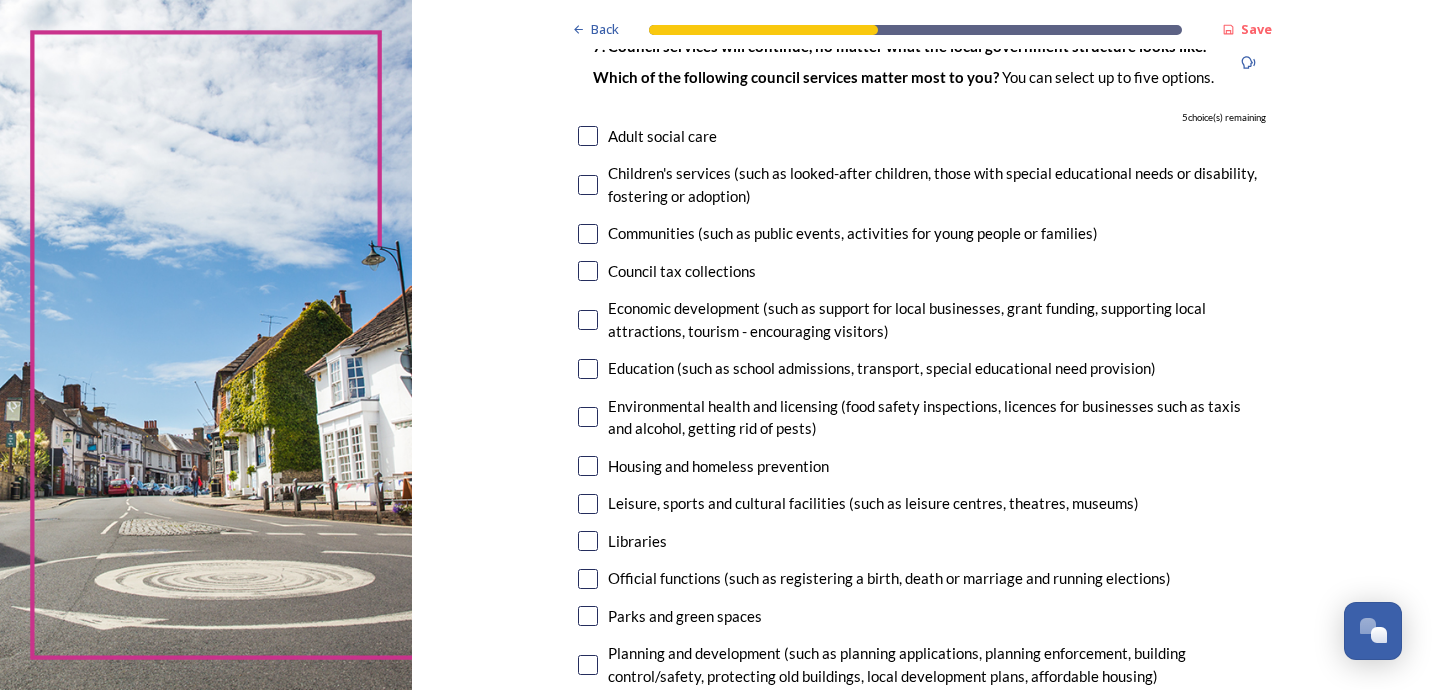 click on "Adult social care" at bounding box center (662, 136) 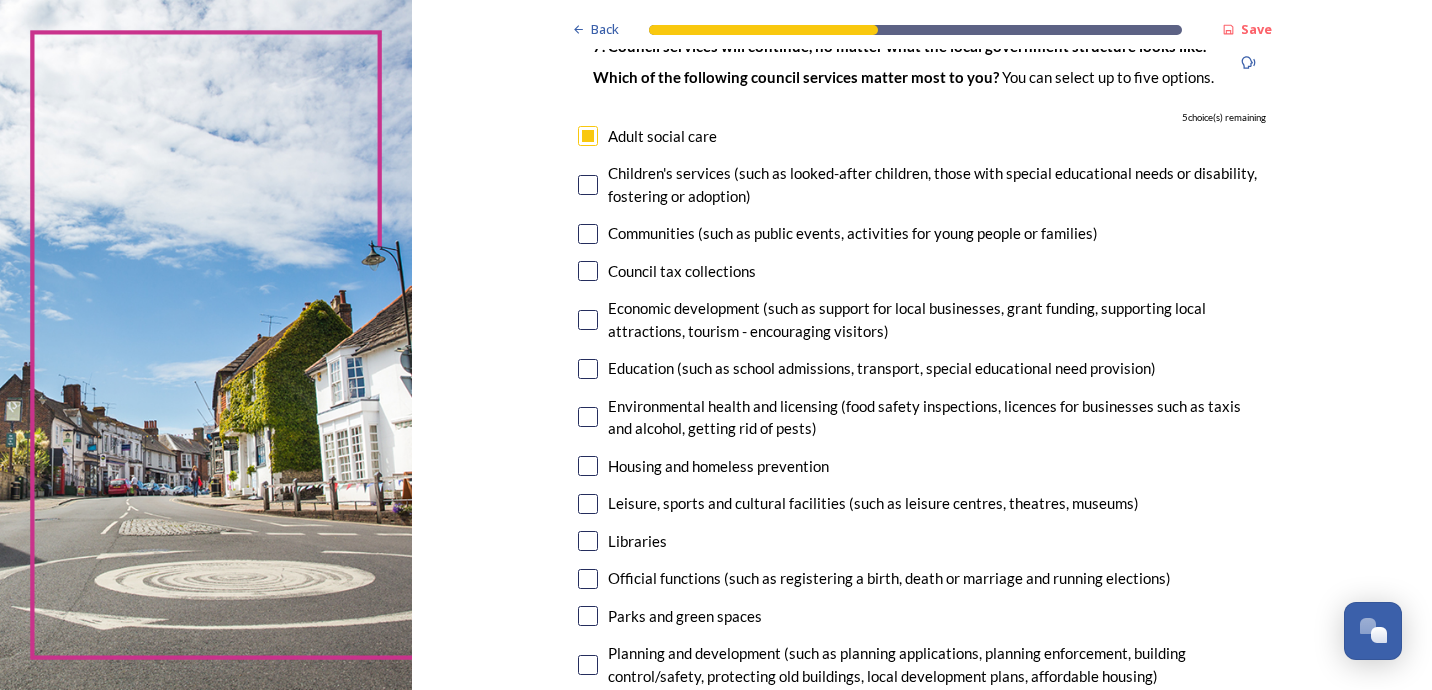 checkbox on "true" 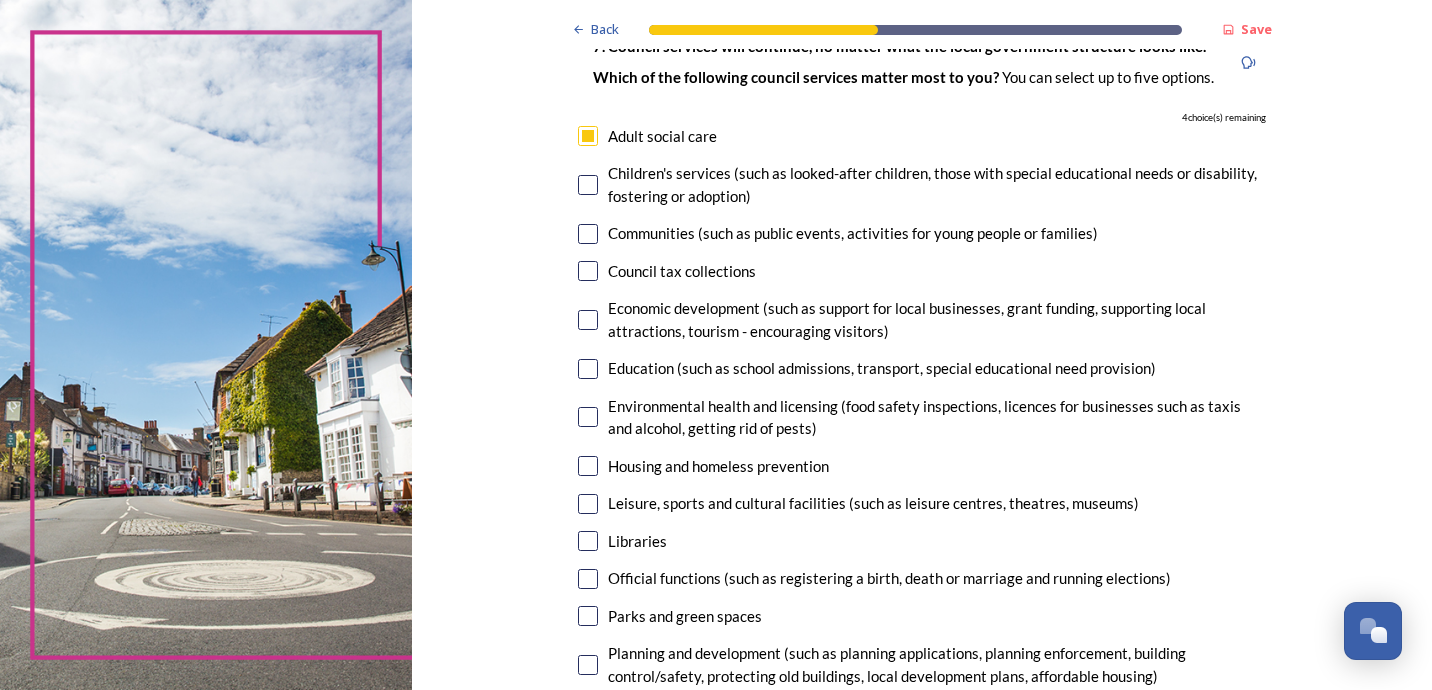 click on "Economic development (such as support for local businesses, grant funding, supporting local attractions, tourism - encouraging visitors)" at bounding box center (937, 319) 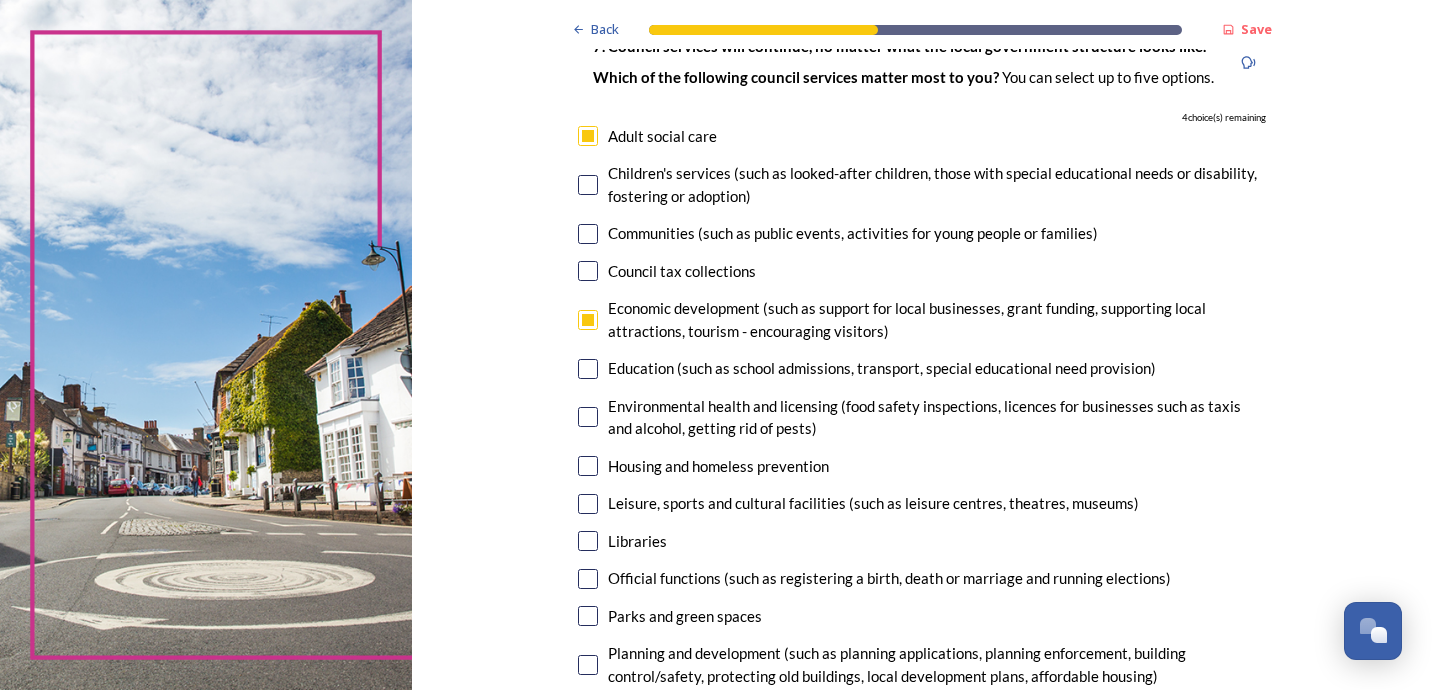 checkbox on "true" 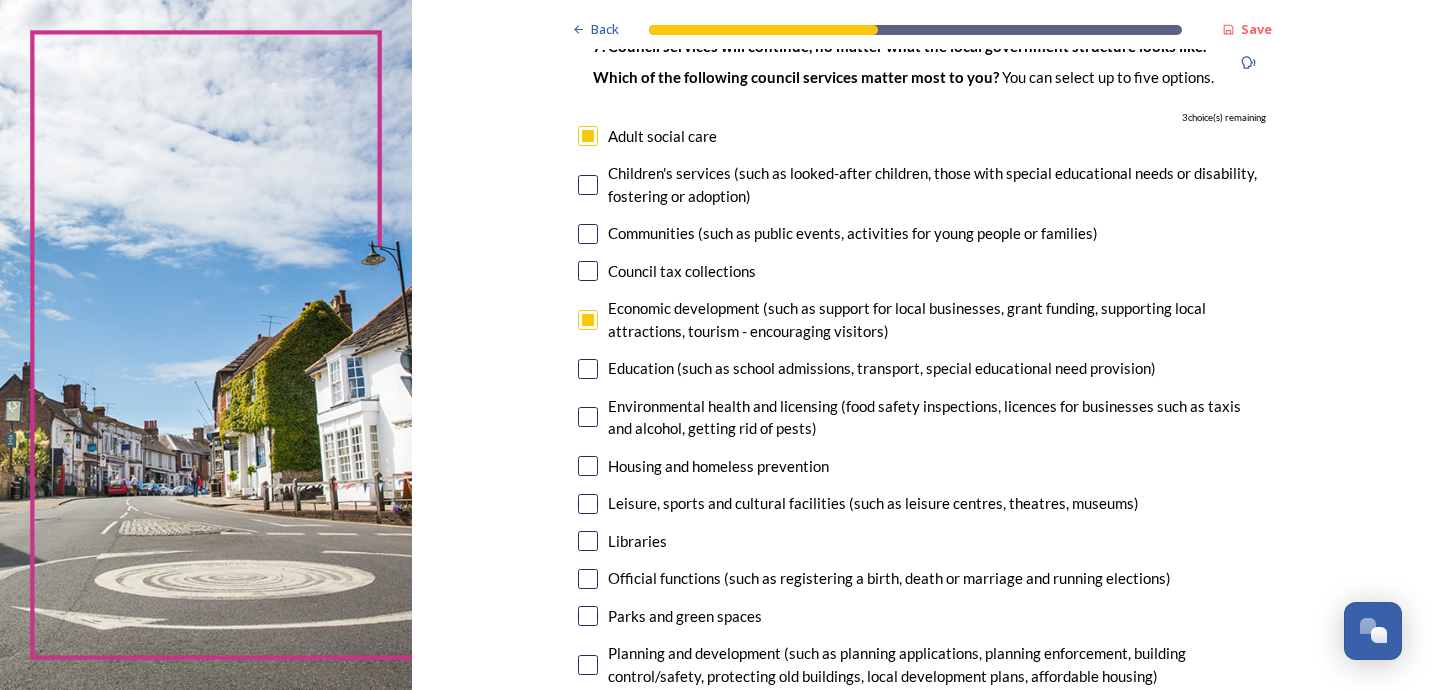 click on "Education (such as school admissions, transport, special educational need provision)" at bounding box center [882, 368] 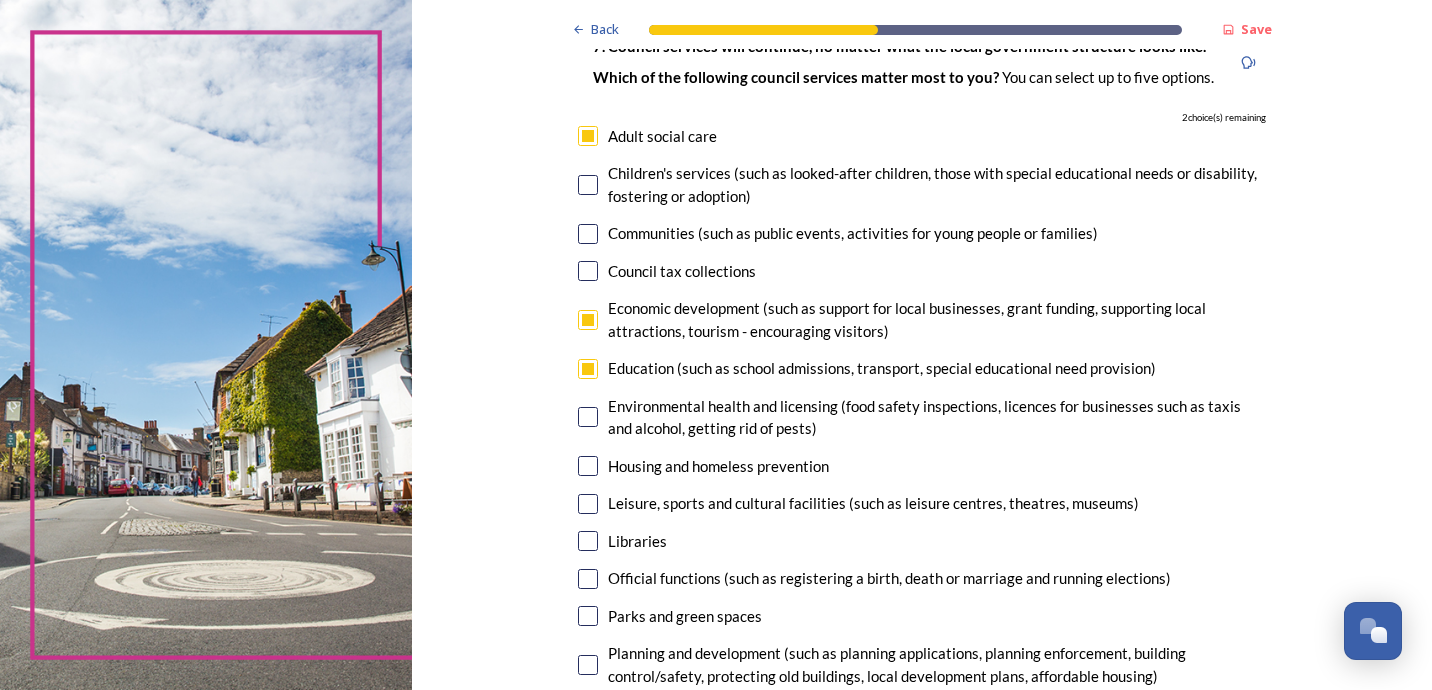 checkbox on "true" 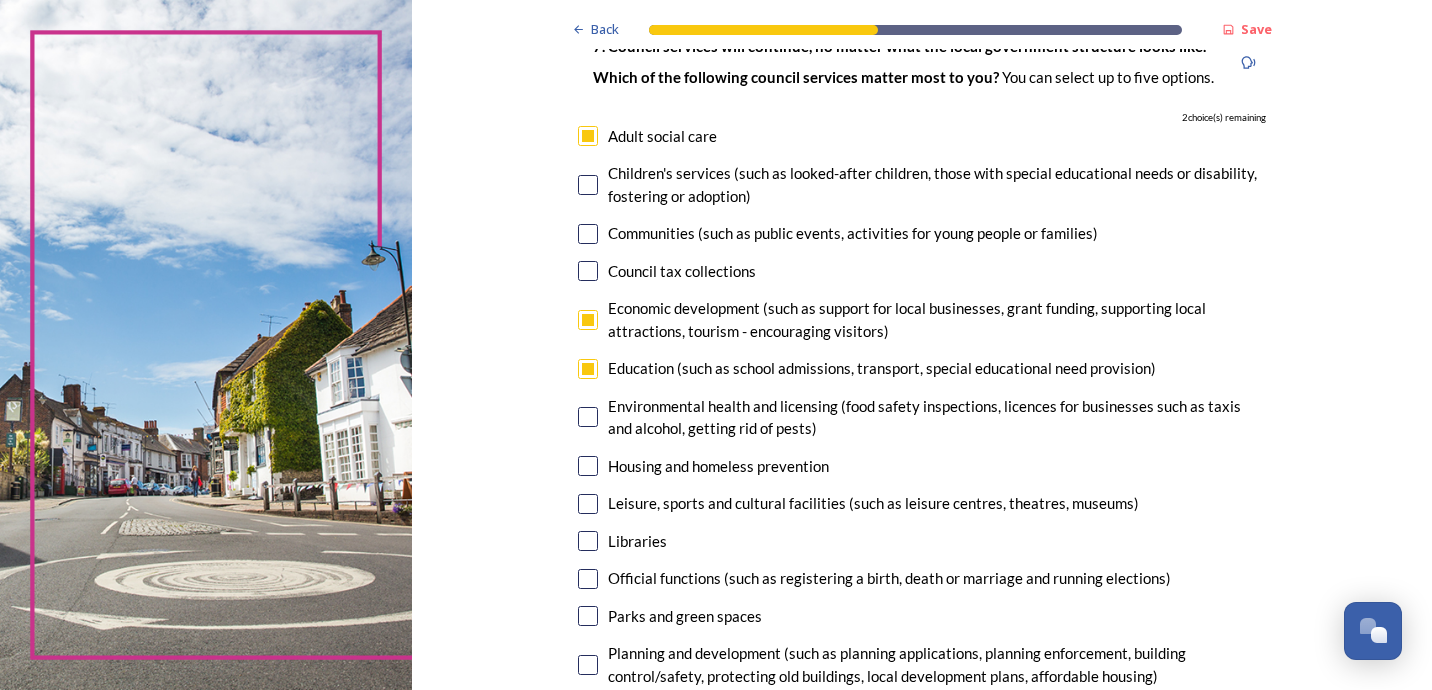 click on "Leisure, sports and cultural facilities (such as leisure centres, theatres, museums)" at bounding box center (873, 503) 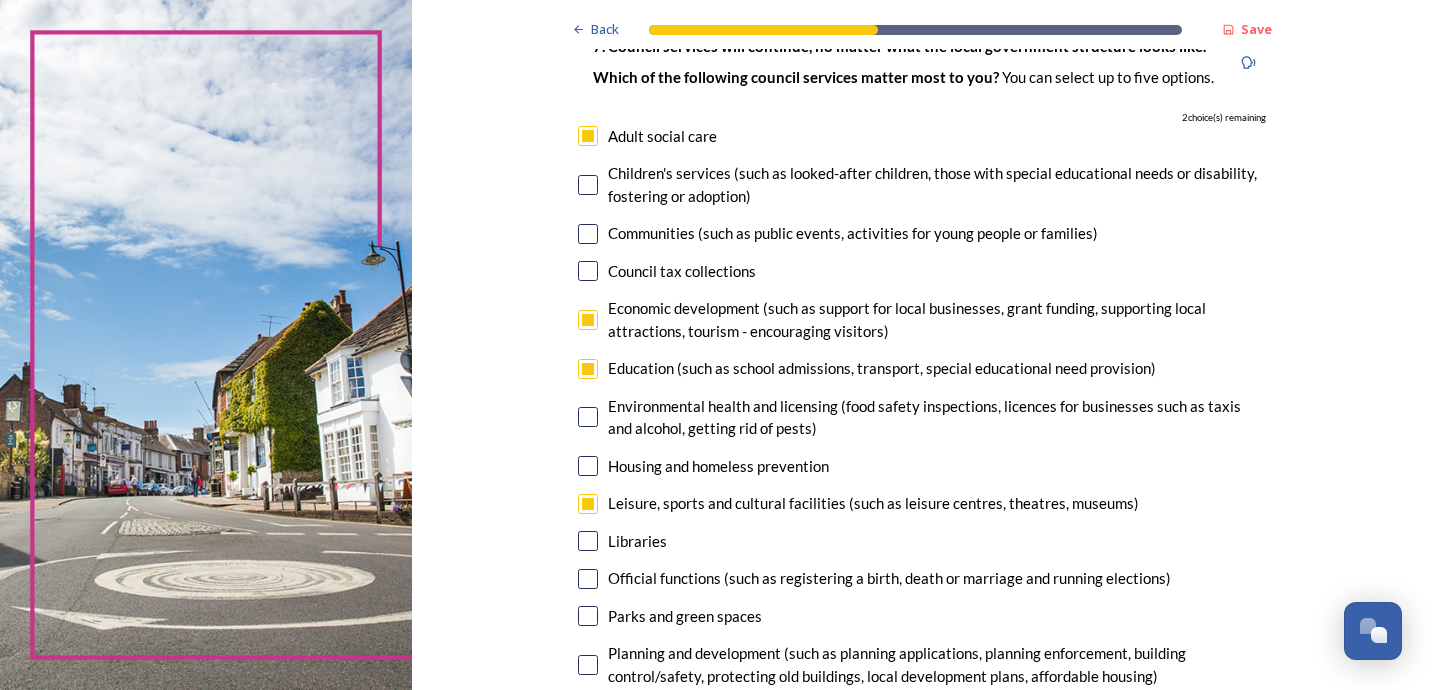 checkbox on "true" 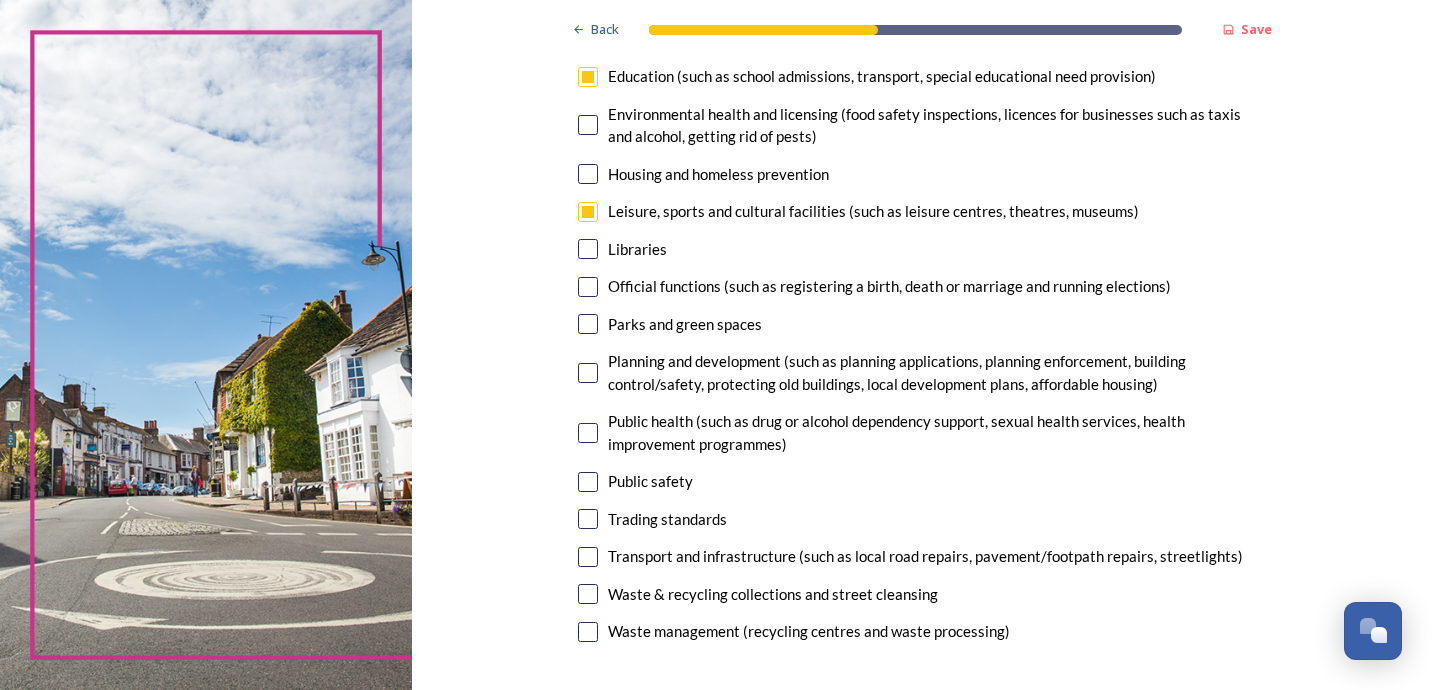 scroll, scrollTop: 456, scrollLeft: 0, axis: vertical 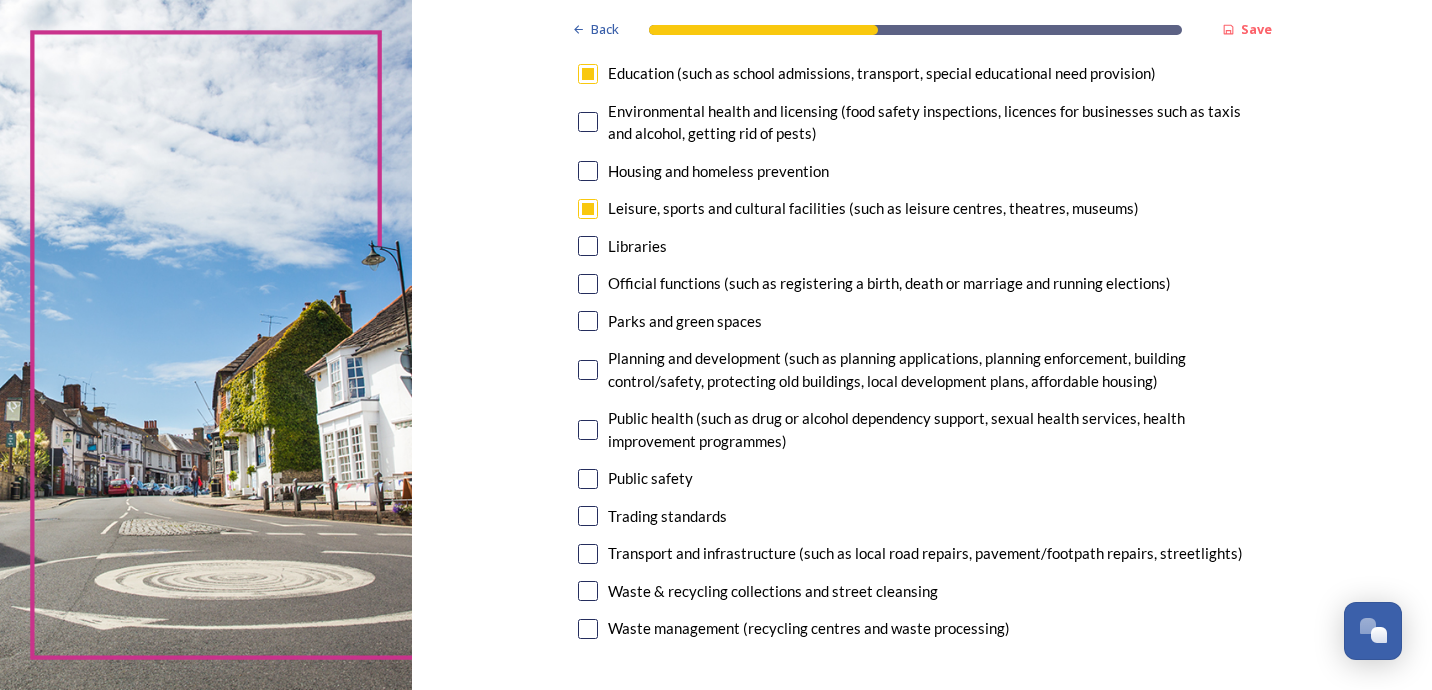 click on "Public safety" at bounding box center (650, 478) 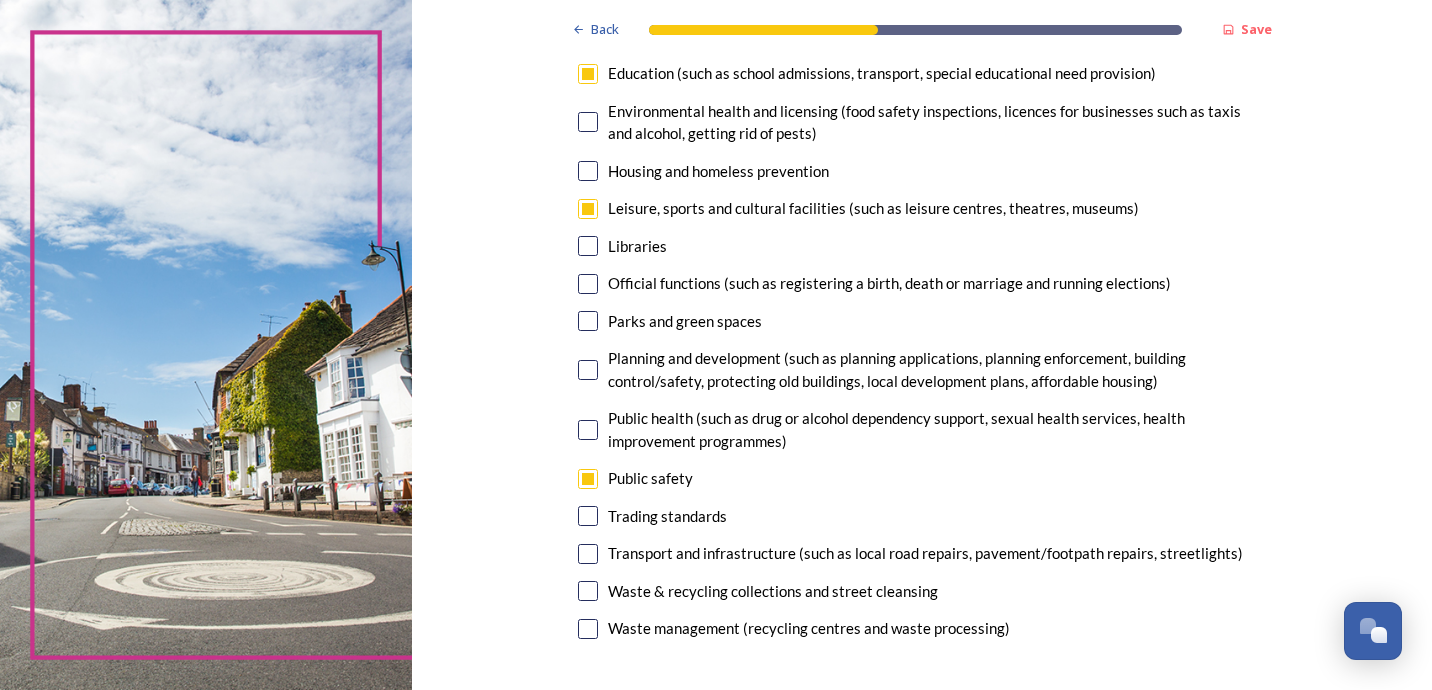 checkbox on "true" 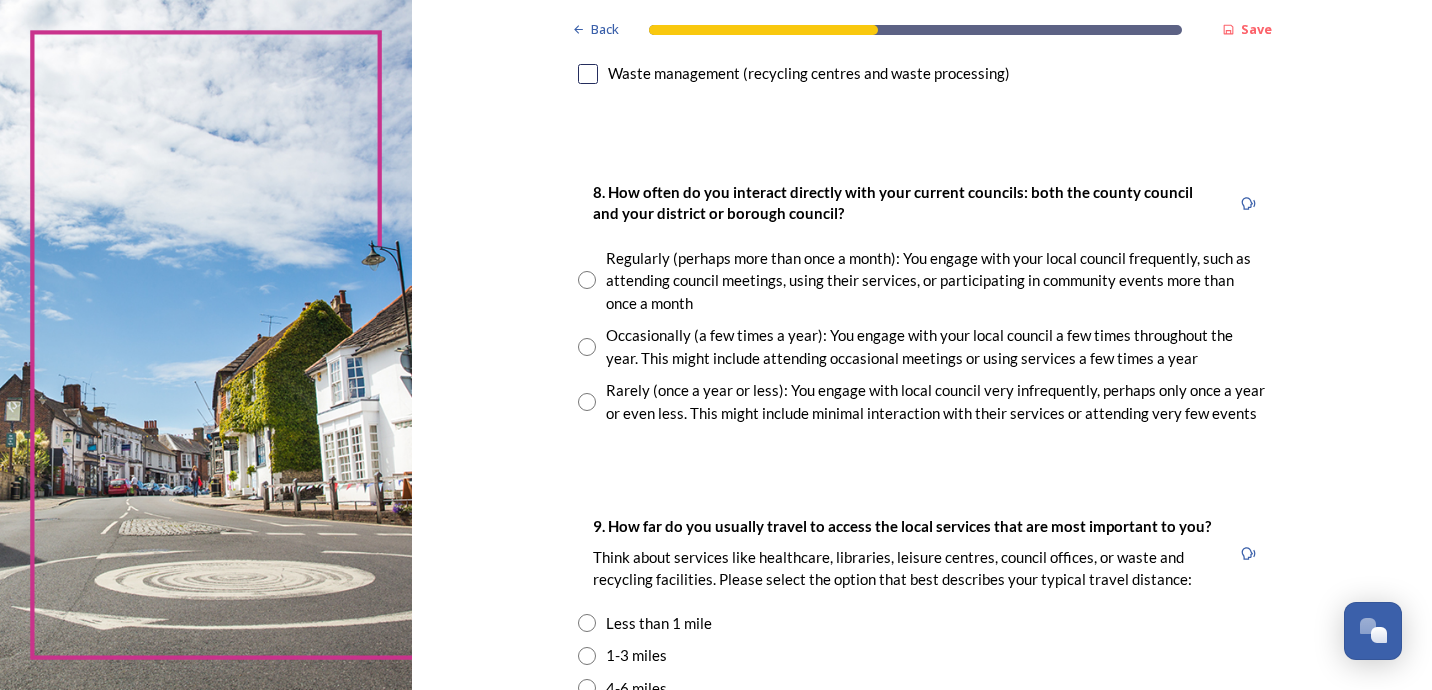 scroll, scrollTop: 1015, scrollLeft: 0, axis: vertical 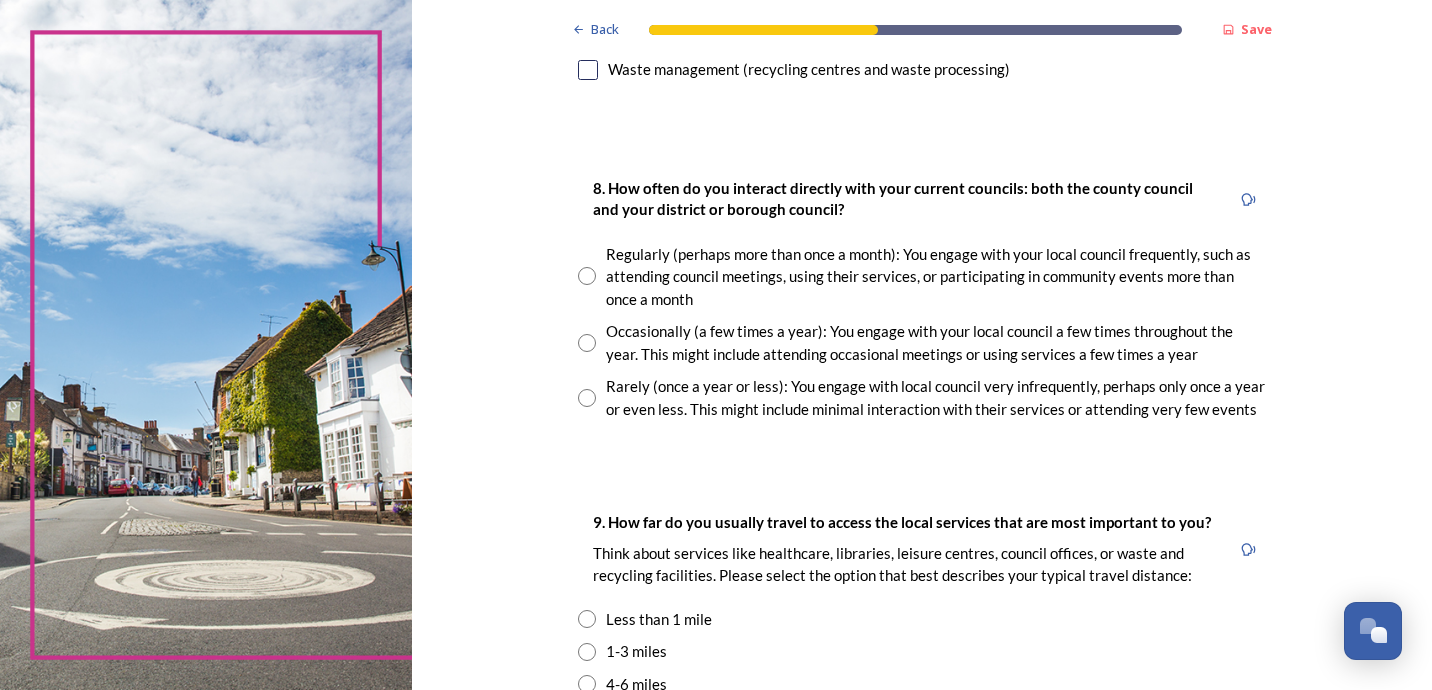 click on "Occasionally (a few times a year): You engage with your local council a few times throughout the year. This might include attending occasional meetings or using services a few times a year" at bounding box center (936, 342) 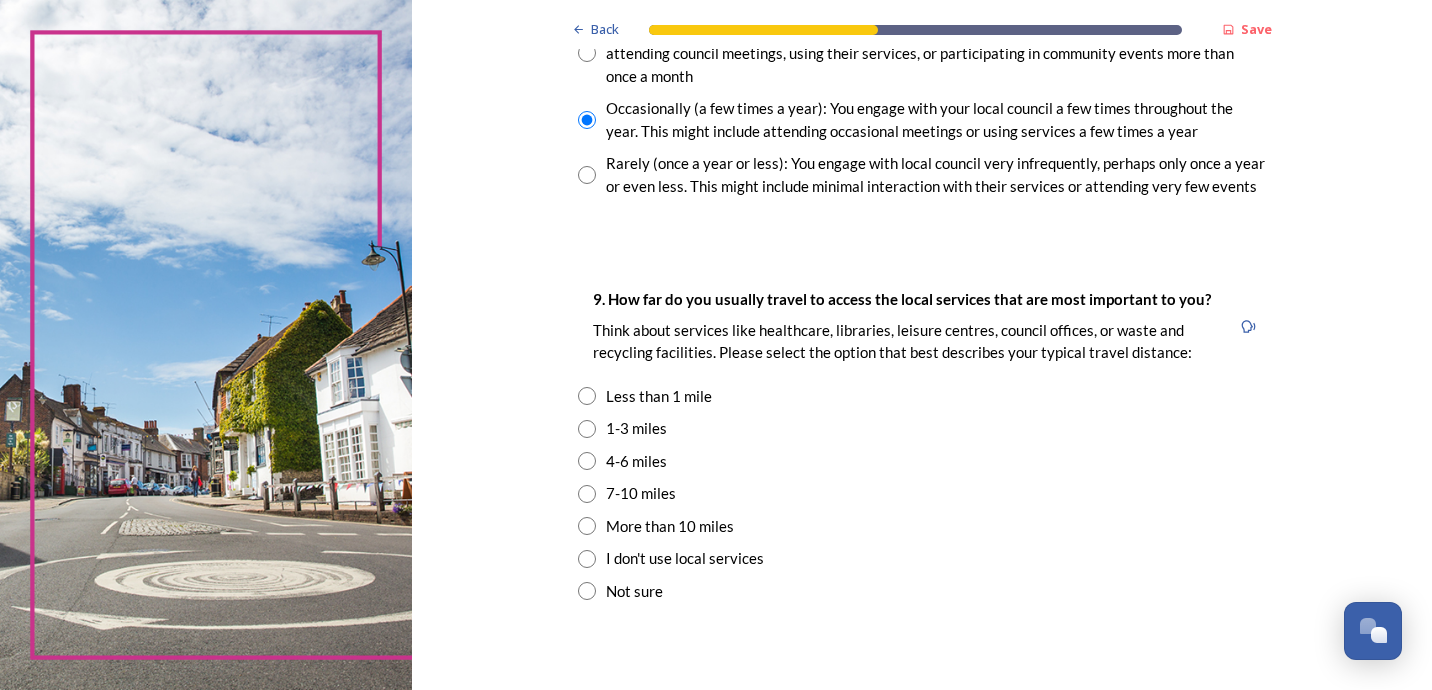 scroll, scrollTop: 1245, scrollLeft: 0, axis: vertical 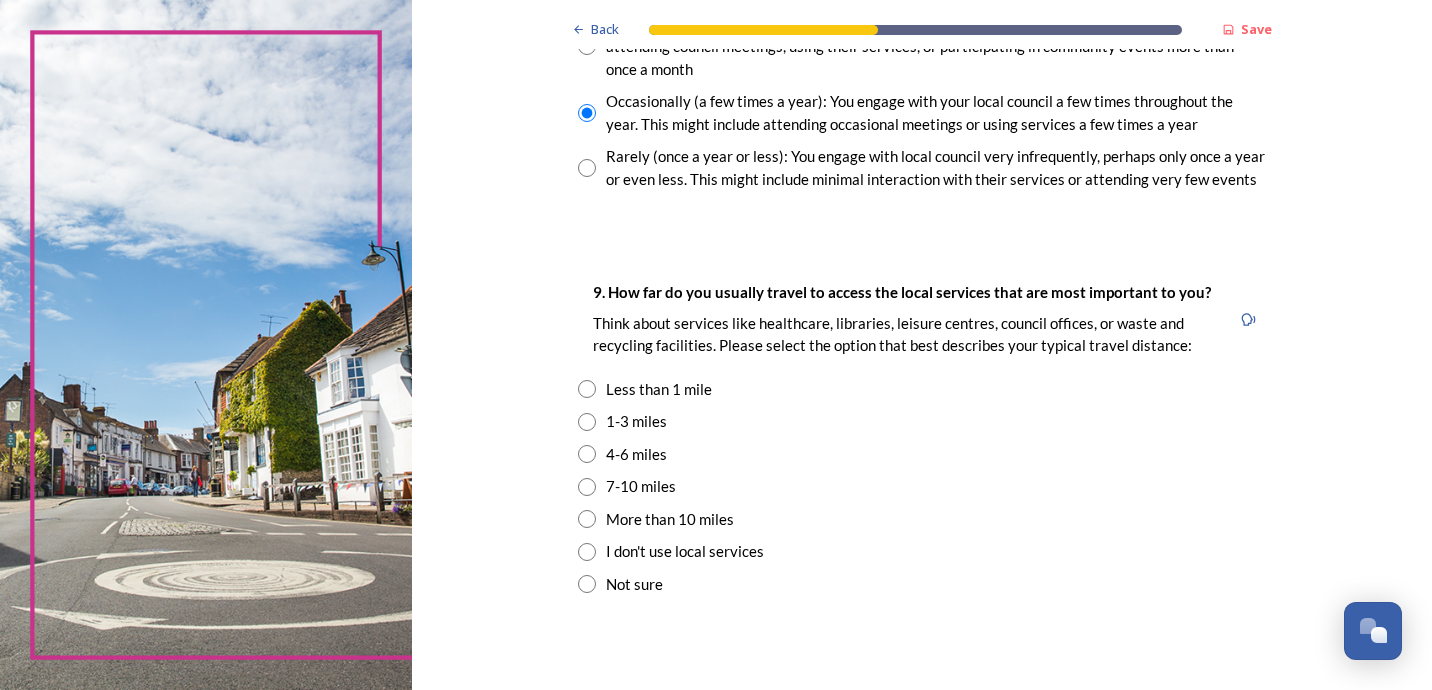 click on "4-6 miles" at bounding box center (636, 454) 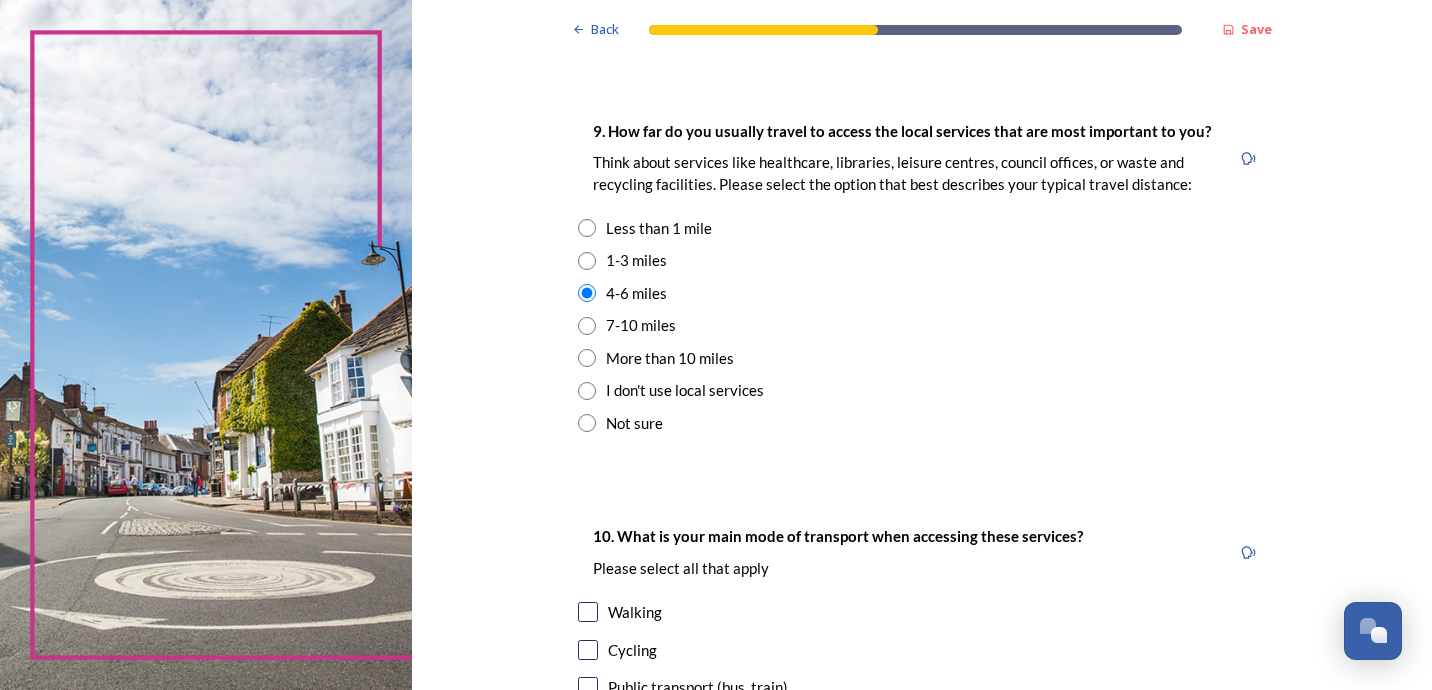 scroll, scrollTop: 1420, scrollLeft: 0, axis: vertical 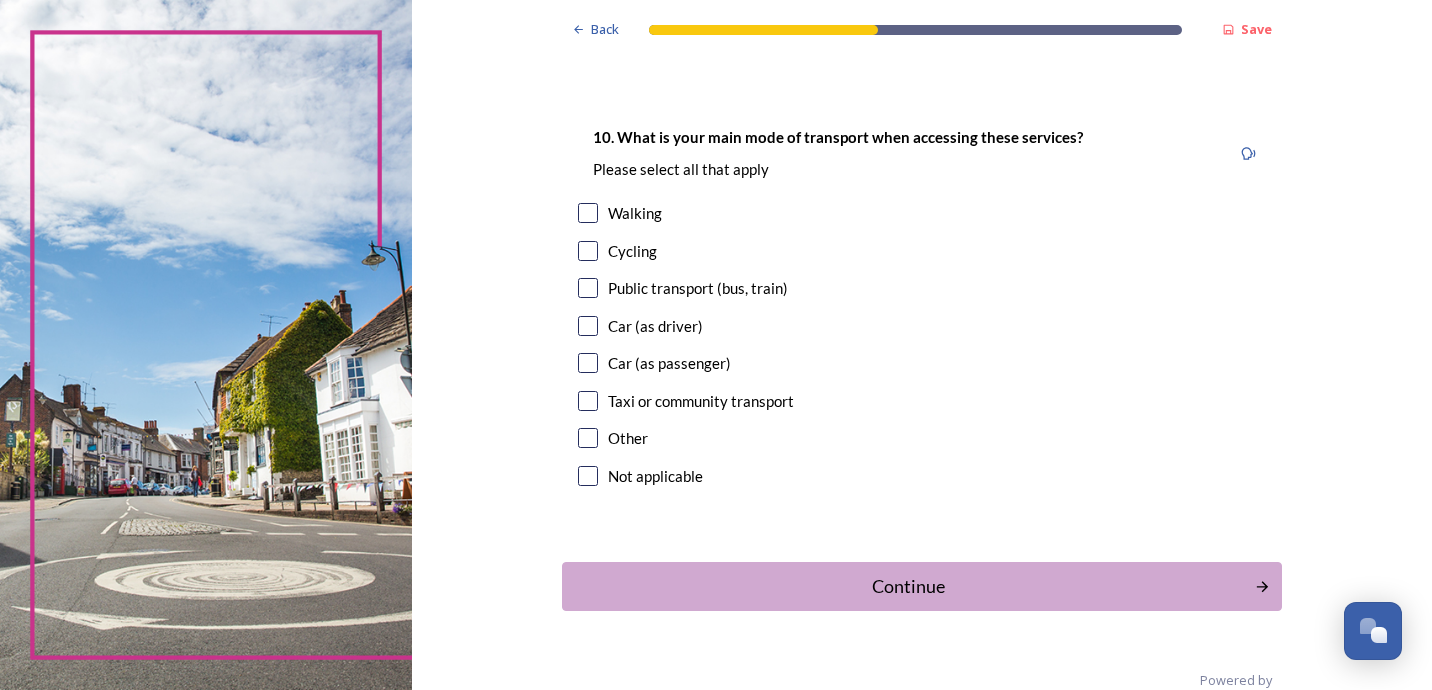 click on "10. What is your main mode of transport when accessing these services?  Please select all that apply Walking Cycling Public transport (bus, train) Car (as driver) Car (as passenger) Taxi or community transport Other Not applicable" at bounding box center (922, 308) 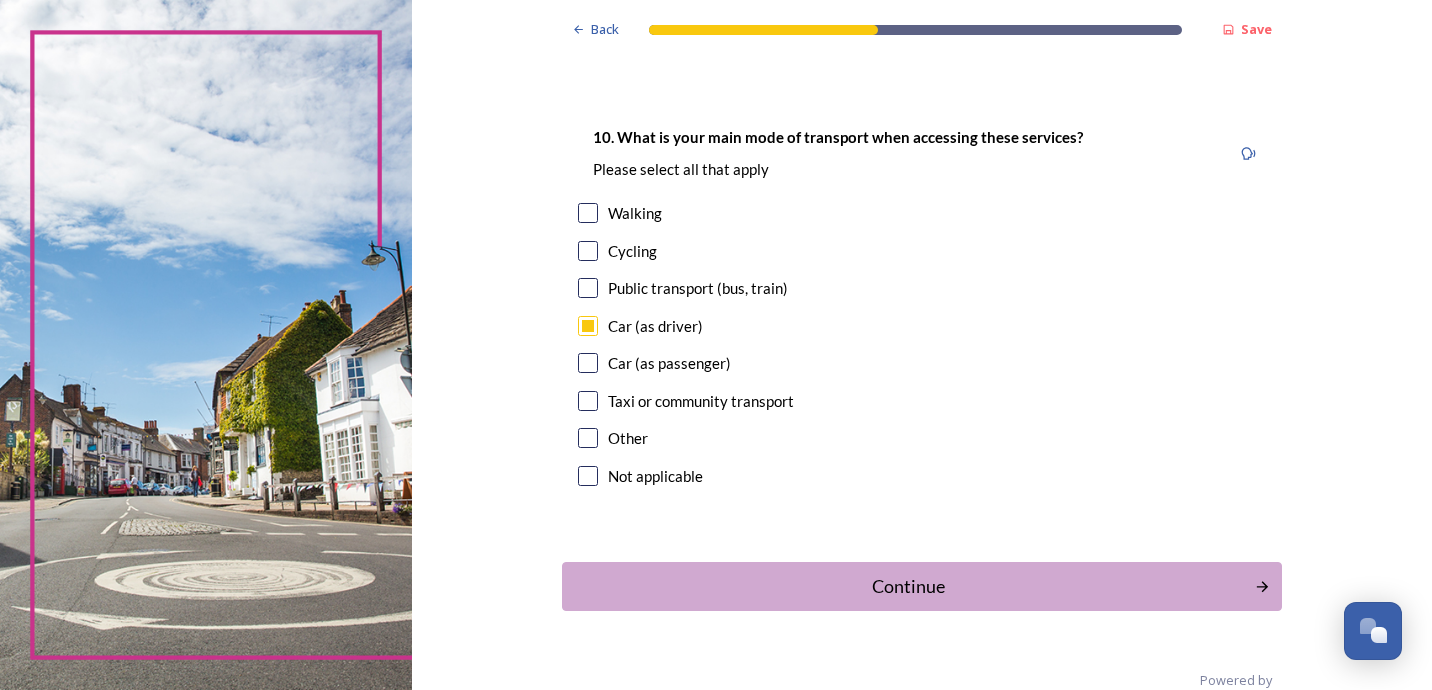 checkbox on "true" 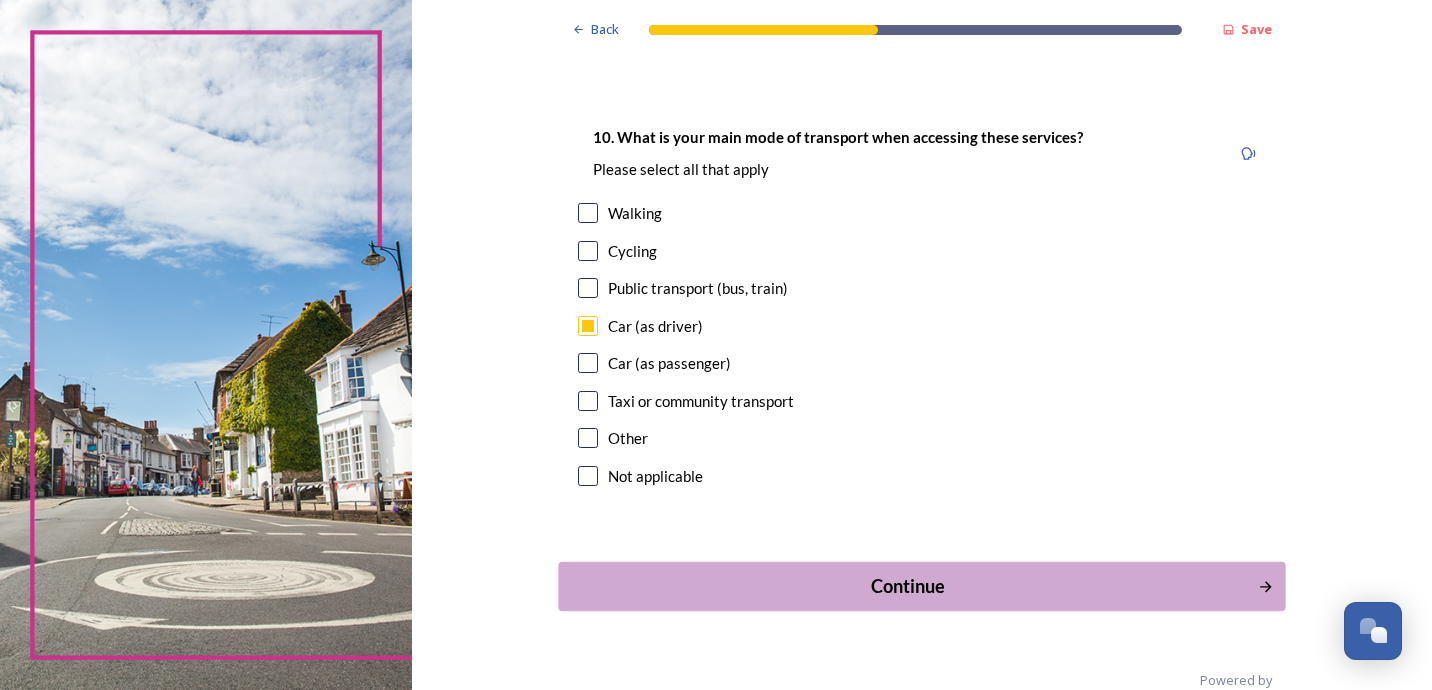 click on "Continue" at bounding box center (908, 586) 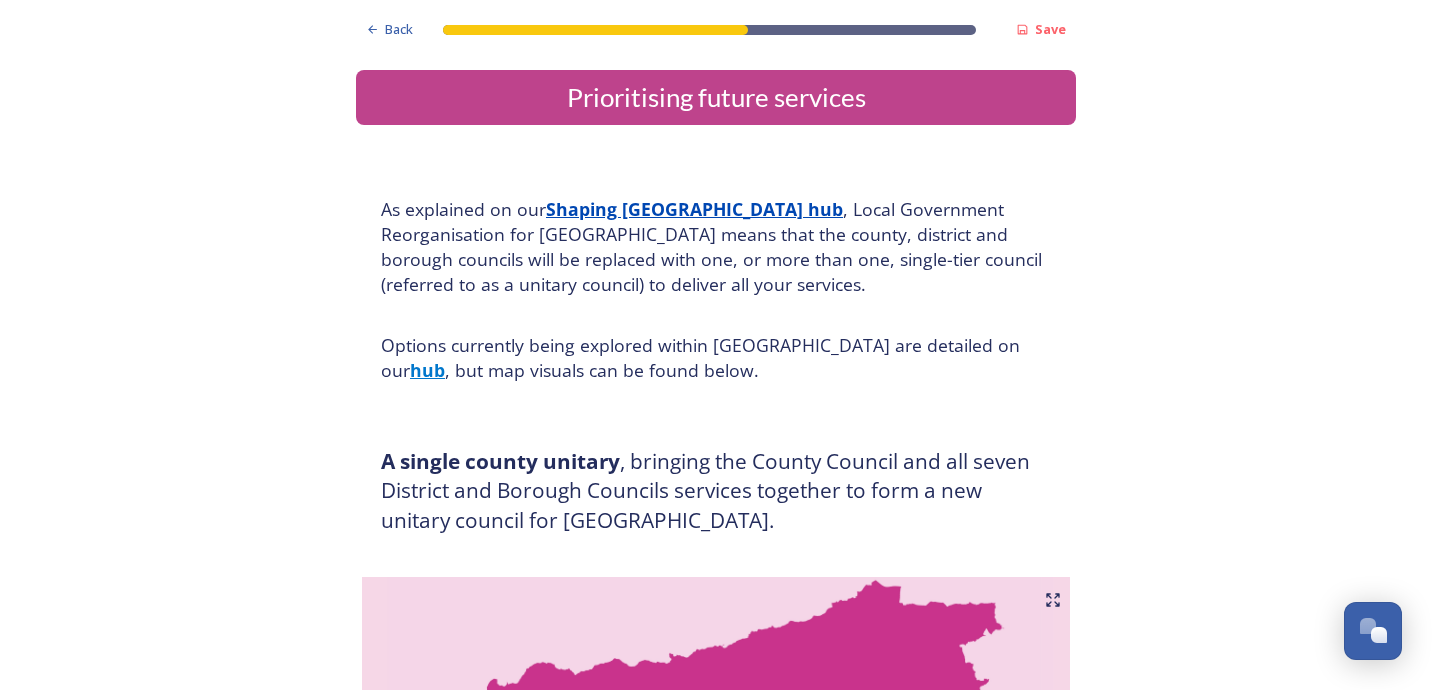 scroll, scrollTop: 116, scrollLeft: 0, axis: vertical 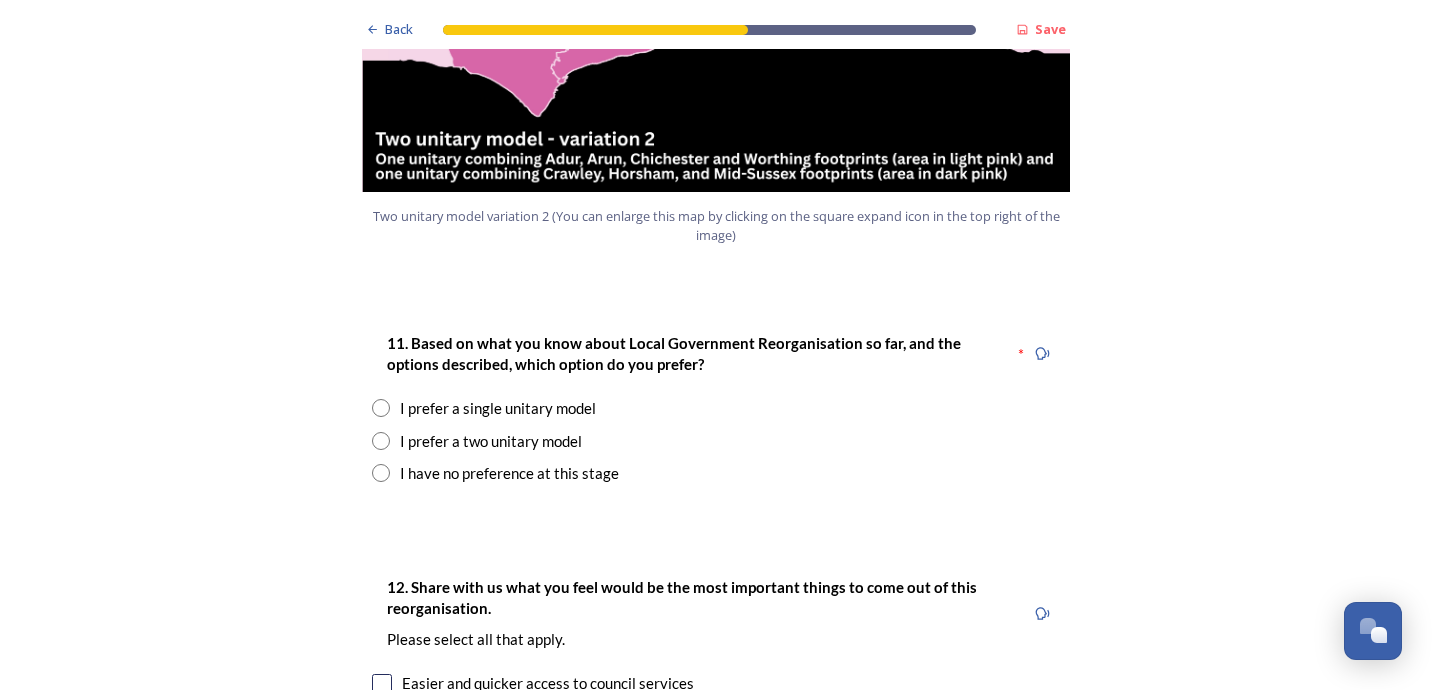 click on "I prefer a two unitary model" at bounding box center [491, 441] 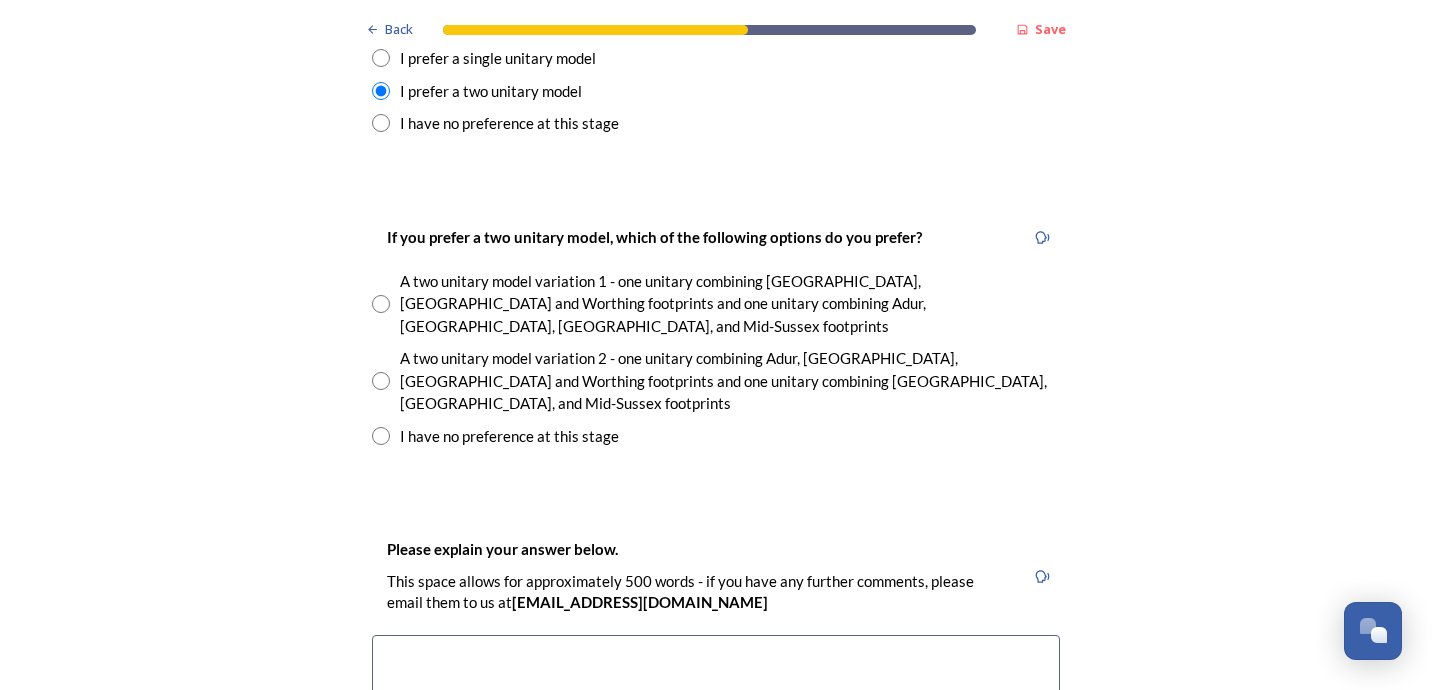scroll, scrollTop: 2797, scrollLeft: 0, axis: vertical 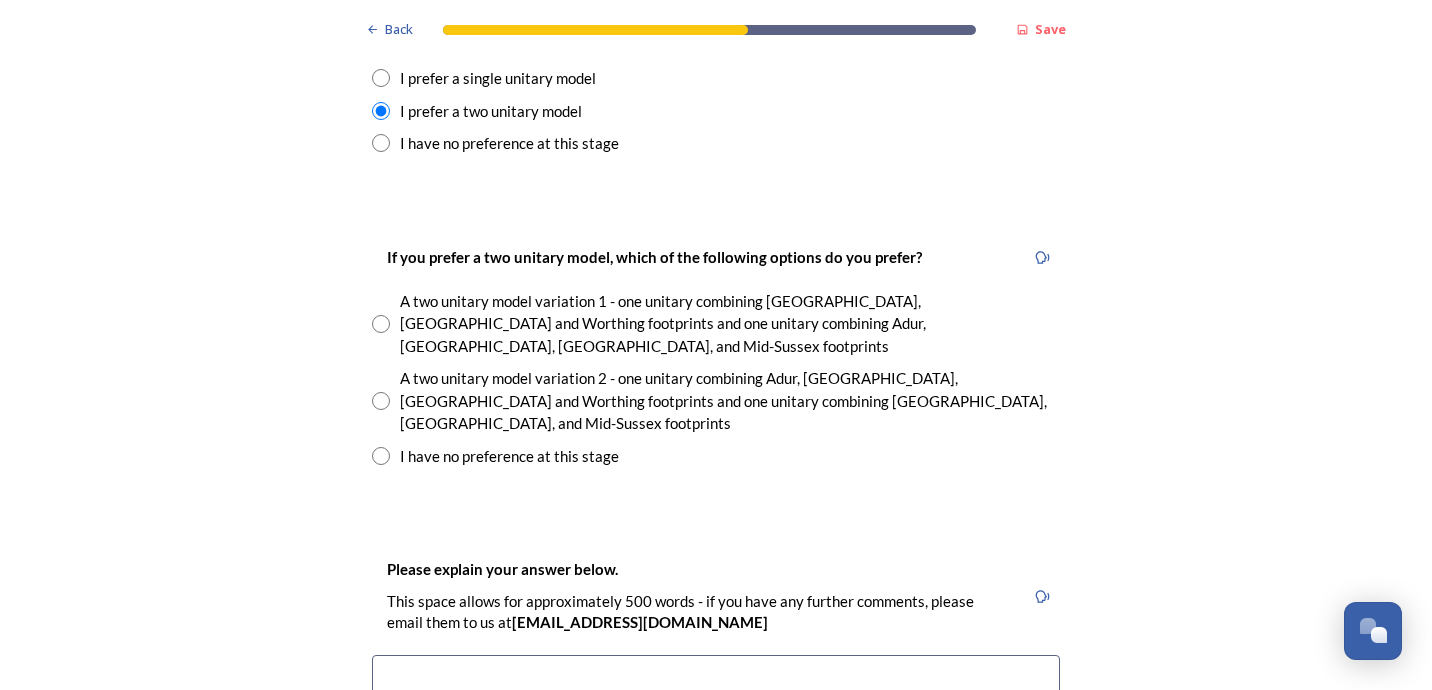 click at bounding box center (381, 324) 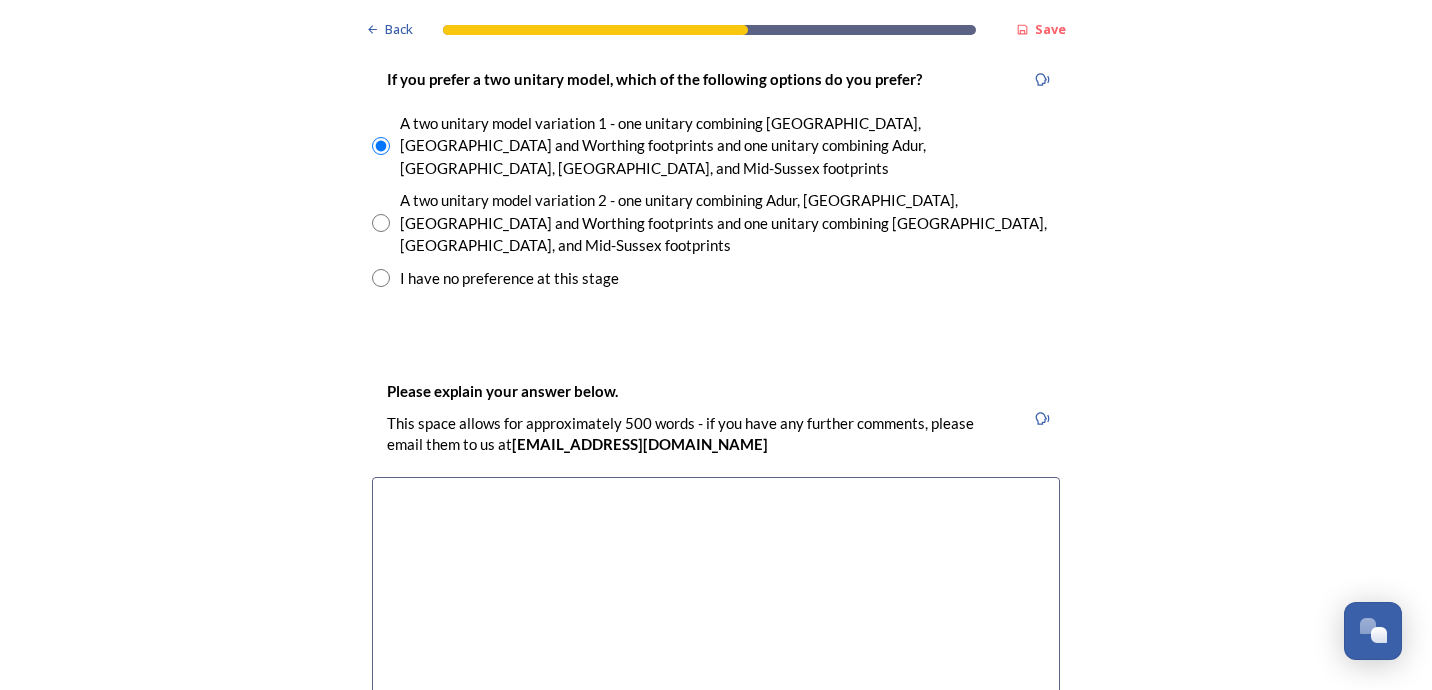 scroll, scrollTop: 2955, scrollLeft: 0, axis: vertical 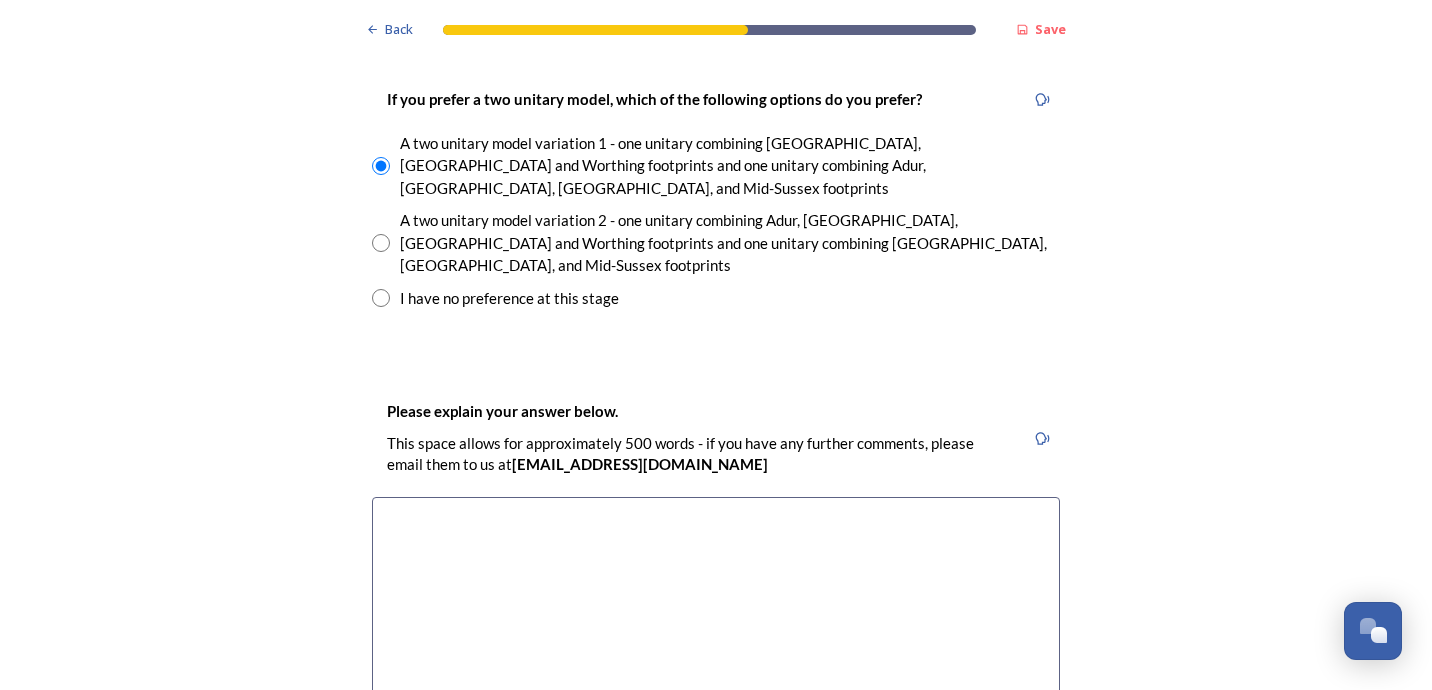 click at bounding box center [716, 609] 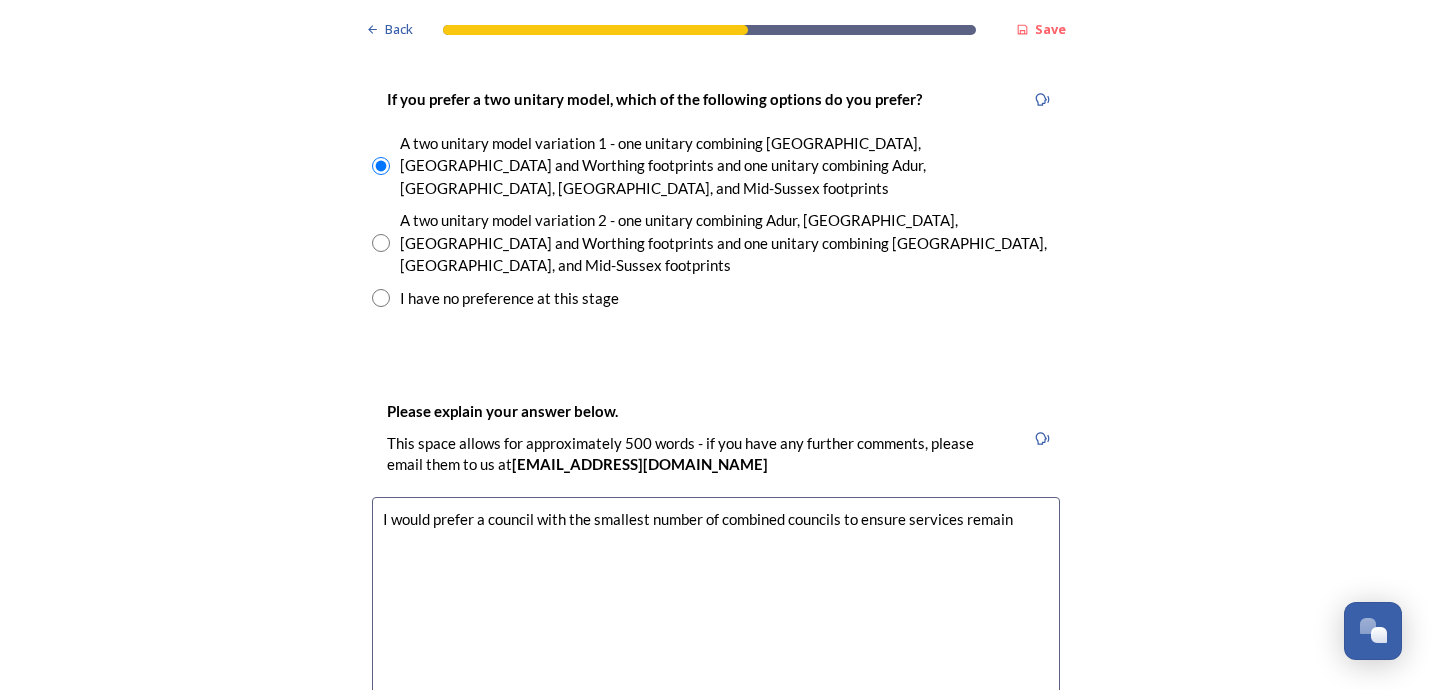 click on "I would prefer a council with the smallest number of combined councils to ensure services remain" at bounding box center (716, 609) 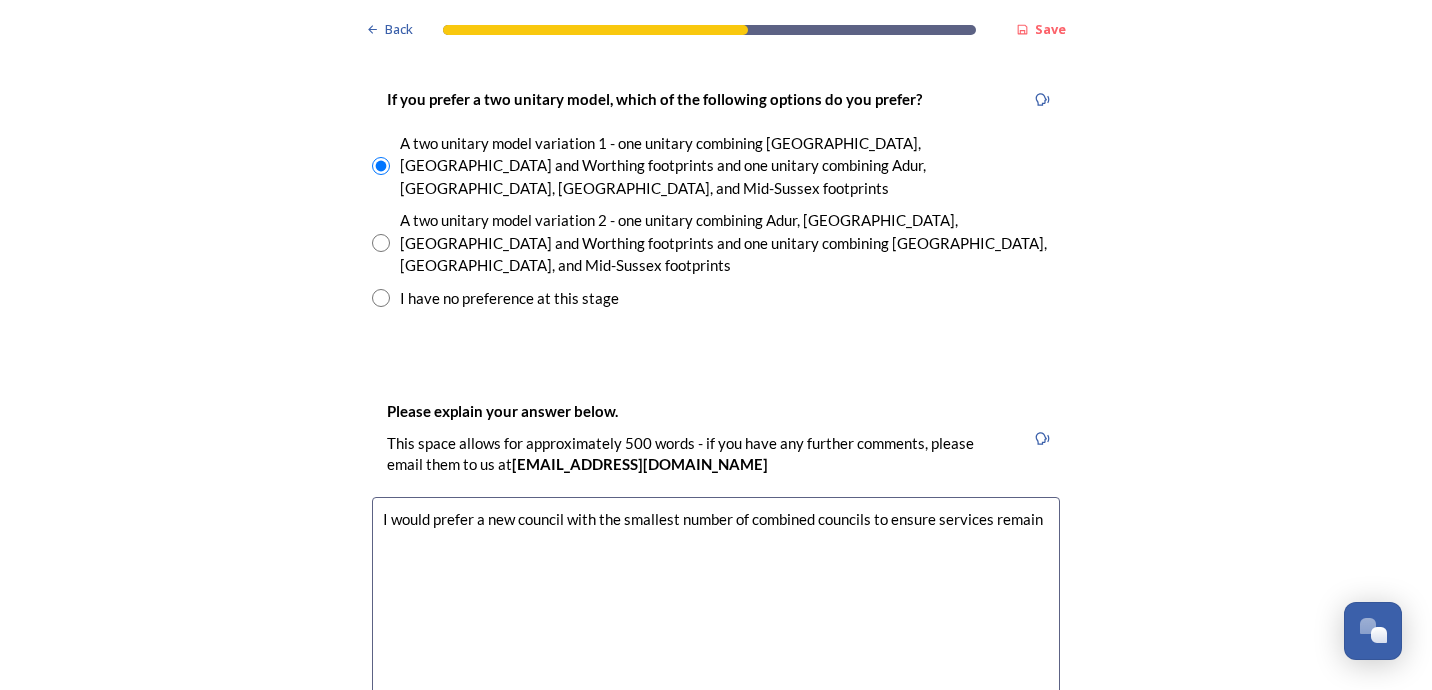 click on "I would prefer a new council with the smallest number of combined councils to ensure services remain" at bounding box center (716, 609) 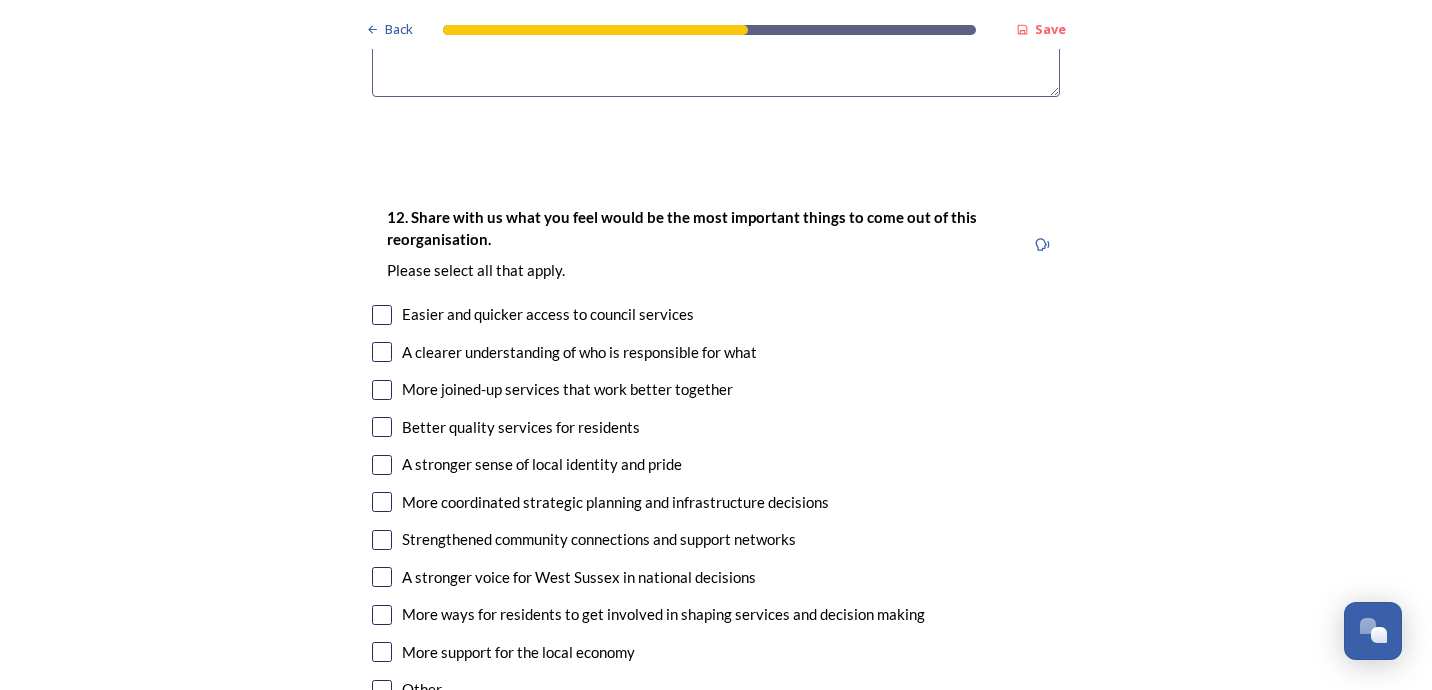 scroll, scrollTop: 3590, scrollLeft: 0, axis: vertical 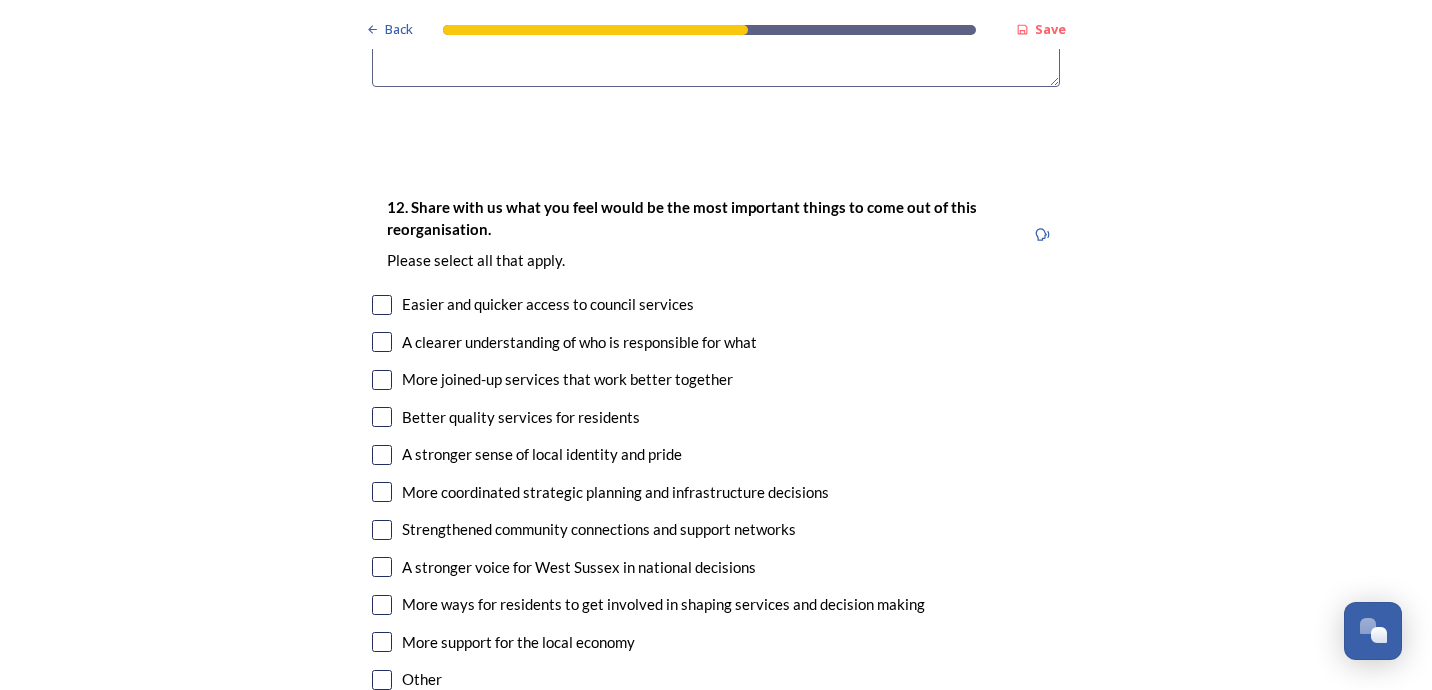 type on "I would prefer a new council with the smallest number of combined councils to ensure services remain and feel local services and relevant to me and the needs of my community." 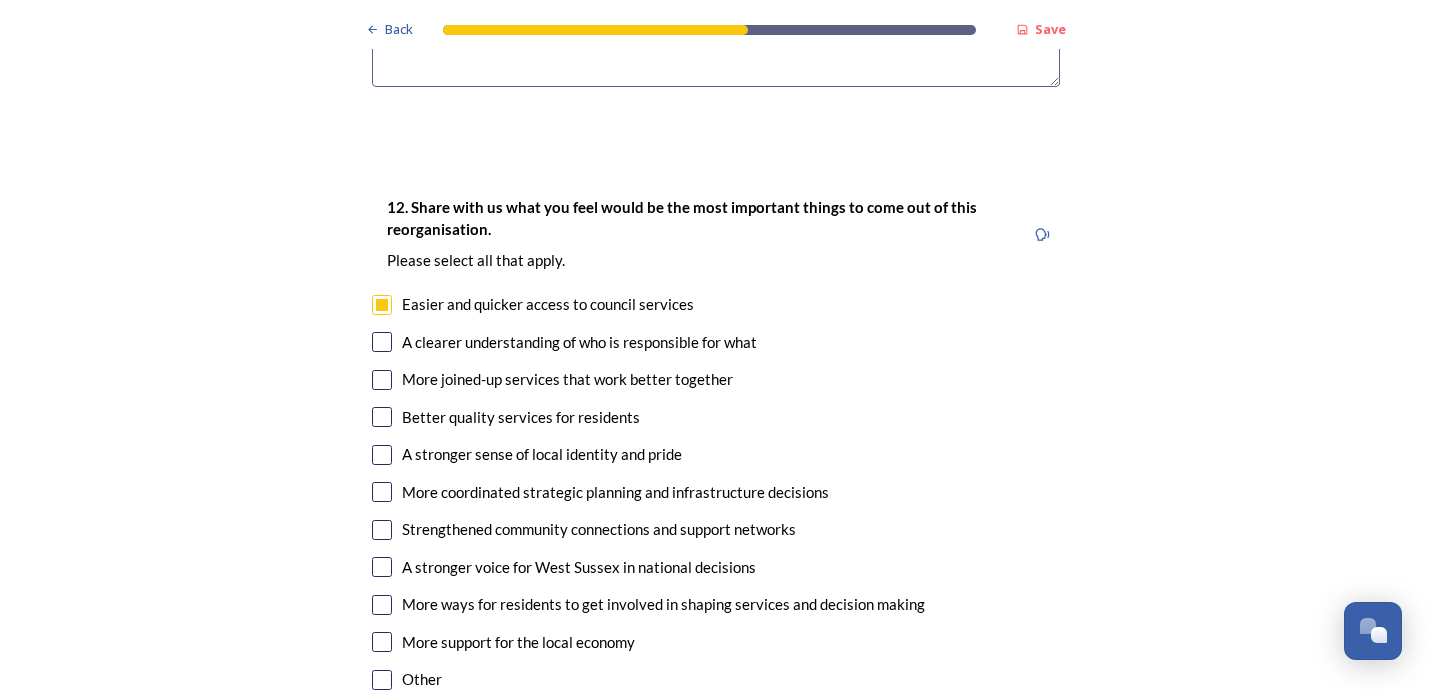 checkbox on "true" 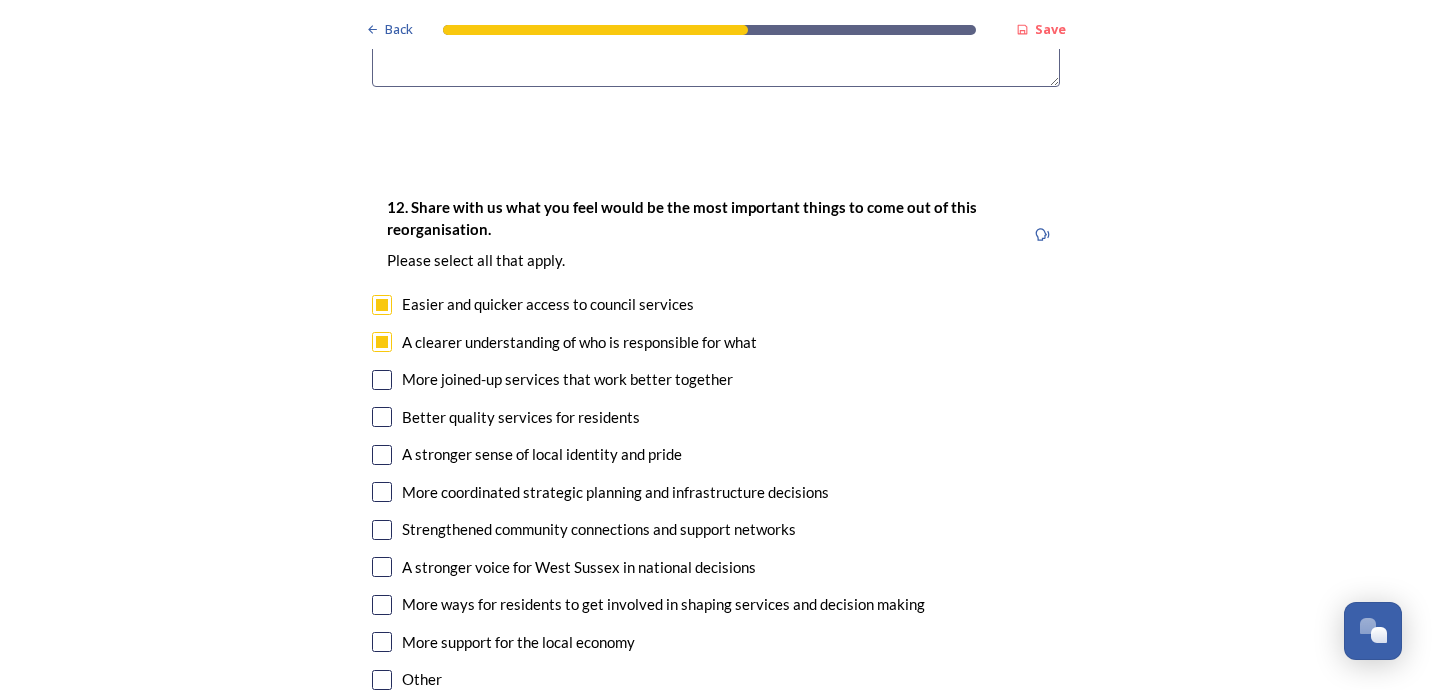 checkbox on "true" 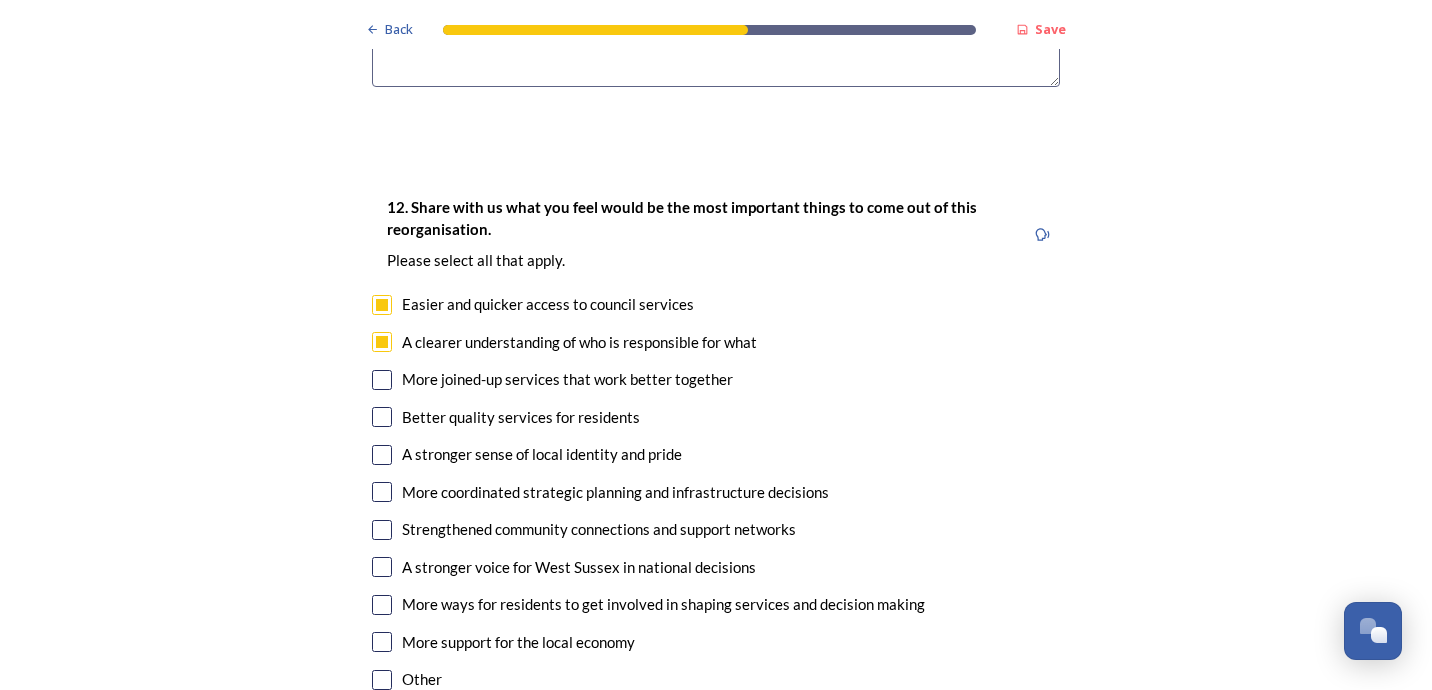 click on "More joined-up services that work better together" at bounding box center [567, 379] 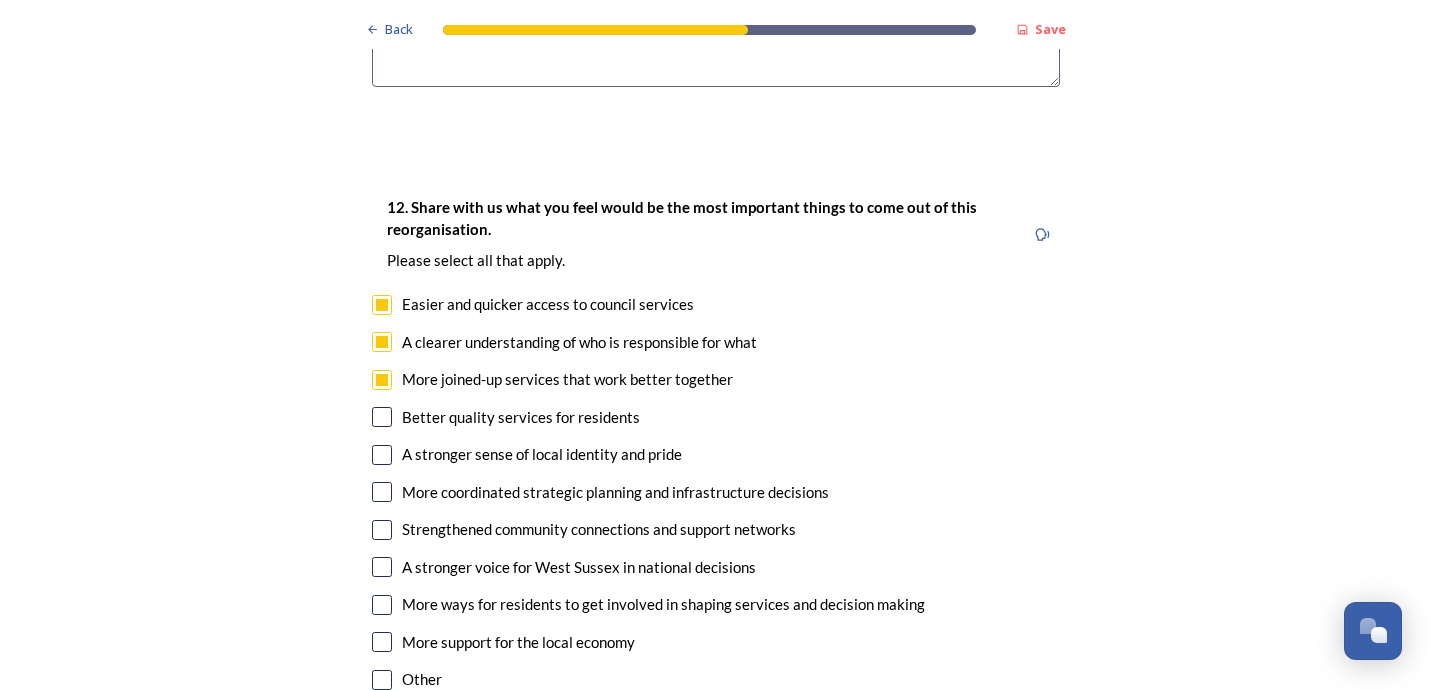 checkbox on "true" 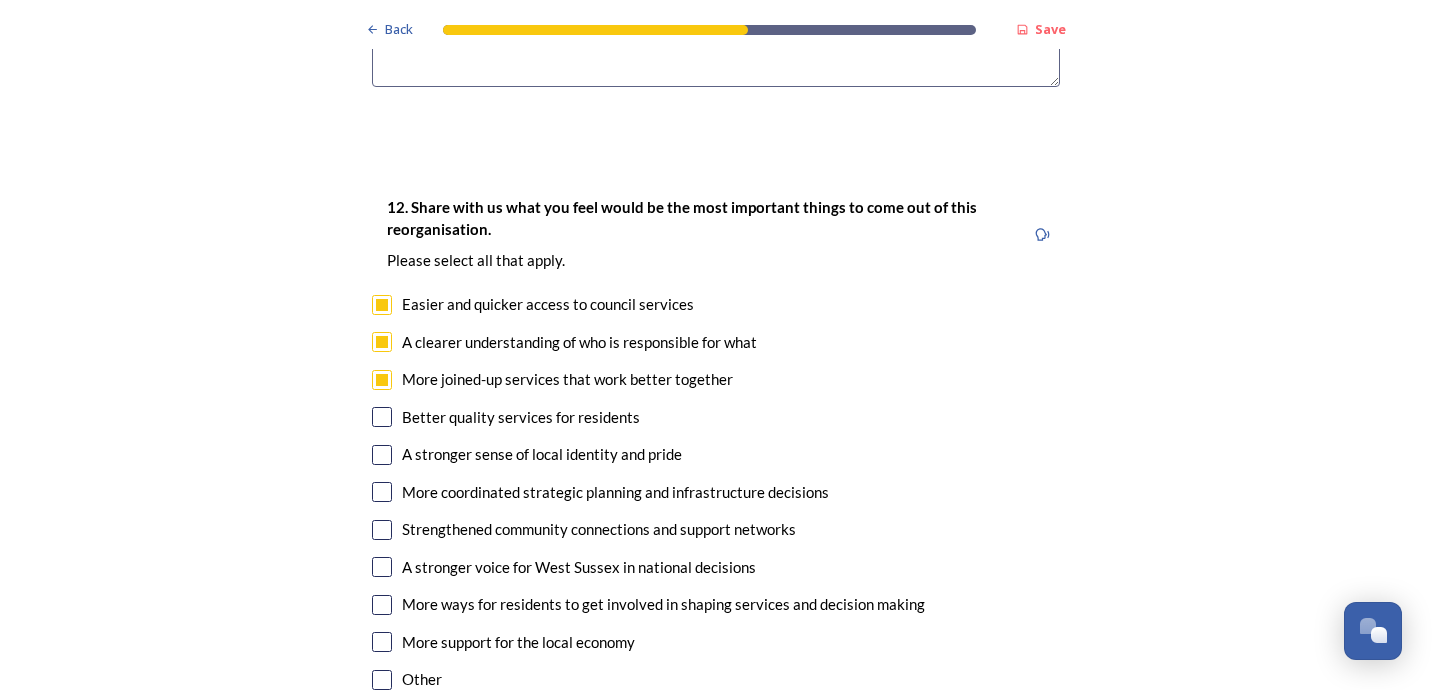 click on "Better quality services for residents" at bounding box center [521, 417] 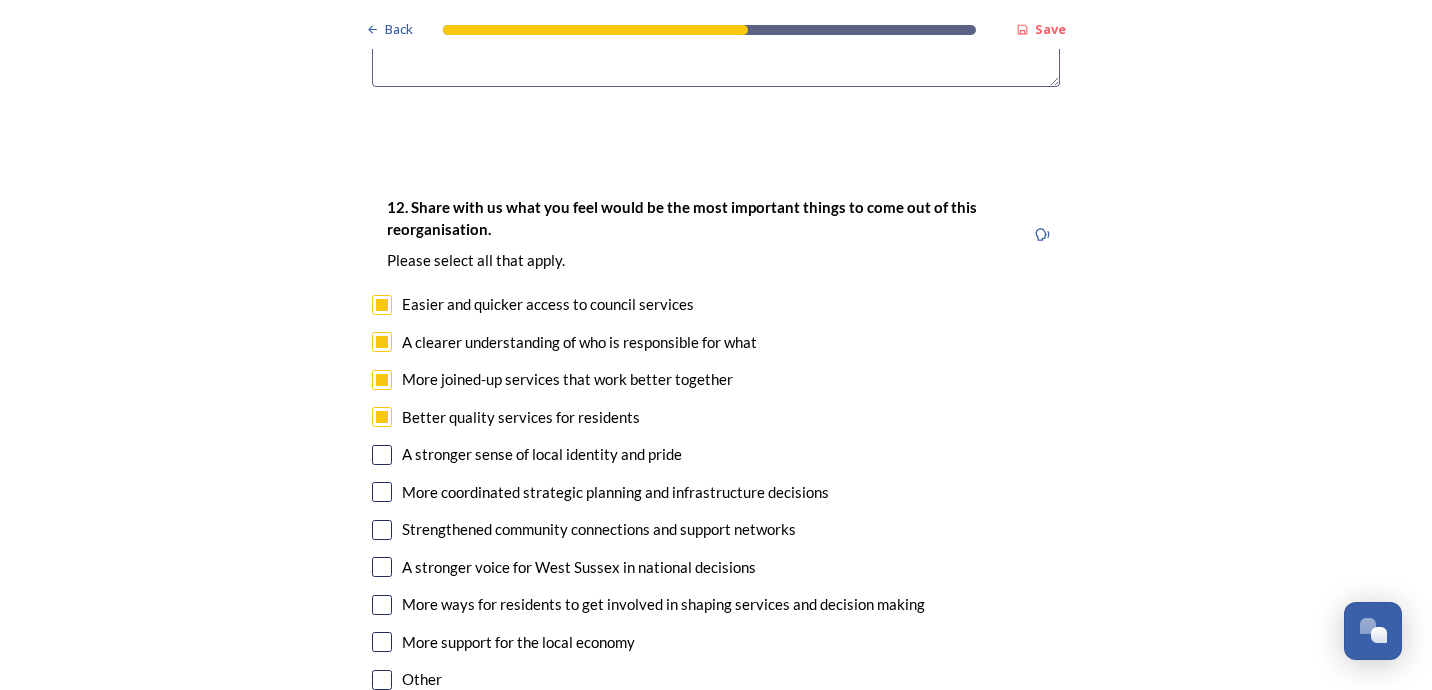 checkbox on "true" 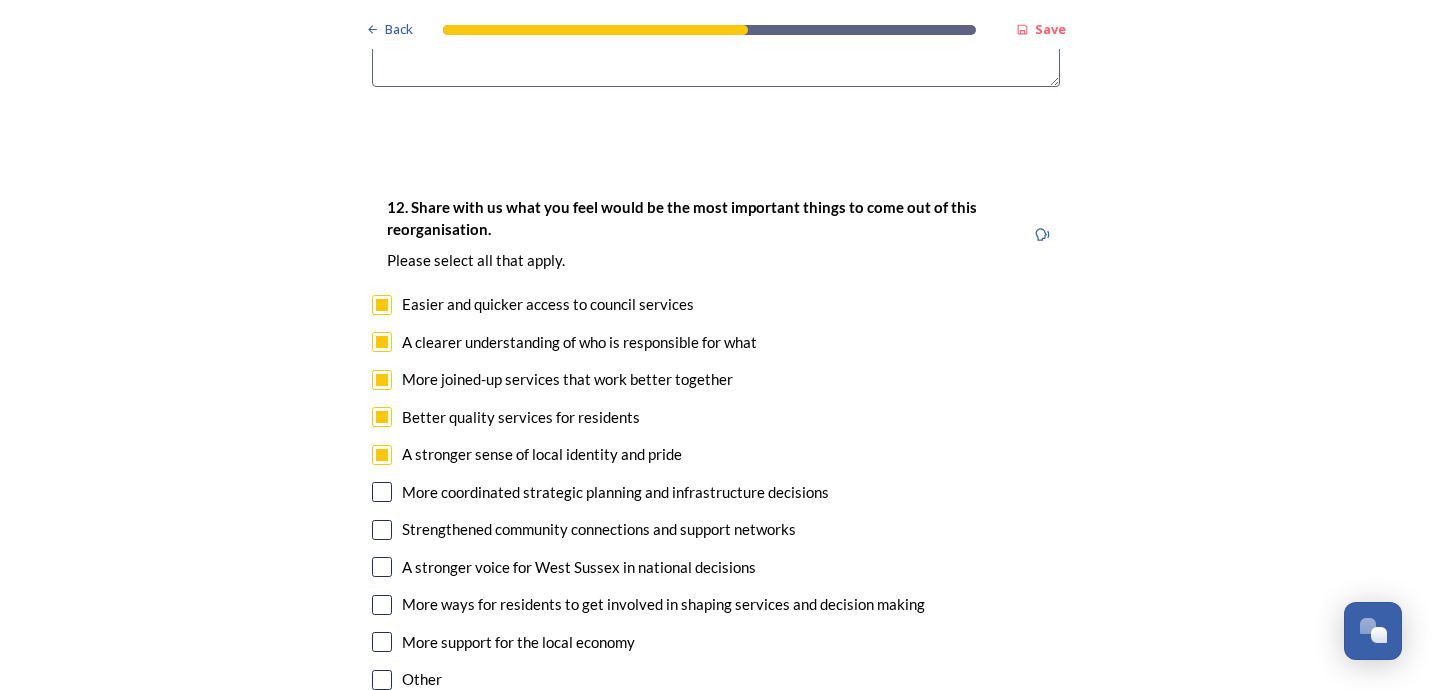 checkbox on "true" 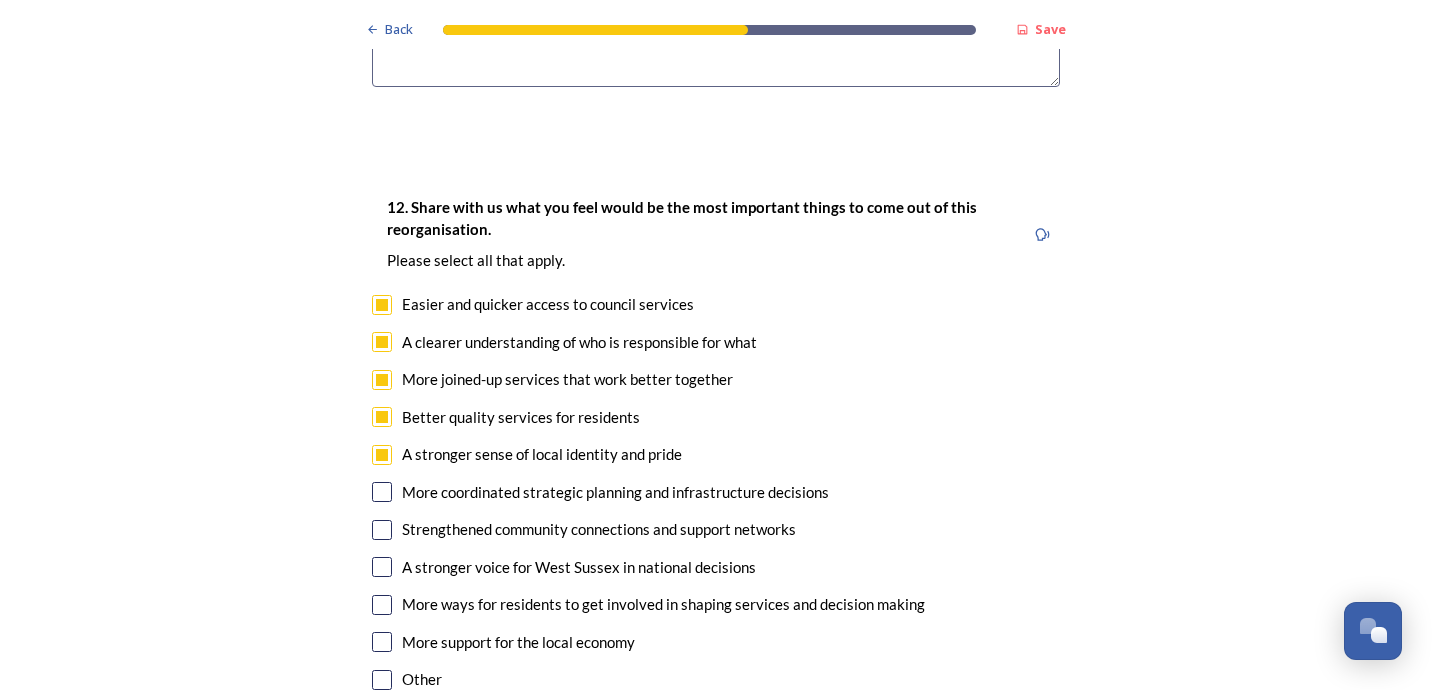 click on "More coordinated strategic planning and infrastructure decisions" at bounding box center (615, 492) 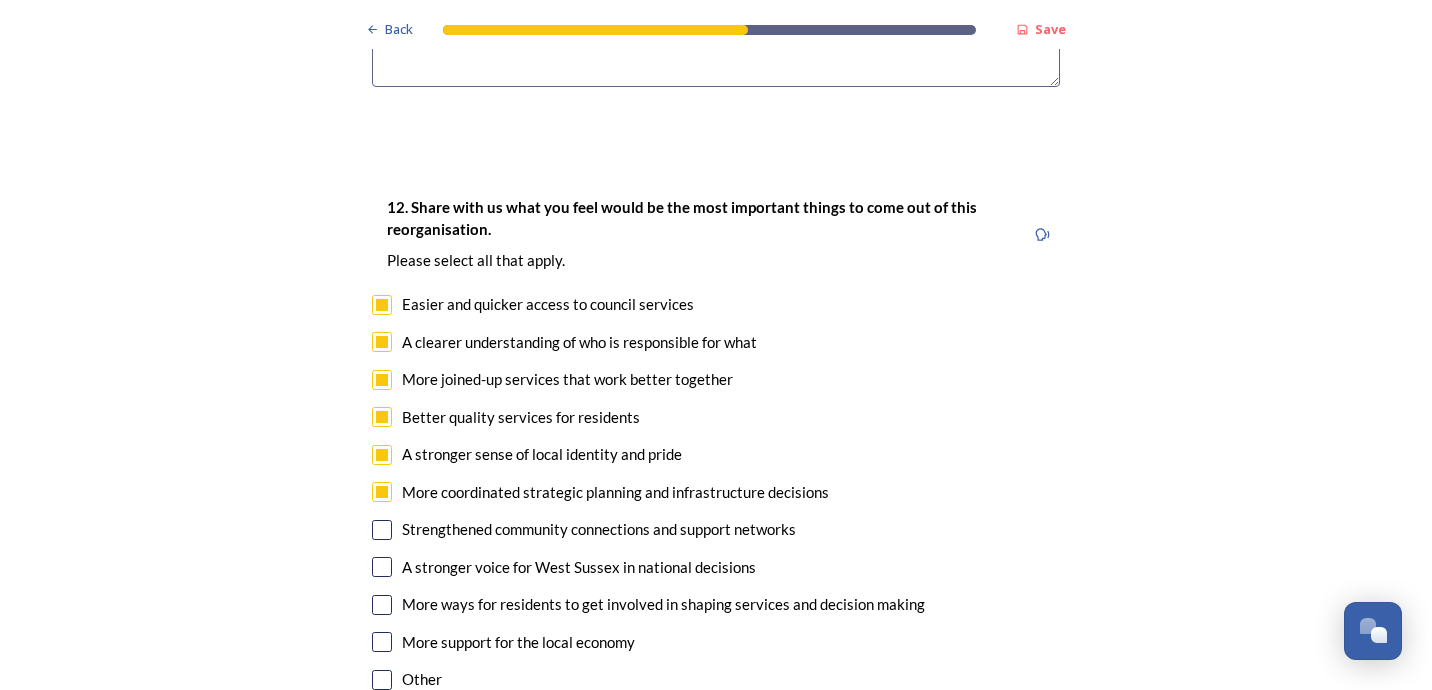 checkbox on "true" 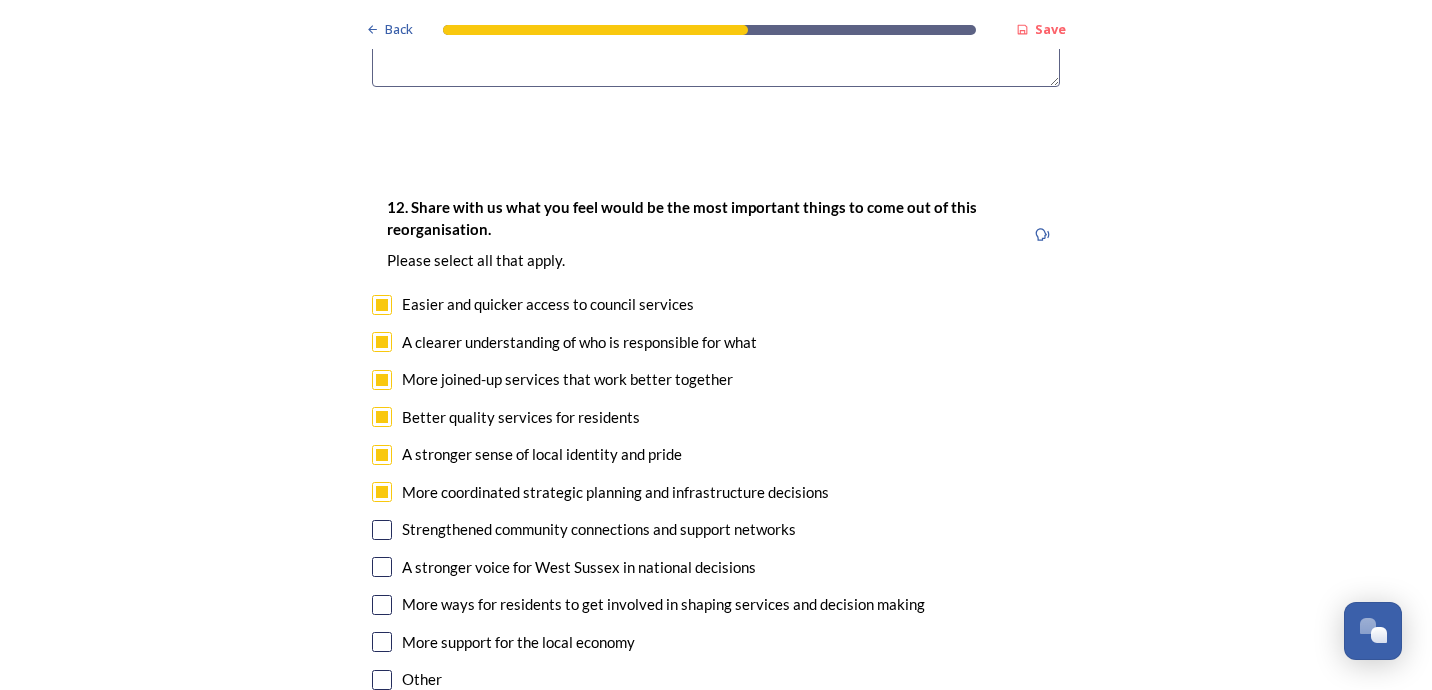 click on "Strengthened community connections and support networks" at bounding box center (599, 529) 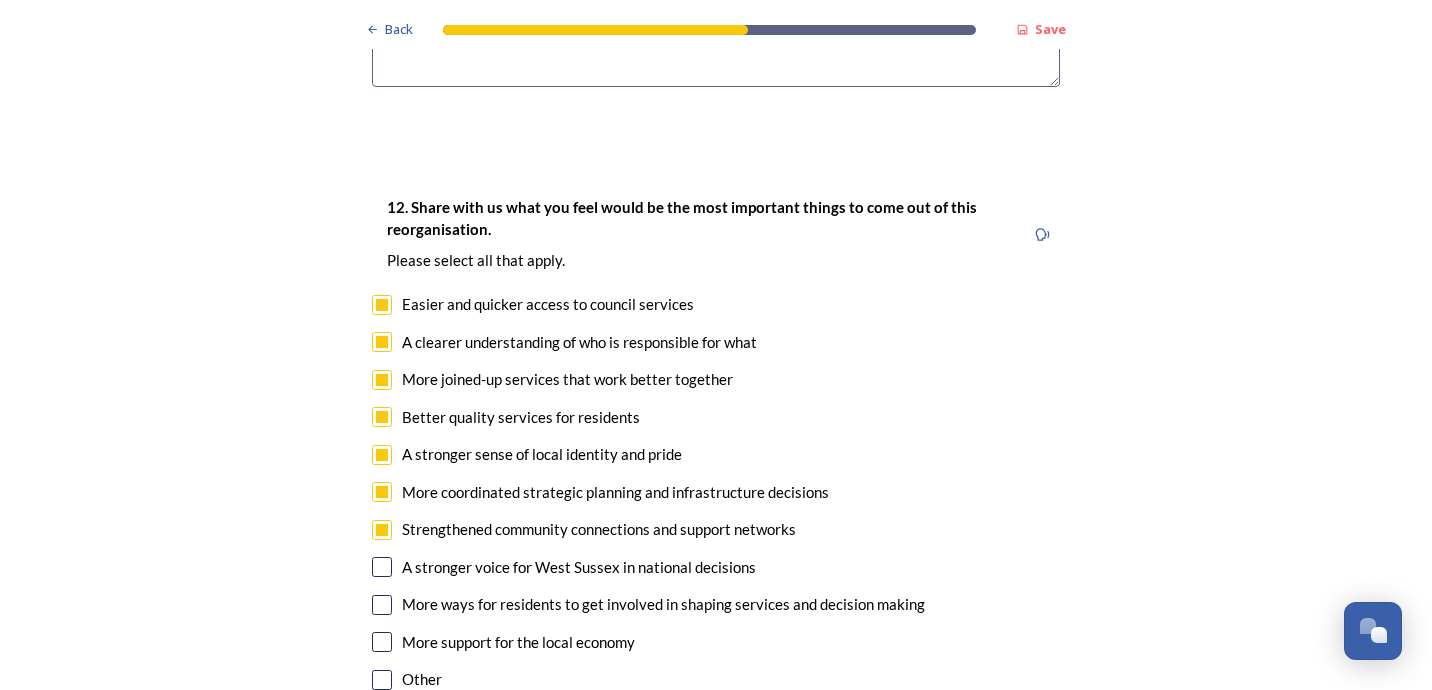 checkbox on "true" 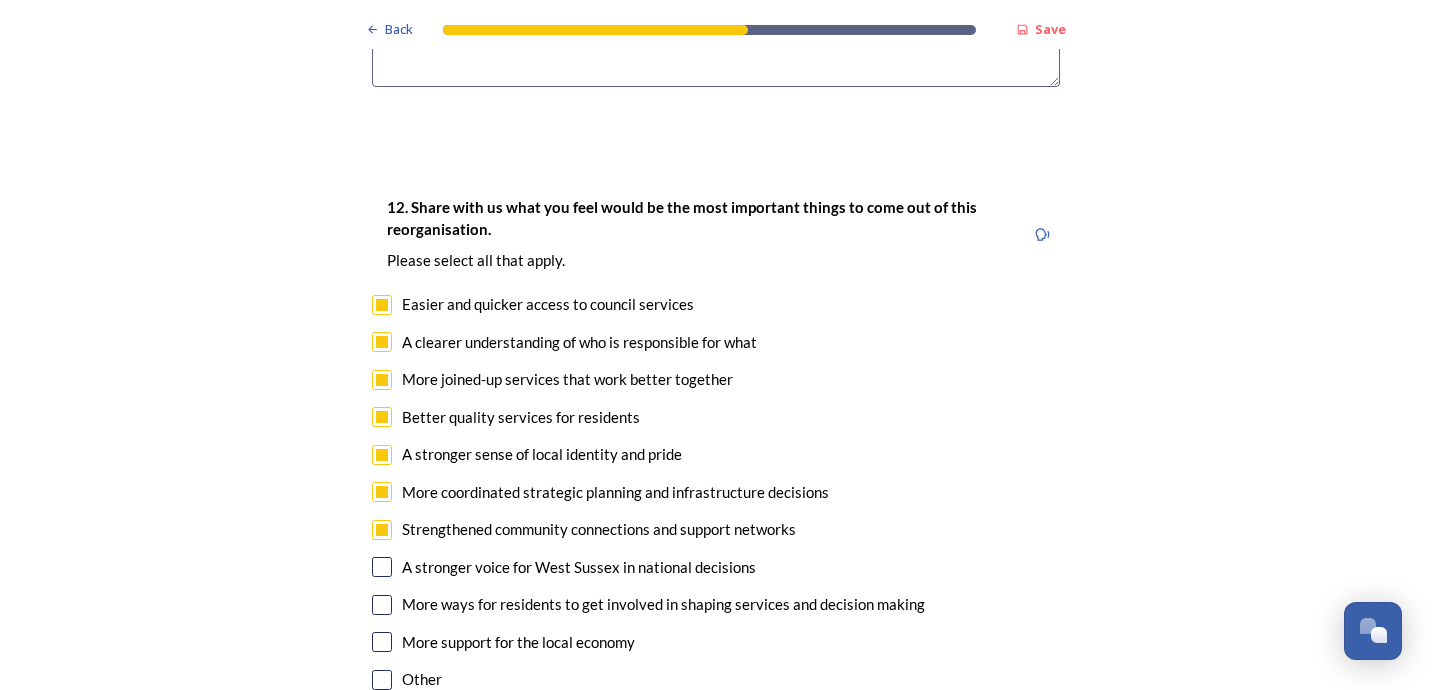 click on "A stronger voice for West Sussex in national decisions" at bounding box center (579, 567) 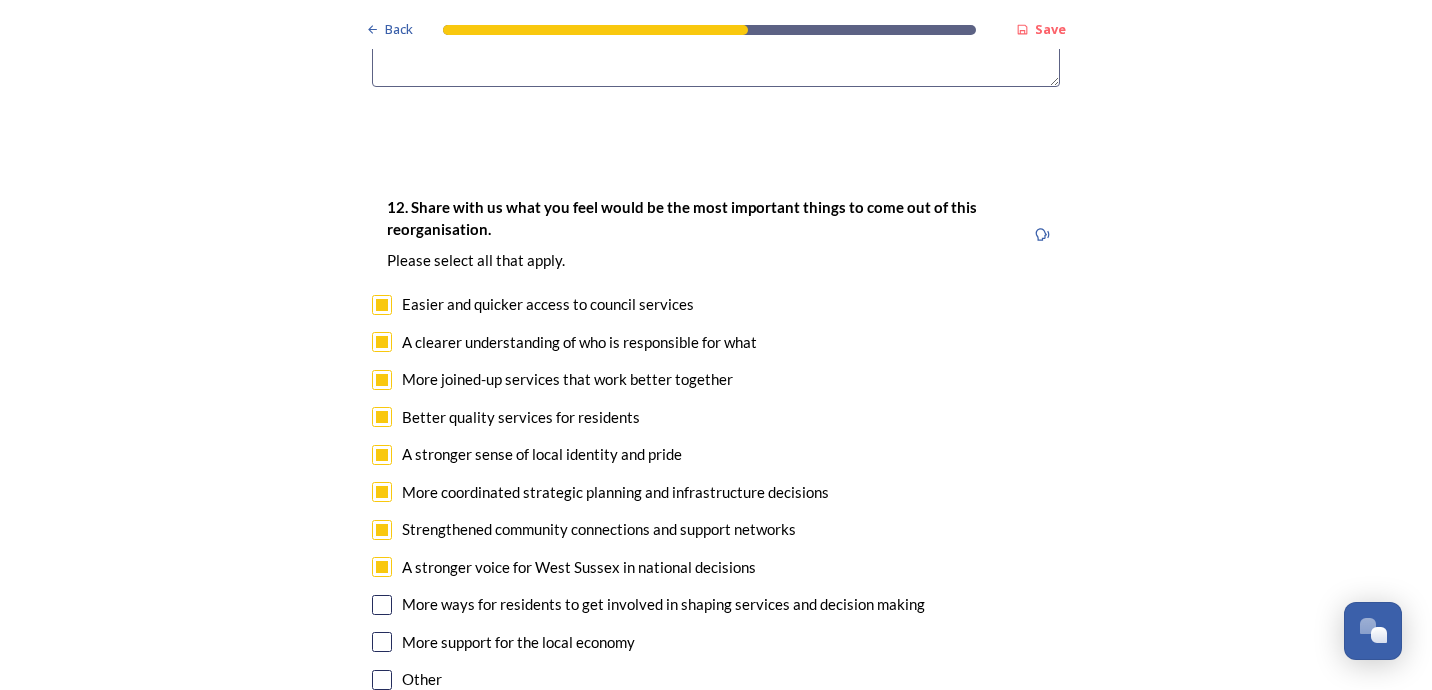 click on "More ways for residents to get involved in shaping services and decision making" at bounding box center [663, 604] 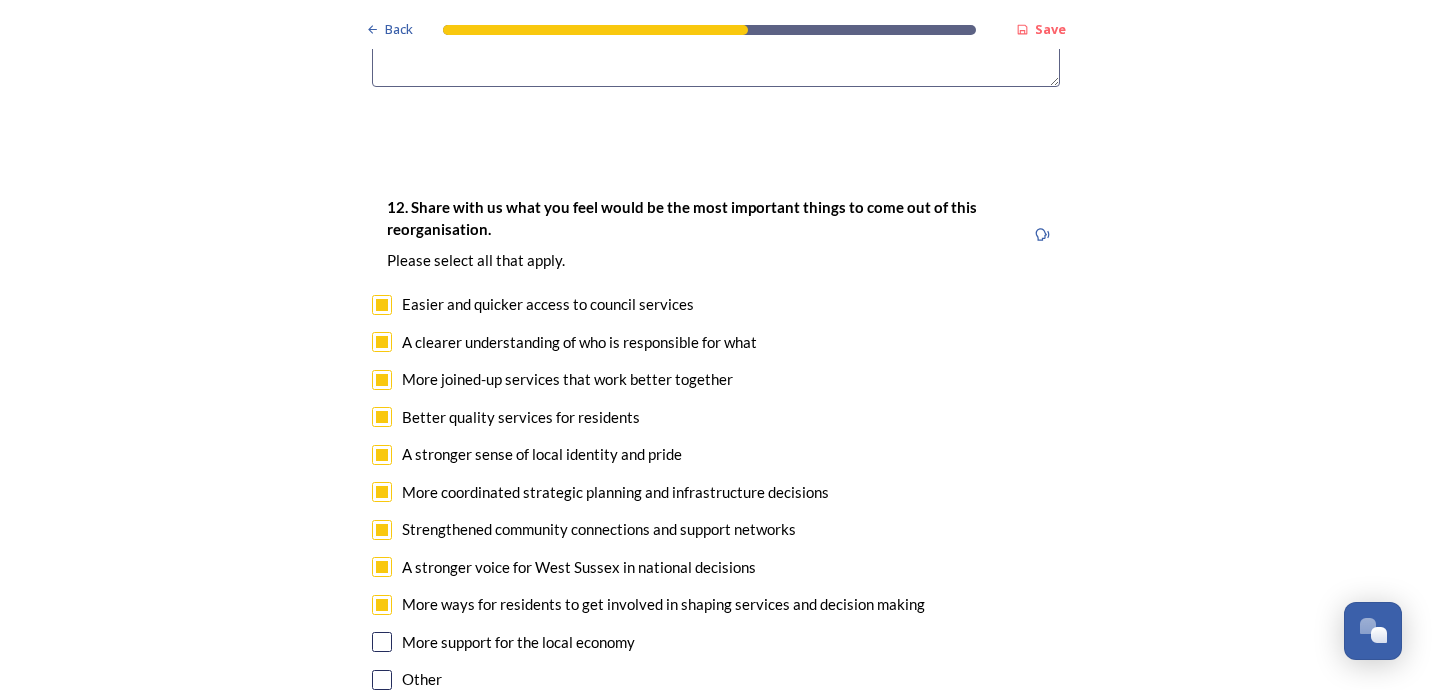 checkbox on "true" 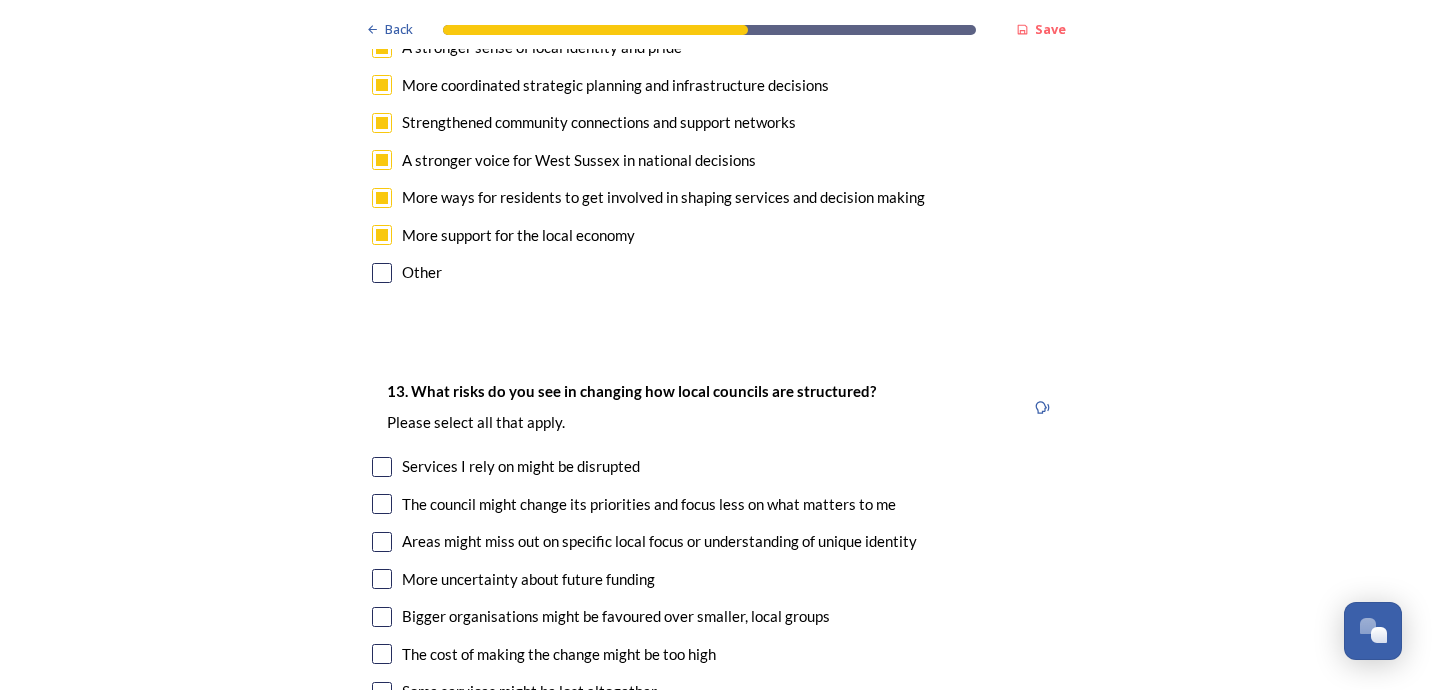 scroll, scrollTop: 4056, scrollLeft: 0, axis: vertical 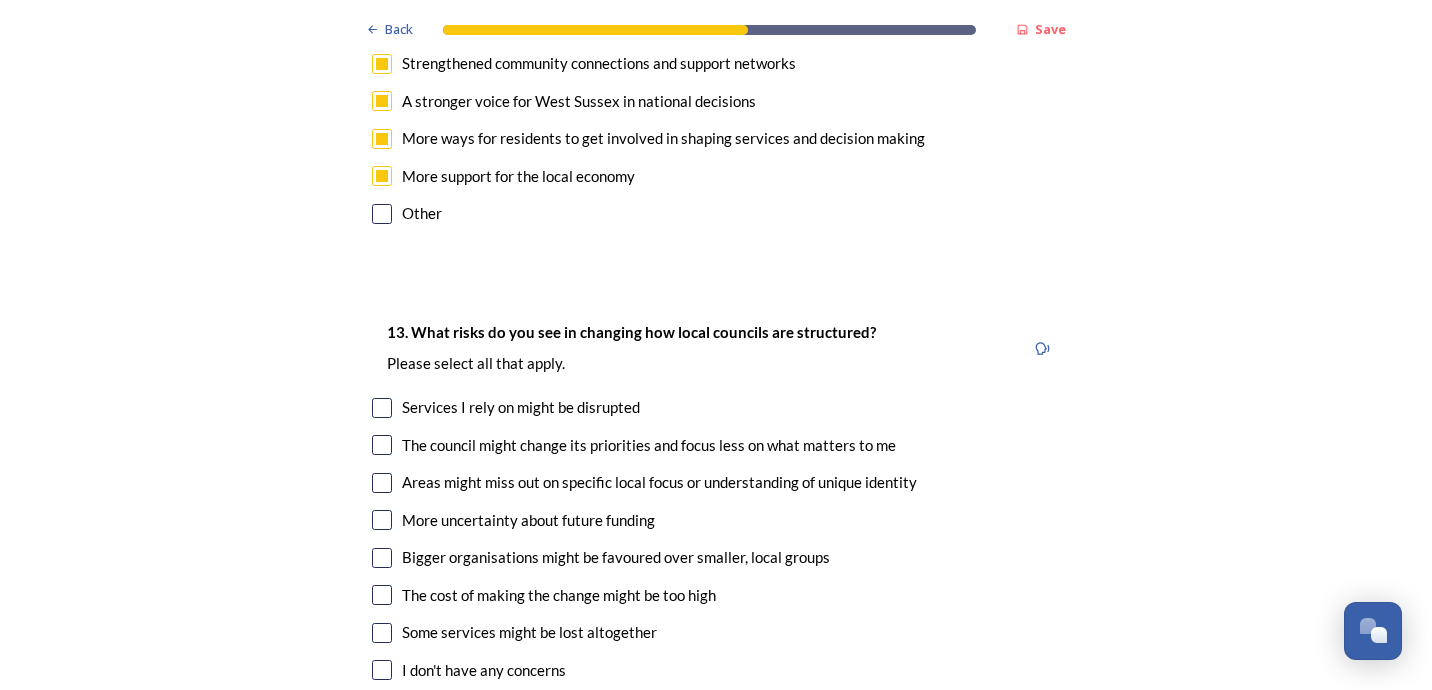 click on "Services I rely on might be disrupted" at bounding box center (521, 407) 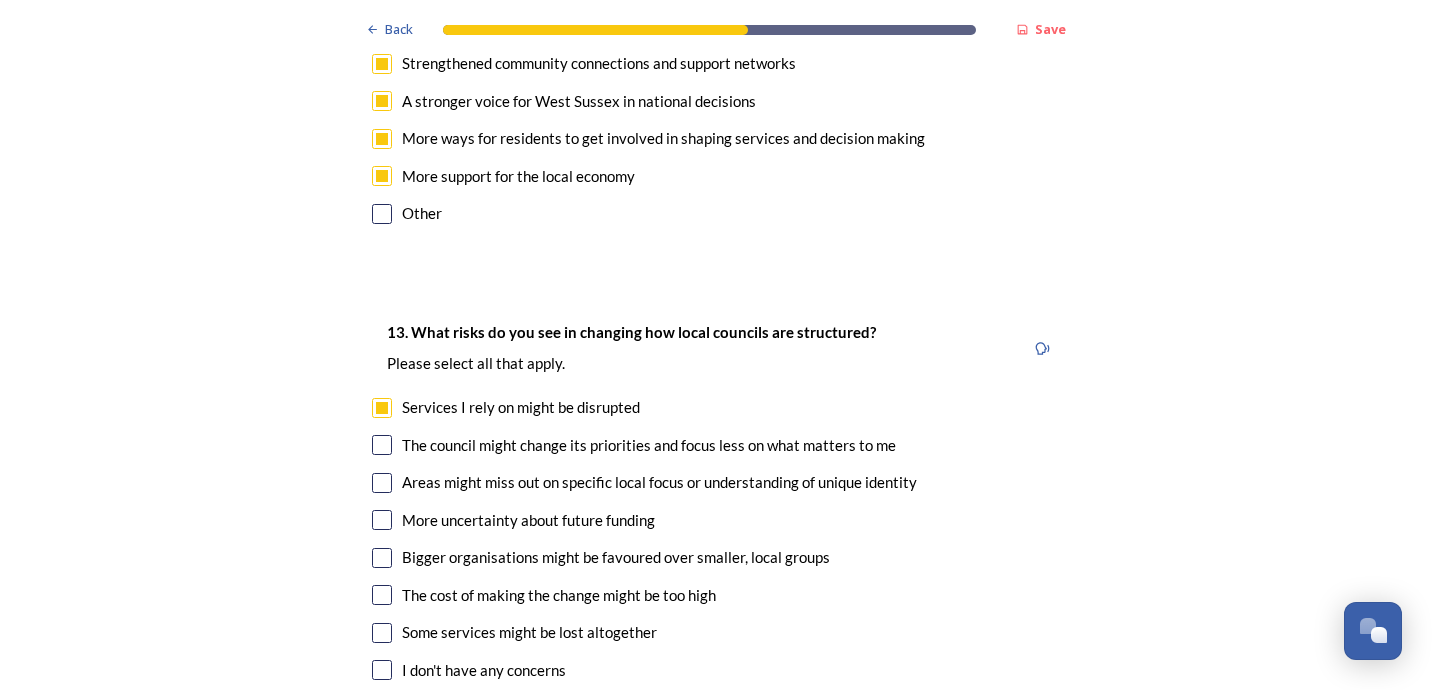 checkbox on "true" 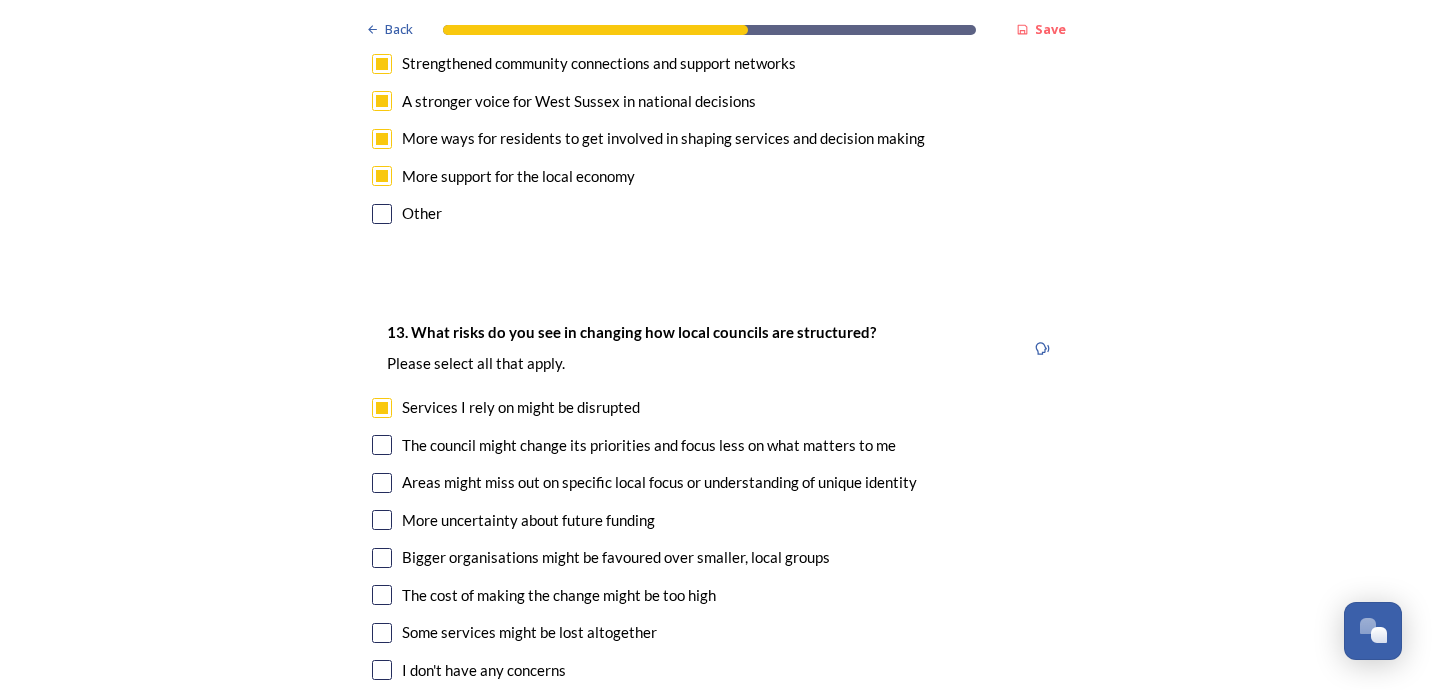 click on "The council might change its priorities and focus less on what matters to me" at bounding box center (649, 445) 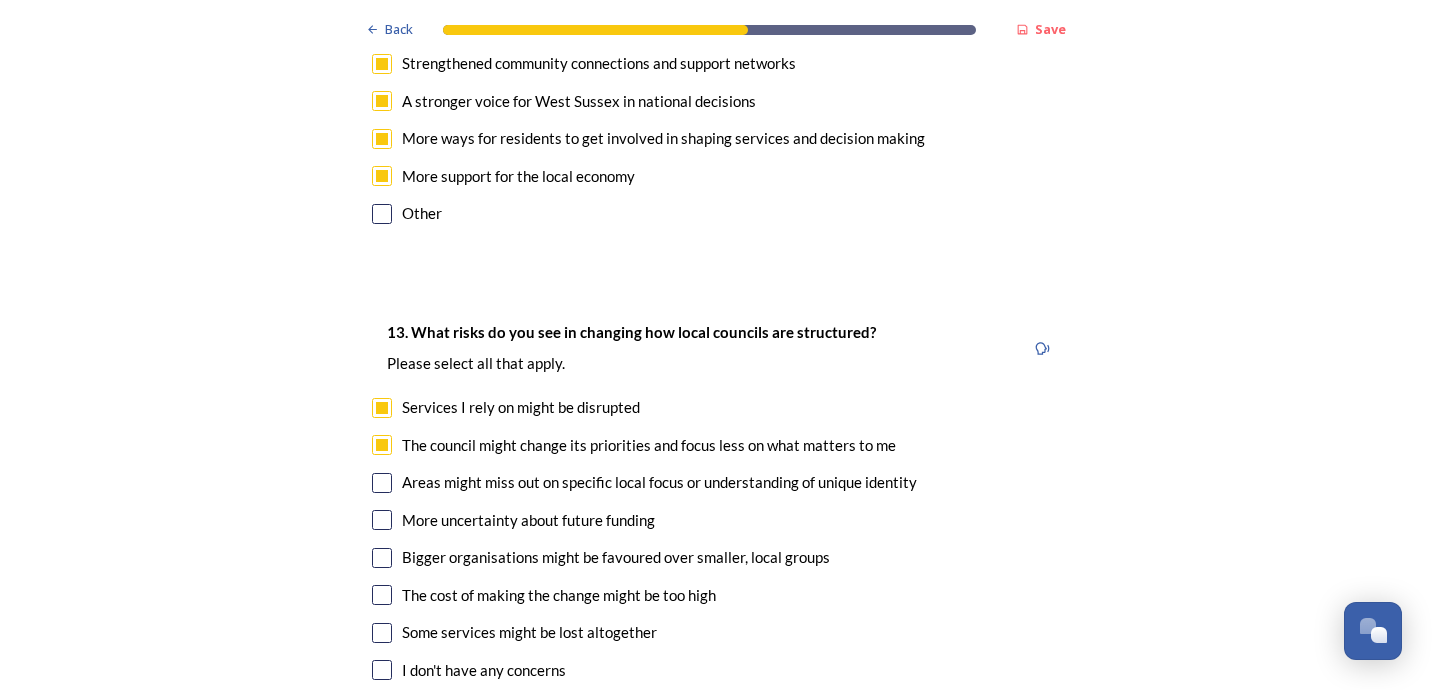 click on "13. What risks do you see in changing how local councils are structured? ﻿Please select all that apply. Services I rely on might be disrupted The council might change its priorities and focus less on what matters to me Areas might miss out on specific local focus or understanding of unique identity More uncertainty about future funding Bigger organisations might be favoured over smaller, local groups The cost of making the change might be too high Some services might be lost altogether I don't have any concerns Other" at bounding box center (716, 522) 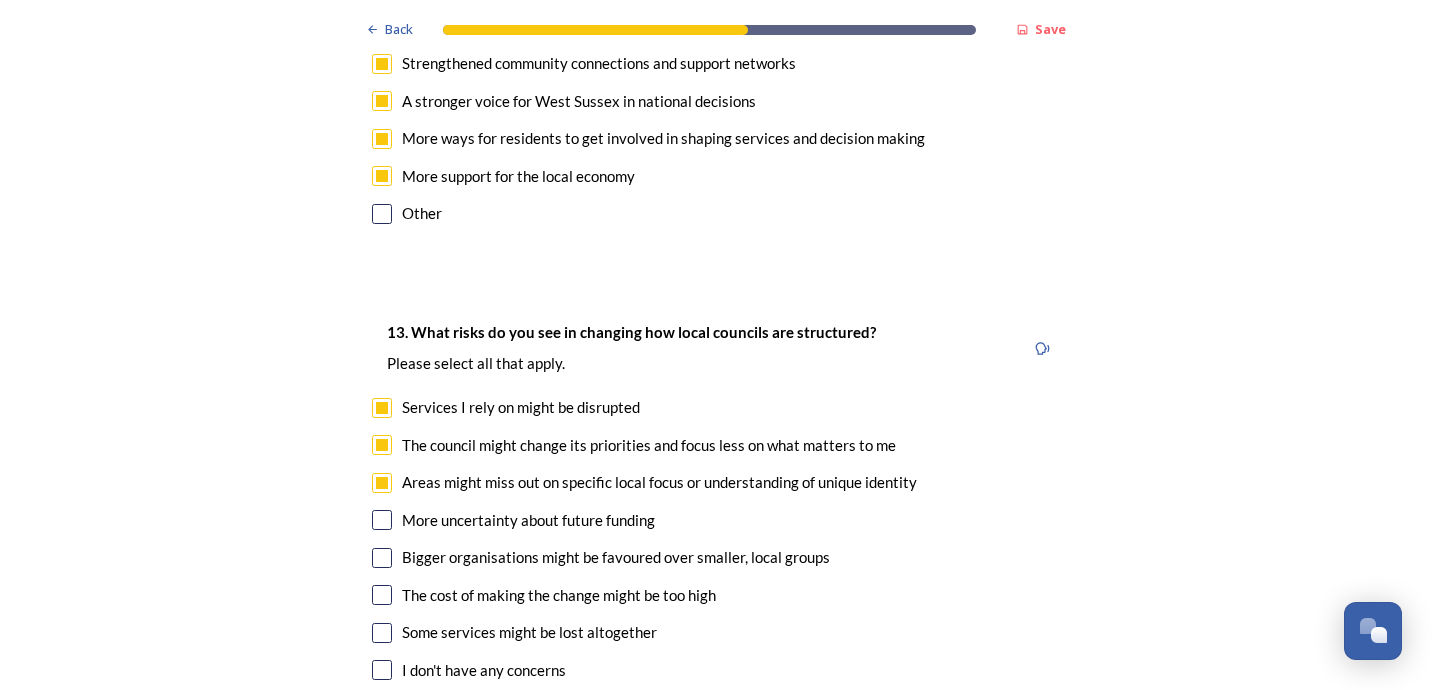 checkbox on "true" 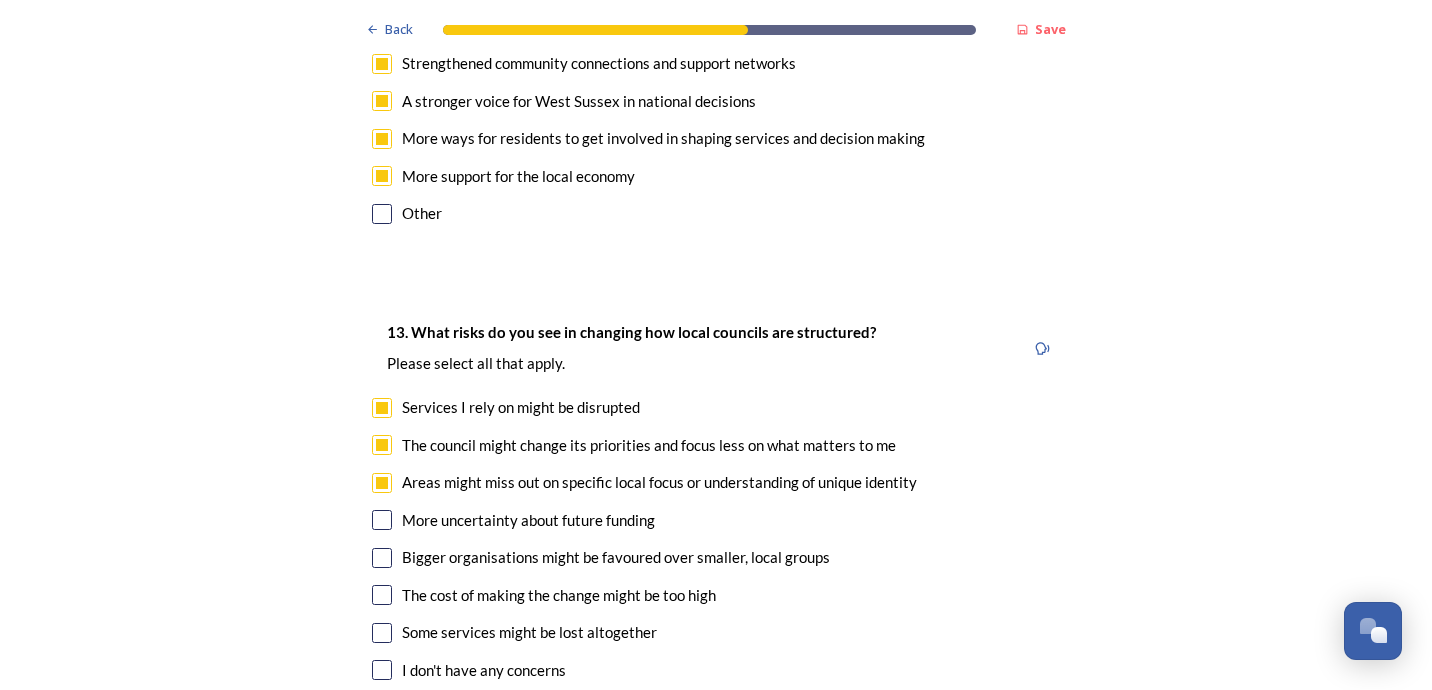 click on "Services I rely on might be disrupted" at bounding box center (521, 407) 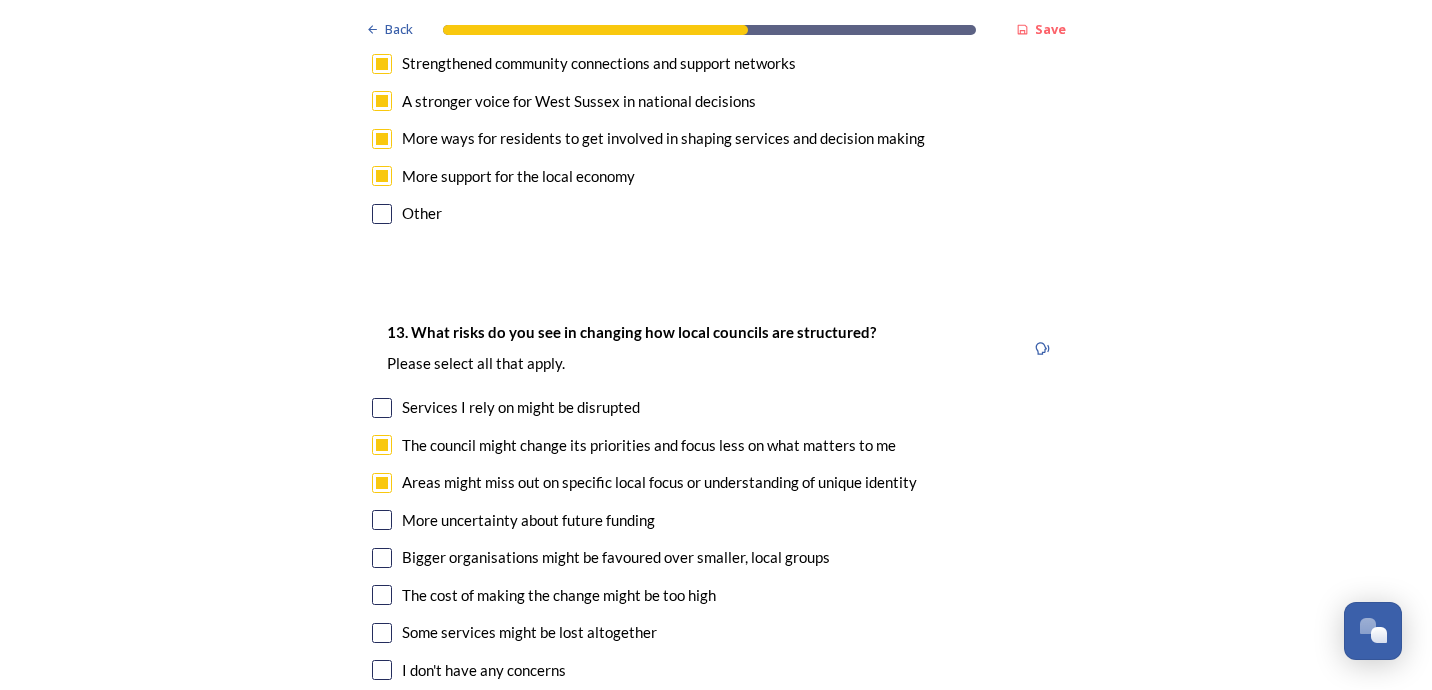 click on "Bigger organisations might be favoured over smaller, local groups" at bounding box center (616, 557) 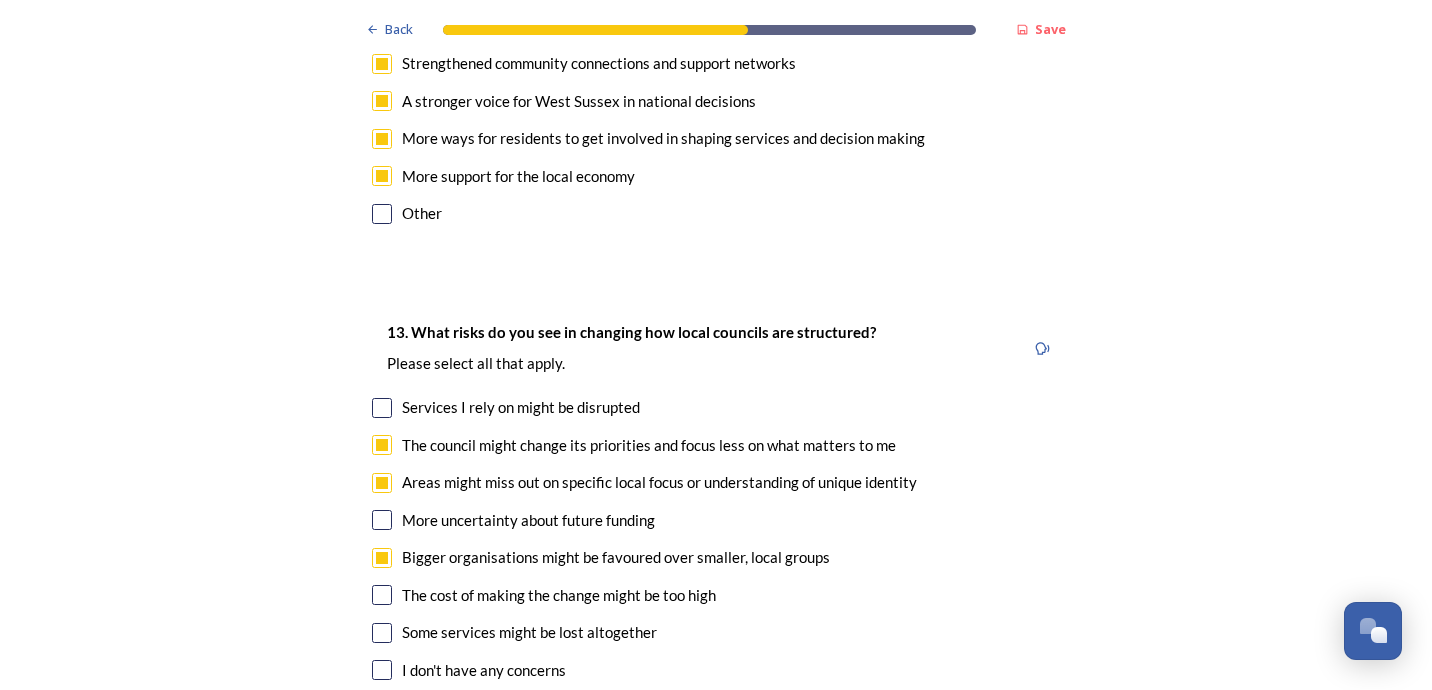 click on "Bigger organisations might be favoured over smaller, local groups" at bounding box center [616, 557] 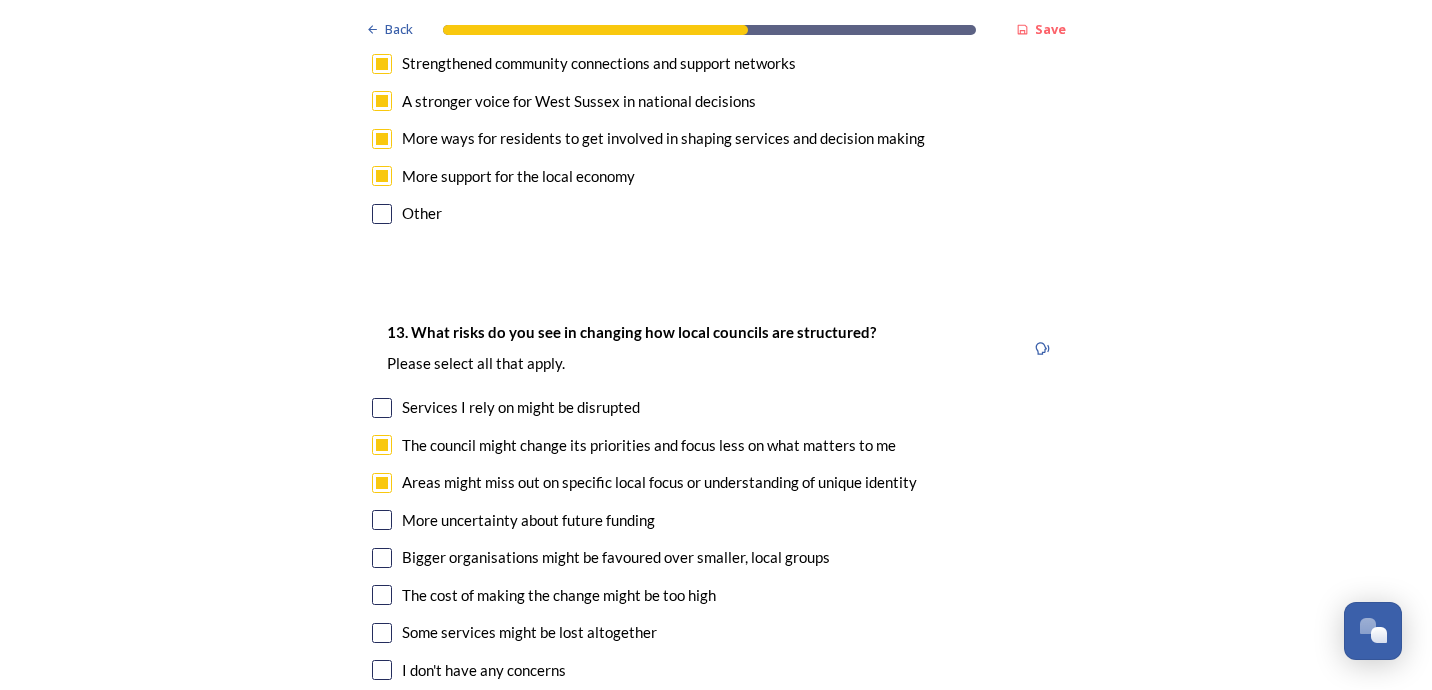 click on "Bigger organisations might be favoured over smaller, local groups" at bounding box center (616, 557) 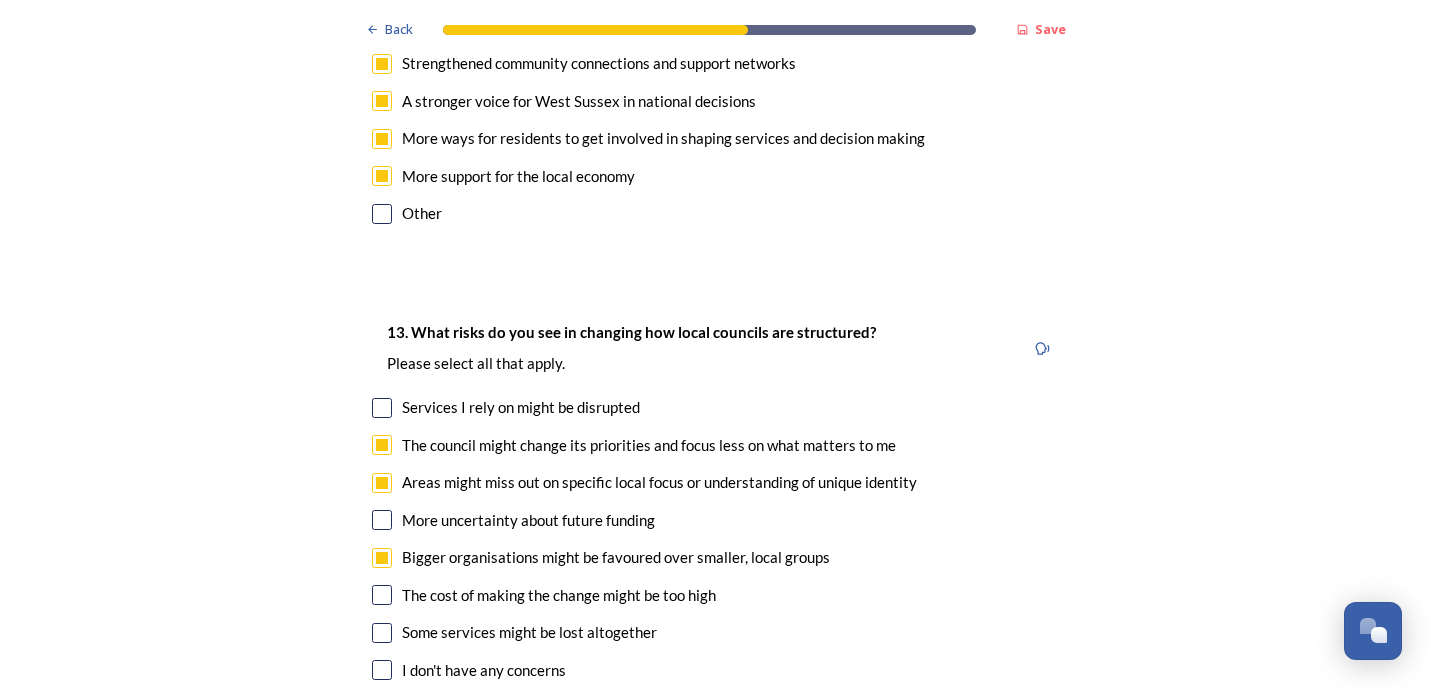 checkbox on "true" 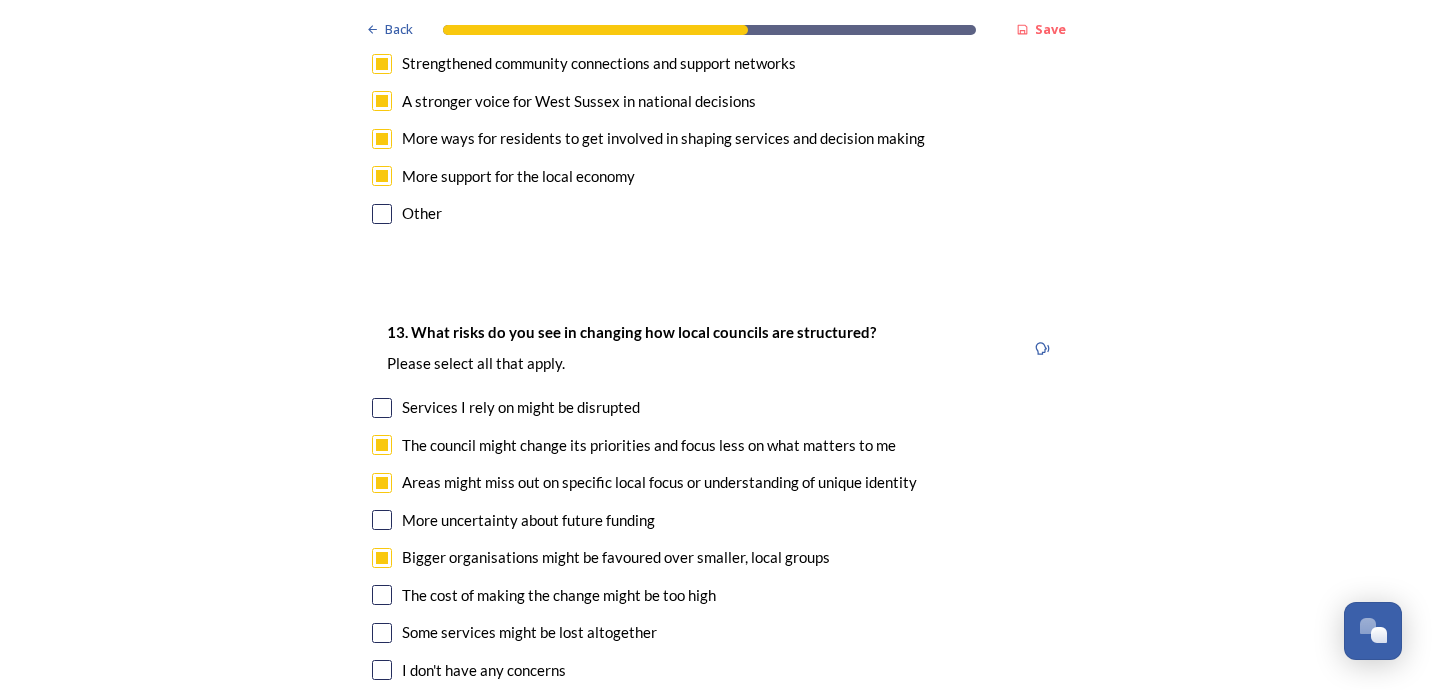 click on "Some services might be lost altogether" at bounding box center [529, 632] 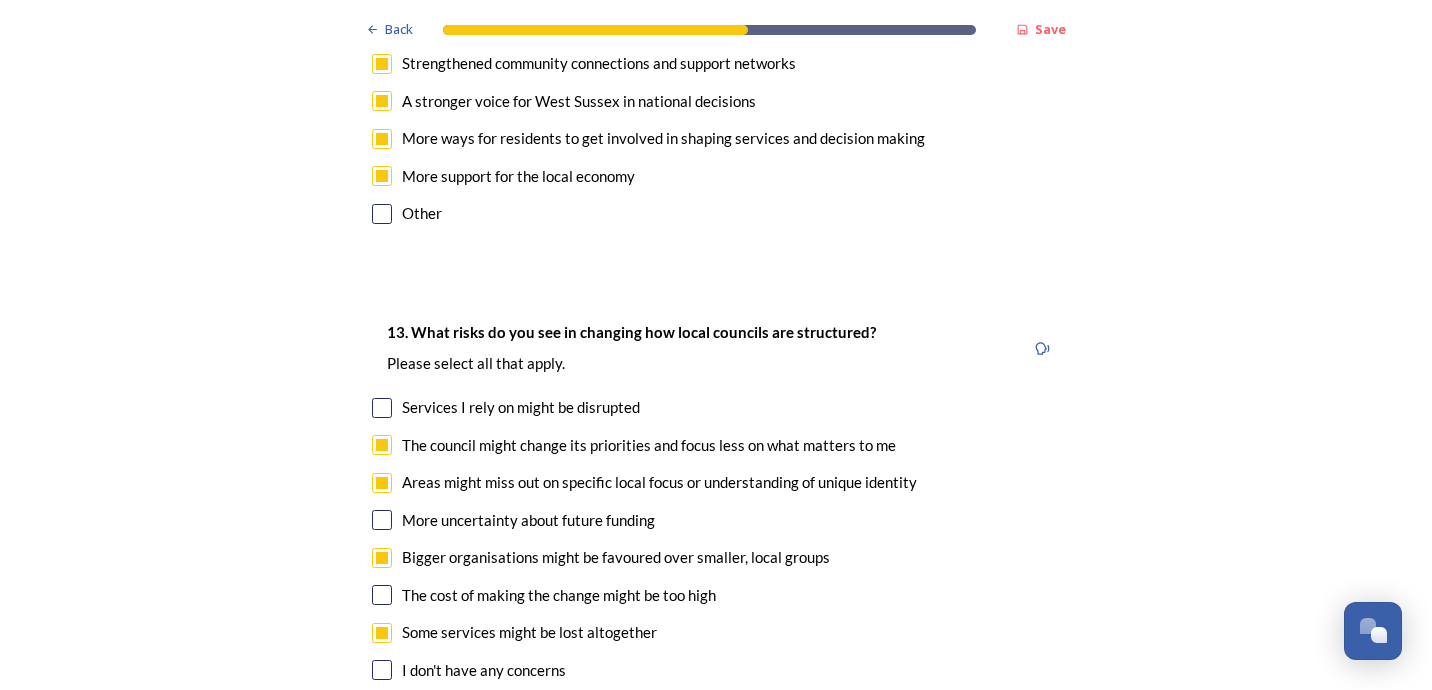 checkbox on "true" 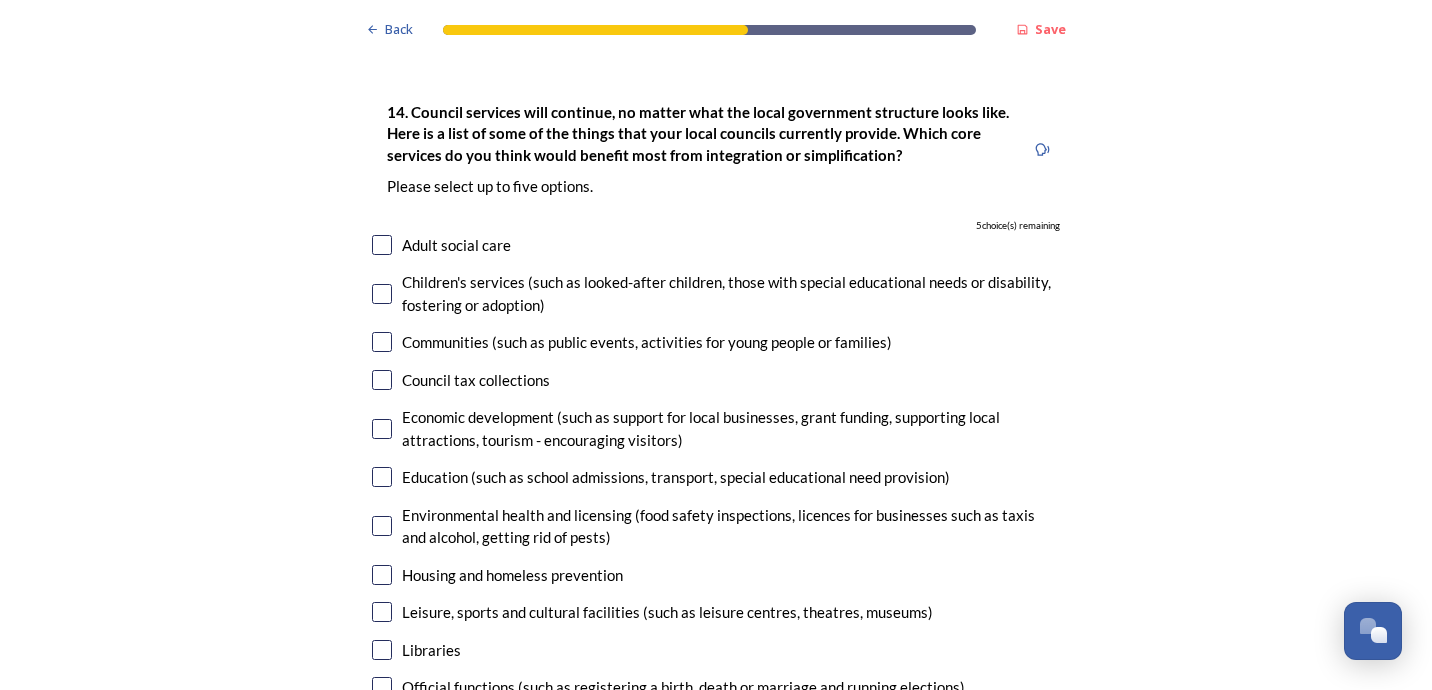 scroll, scrollTop: 4780, scrollLeft: 0, axis: vertical 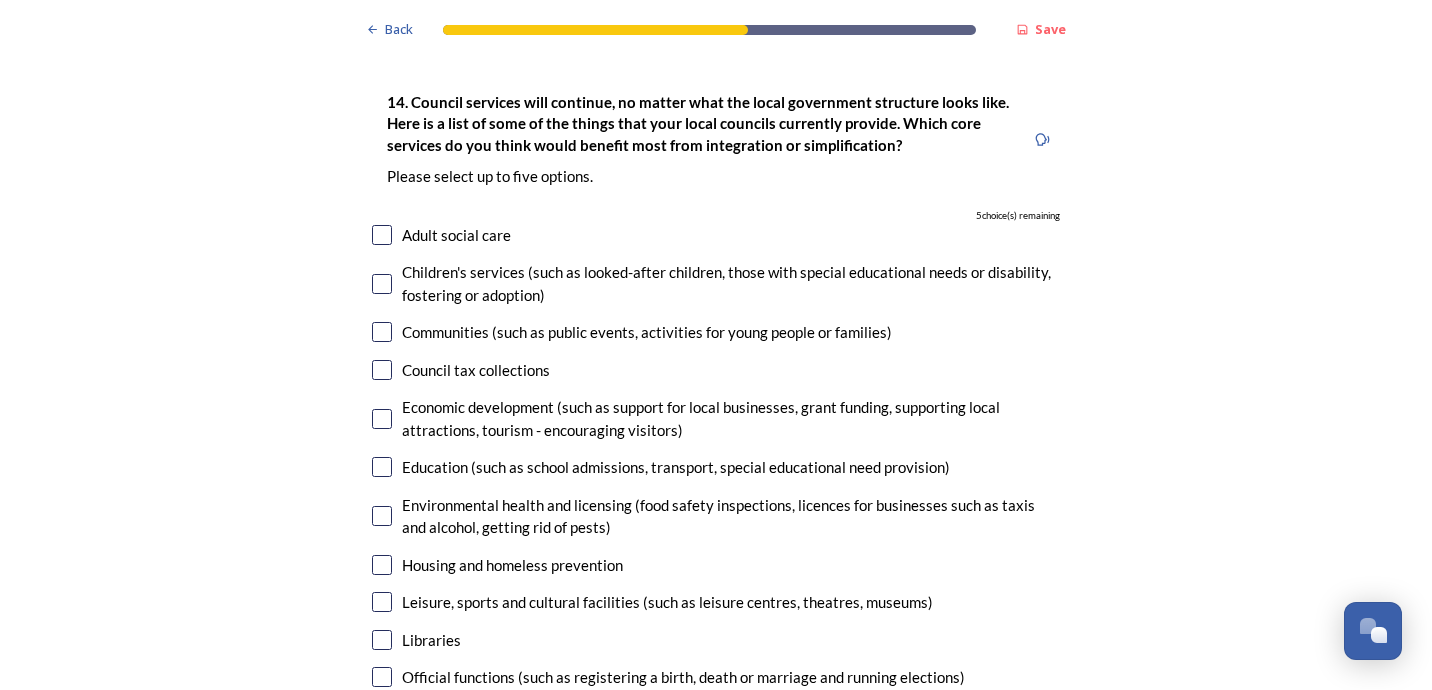click on "Adult social care" at bounding box center (716, 235) 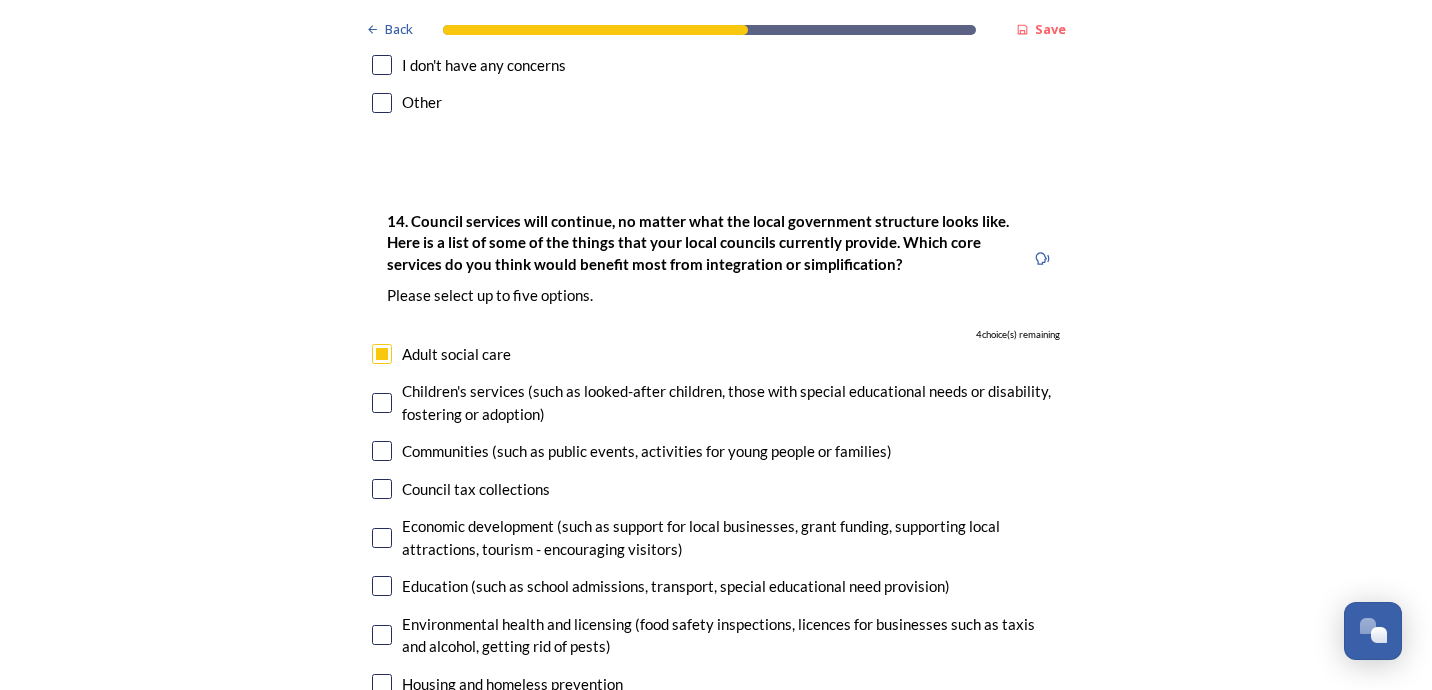 scroll, scrollTop: 4632, scrollLeft: 0, axis: vertical 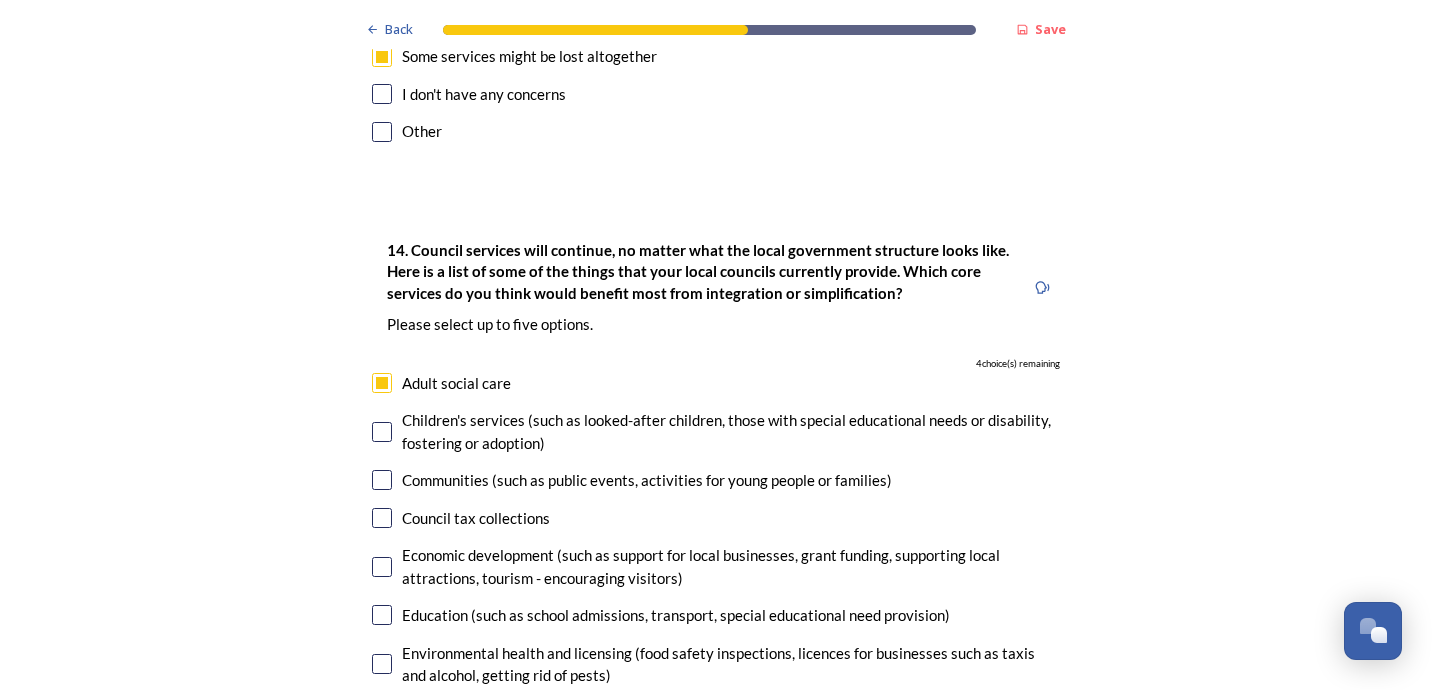 click at bounding box center [382, 480] 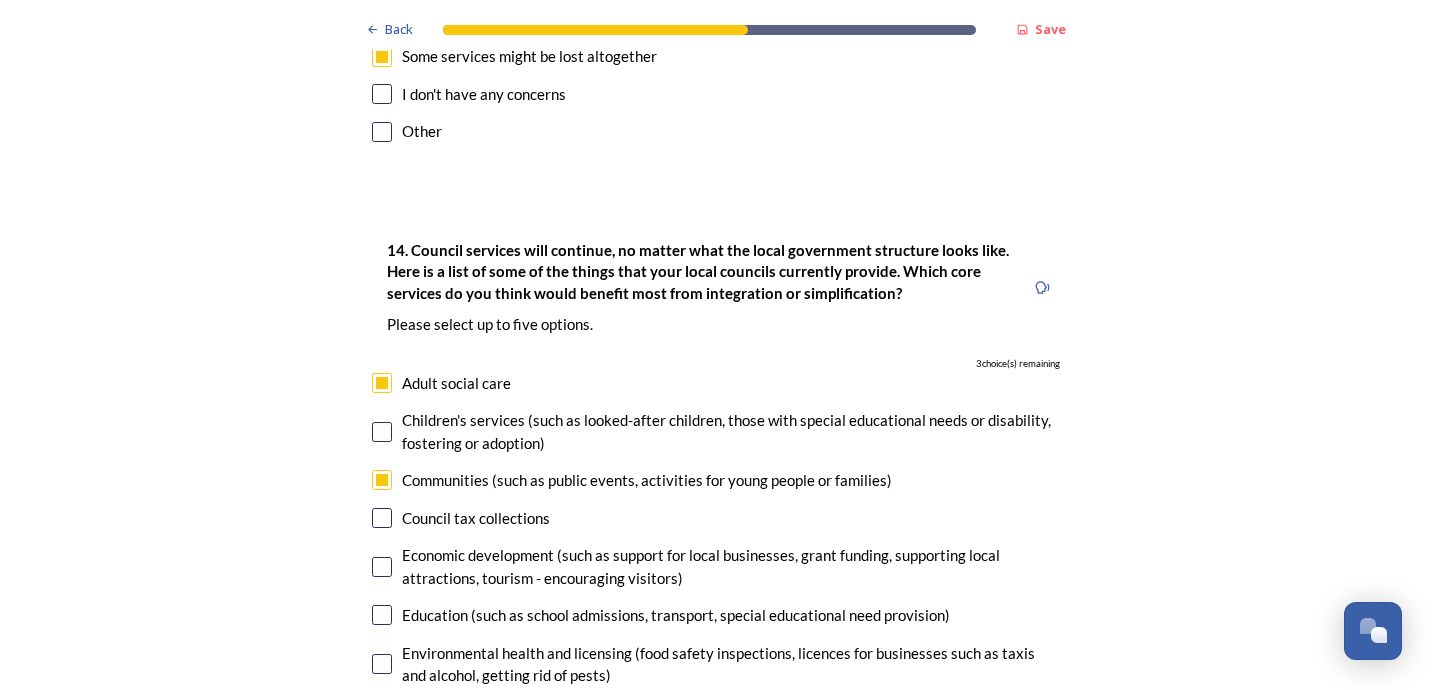 click at bounding box center (382, 480) 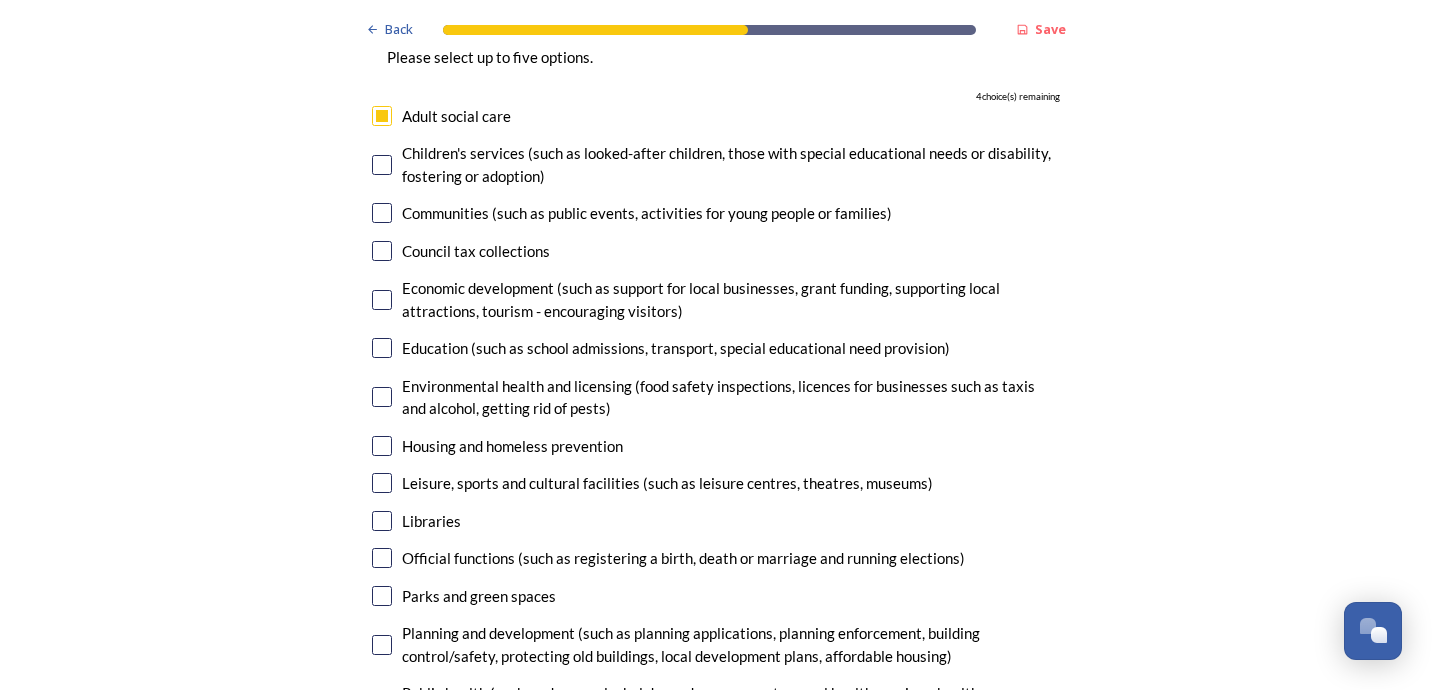 scroll, scrollTop: 4949, scrollLeft: 0, axis: vertical 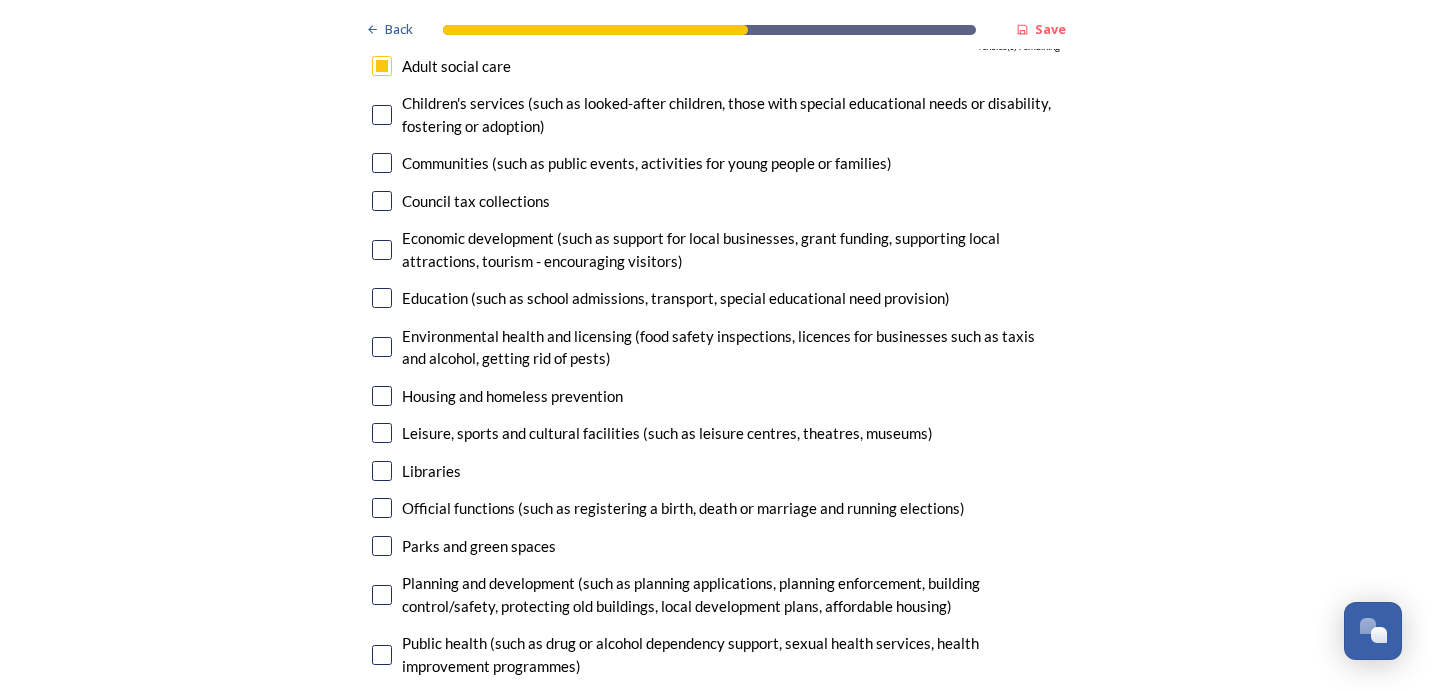click on "Planning and development (such as planning applications, planning enforcement, building control/safety, protecting old buildings, local development plans, affordable housing)" at bounding box center (716, 594) 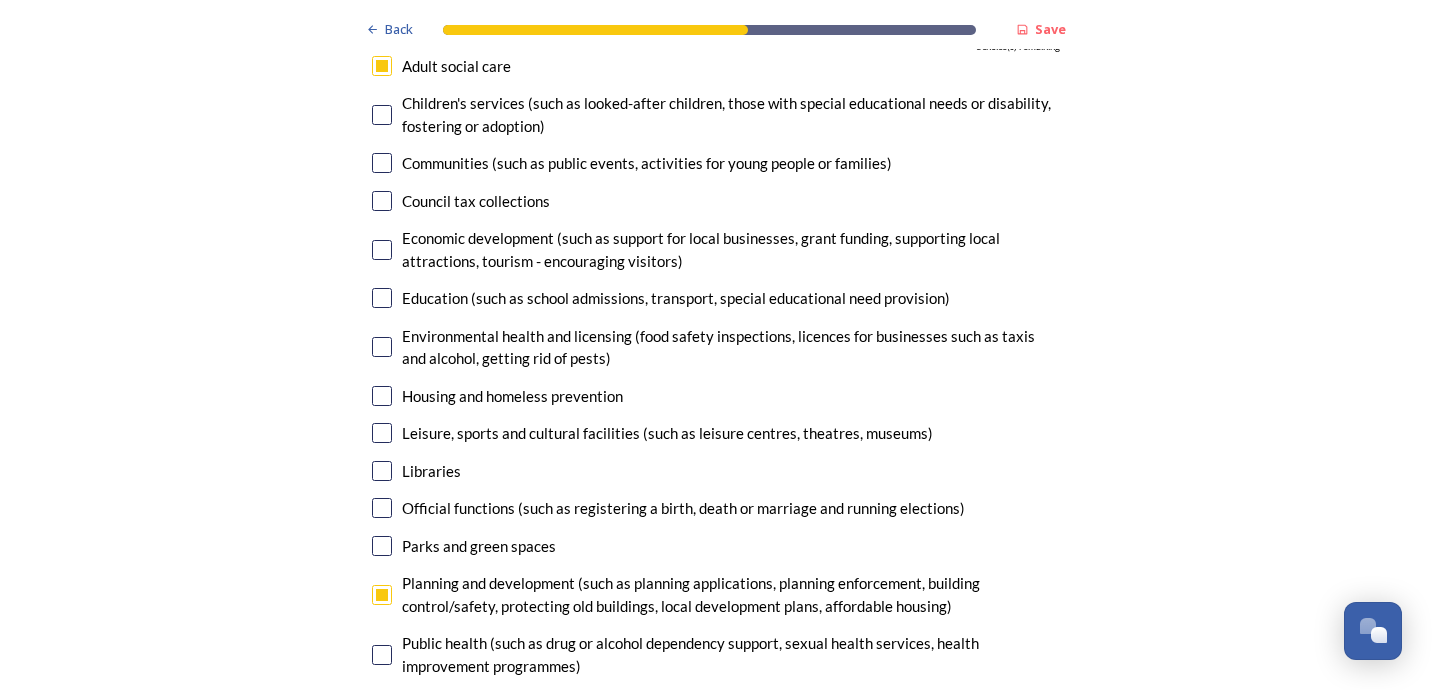 click at bounding box center (382, 703) 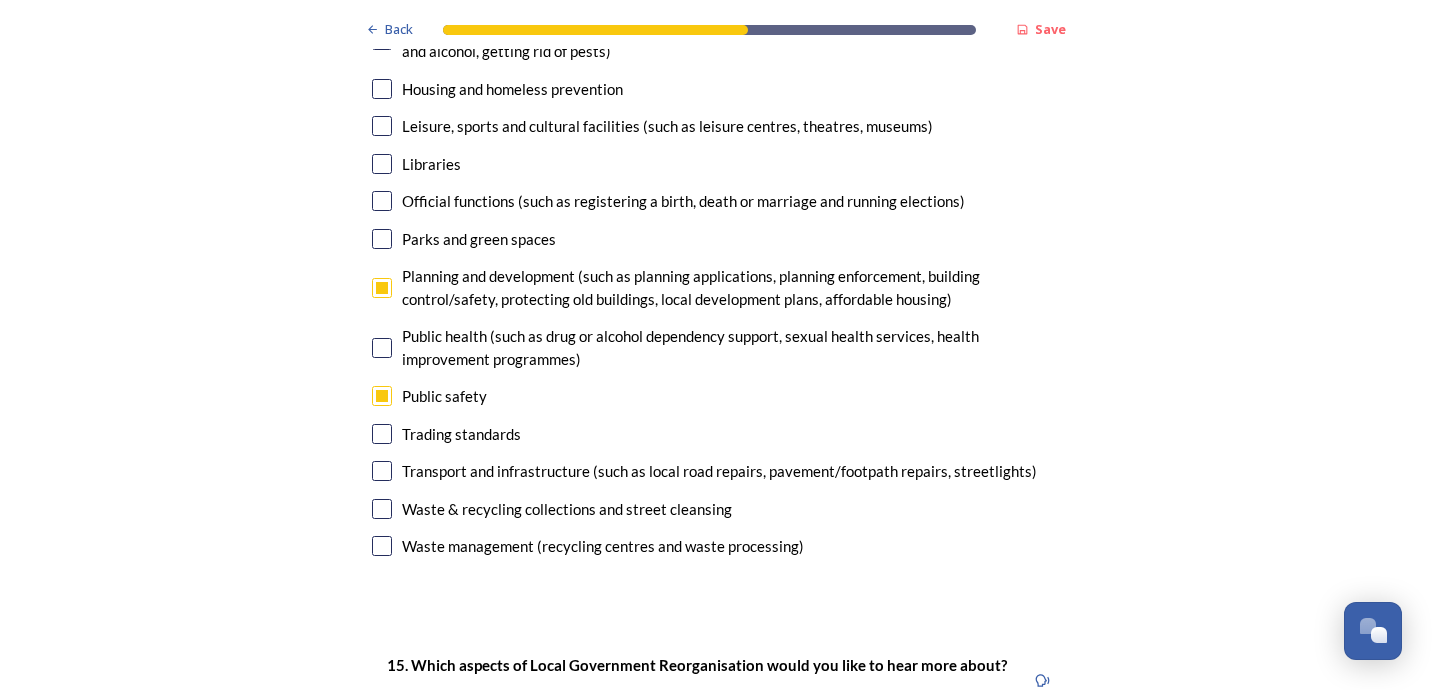 scroll, scrollTop: 5286, scrollLeft: 0, axis: vertical 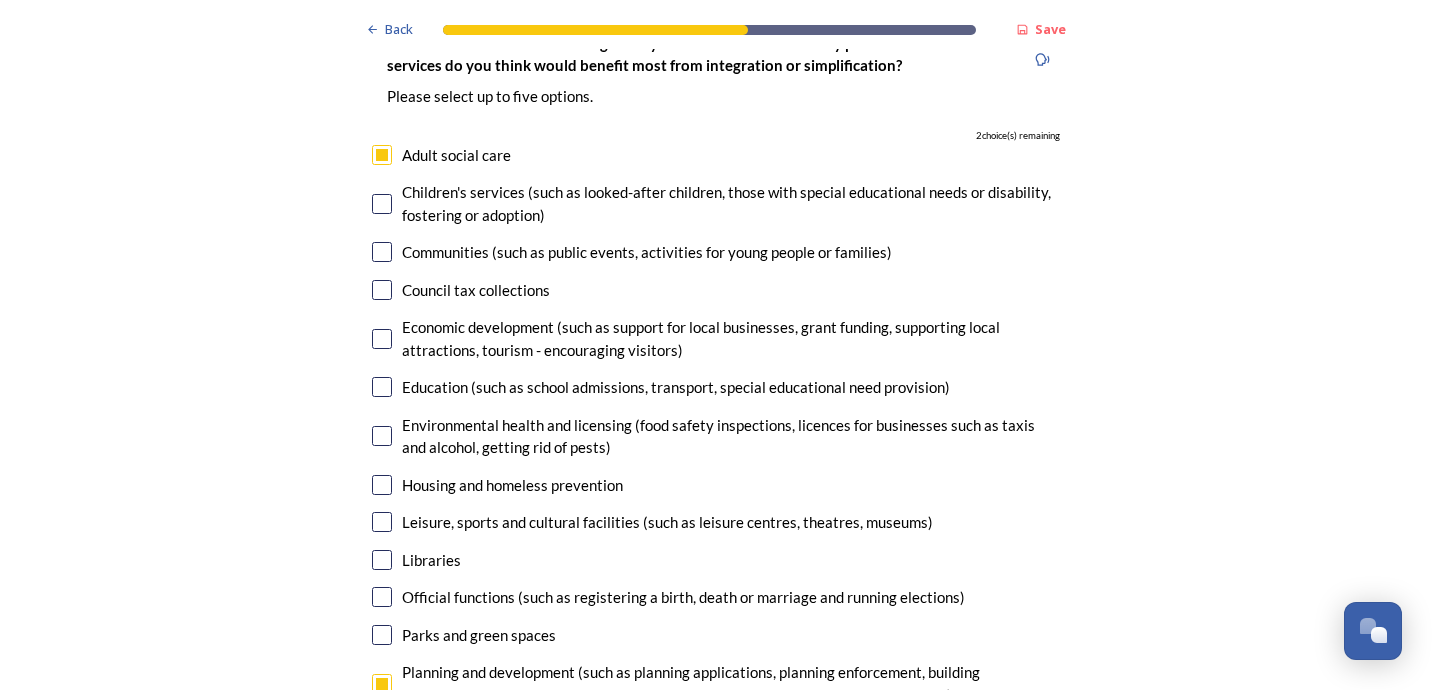 click on "Leisure, sports and cultural facilities (such as leisure centres, theatres, museums)" at bounding box center [667, 522] 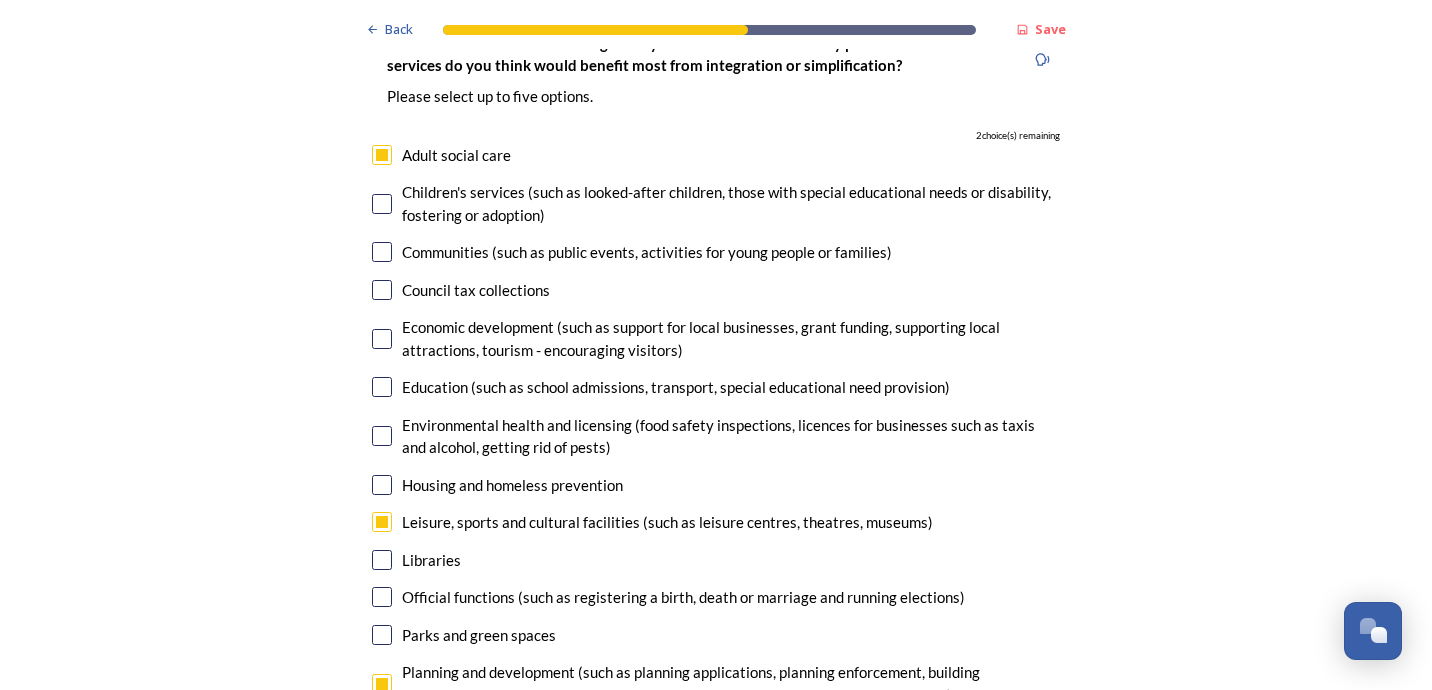 checkbox on "true" 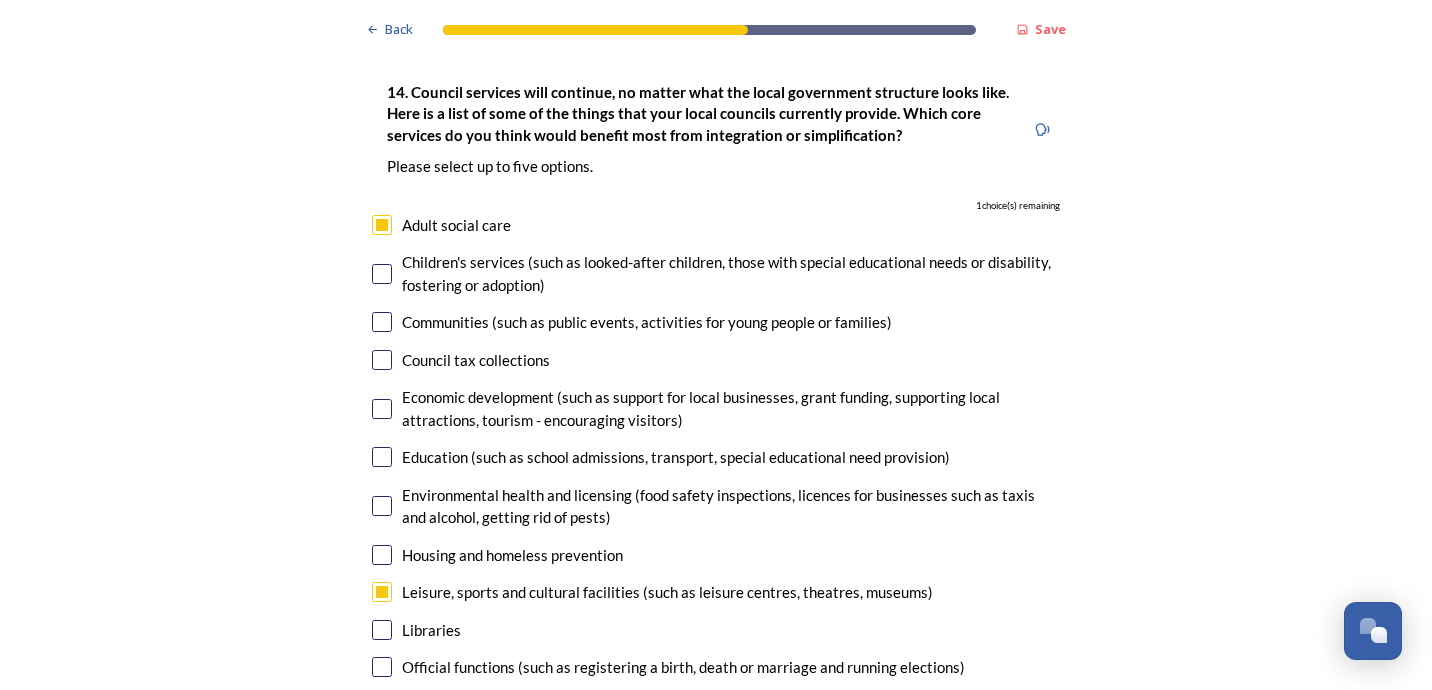 scroll, scrollTop: 4810, scrollLeft: 0, axis: vertical 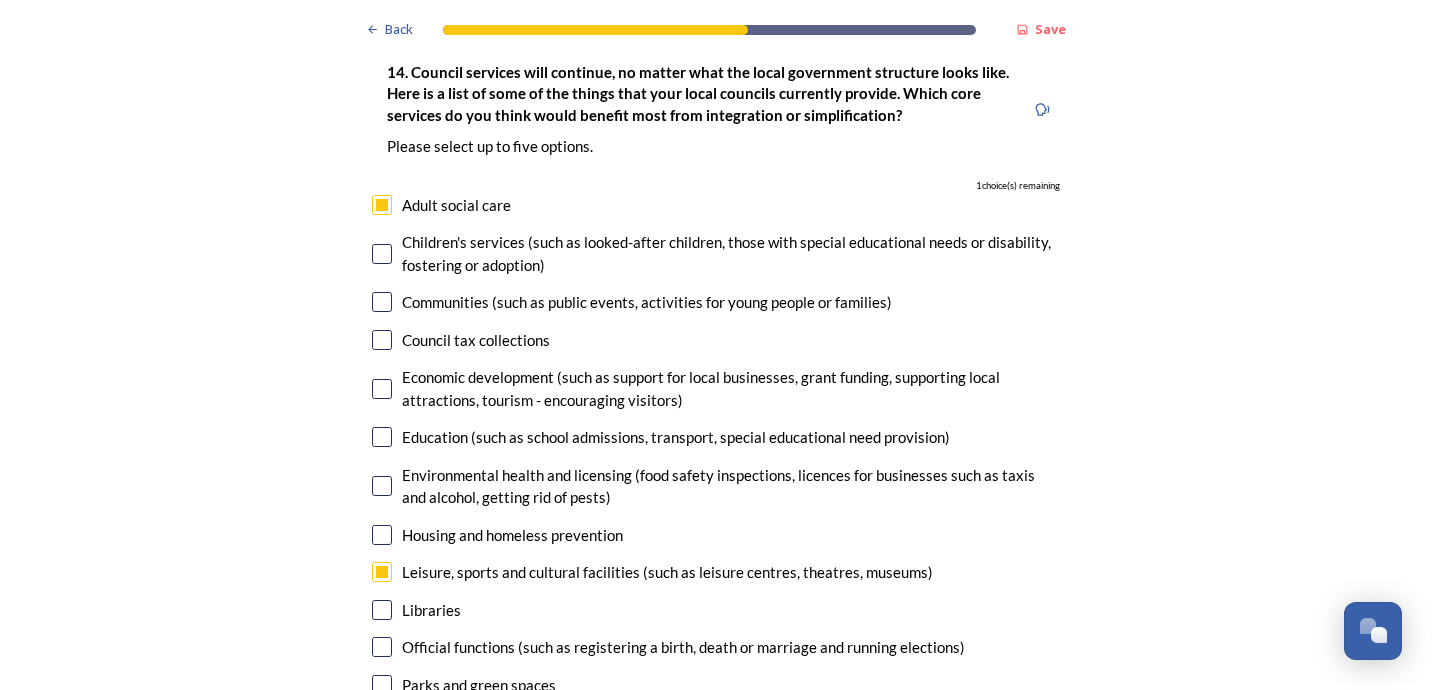 click at bounding box center (382, 389) 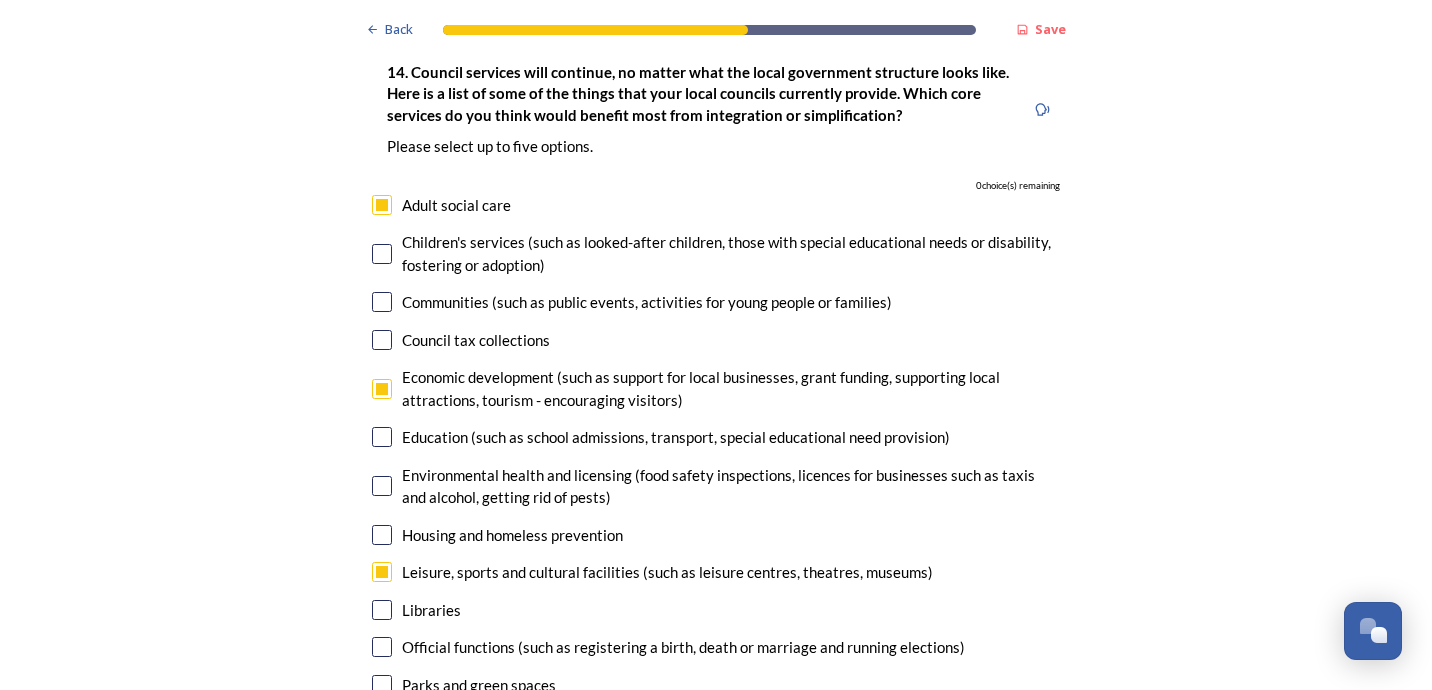 click at bounding box center [382, 389] 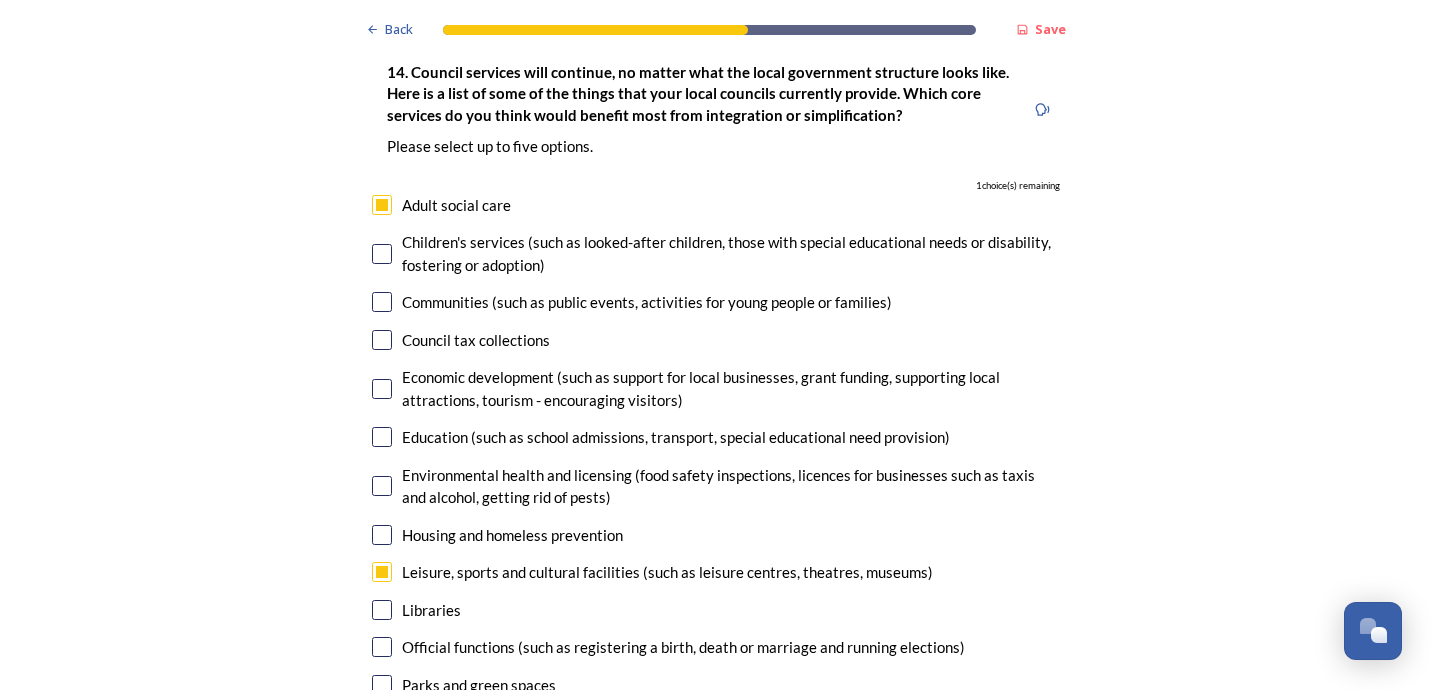 click at bounding box center (382, 437) 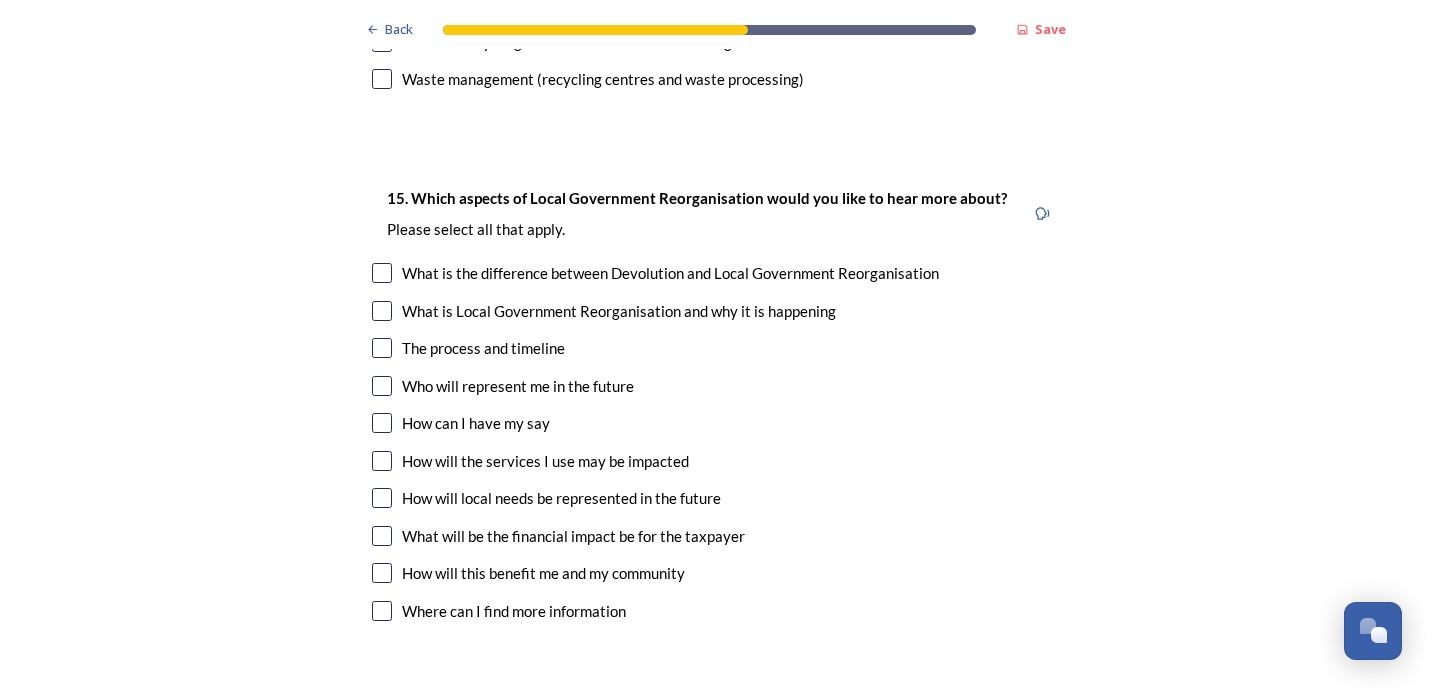 scroll, scrollTop: 5594, scrollLeft: 0, axis: vertical 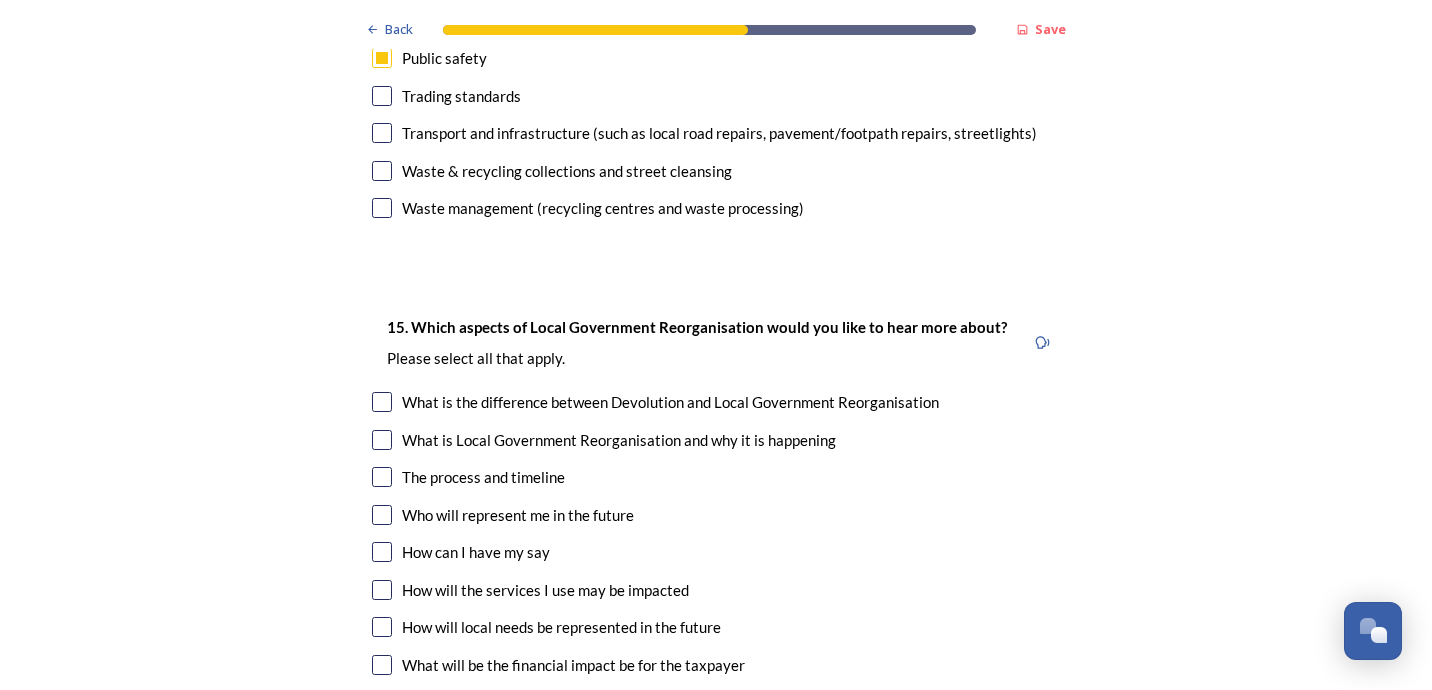 click on "Who will represent me in the future" at bounding box center (518, 515) 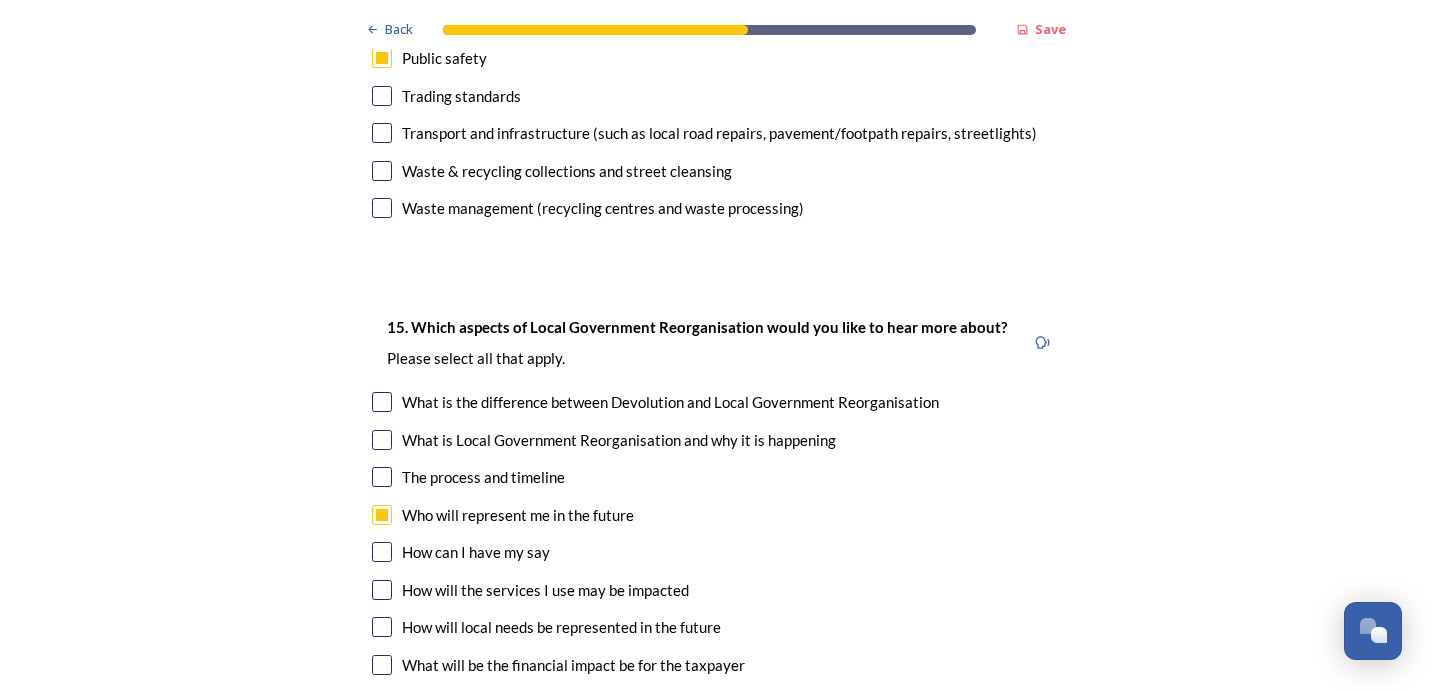 click on "How can I have my say" at bounding box center (476, 552) 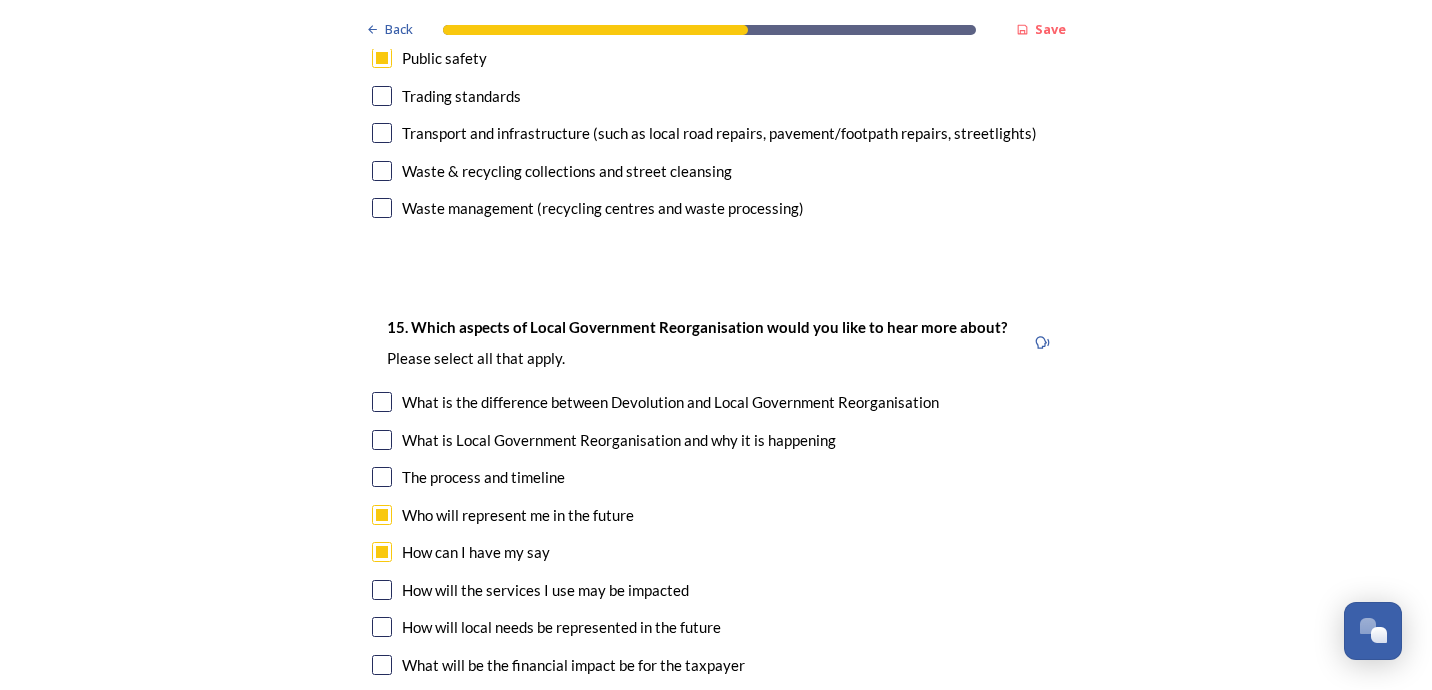 checkbox on "true" 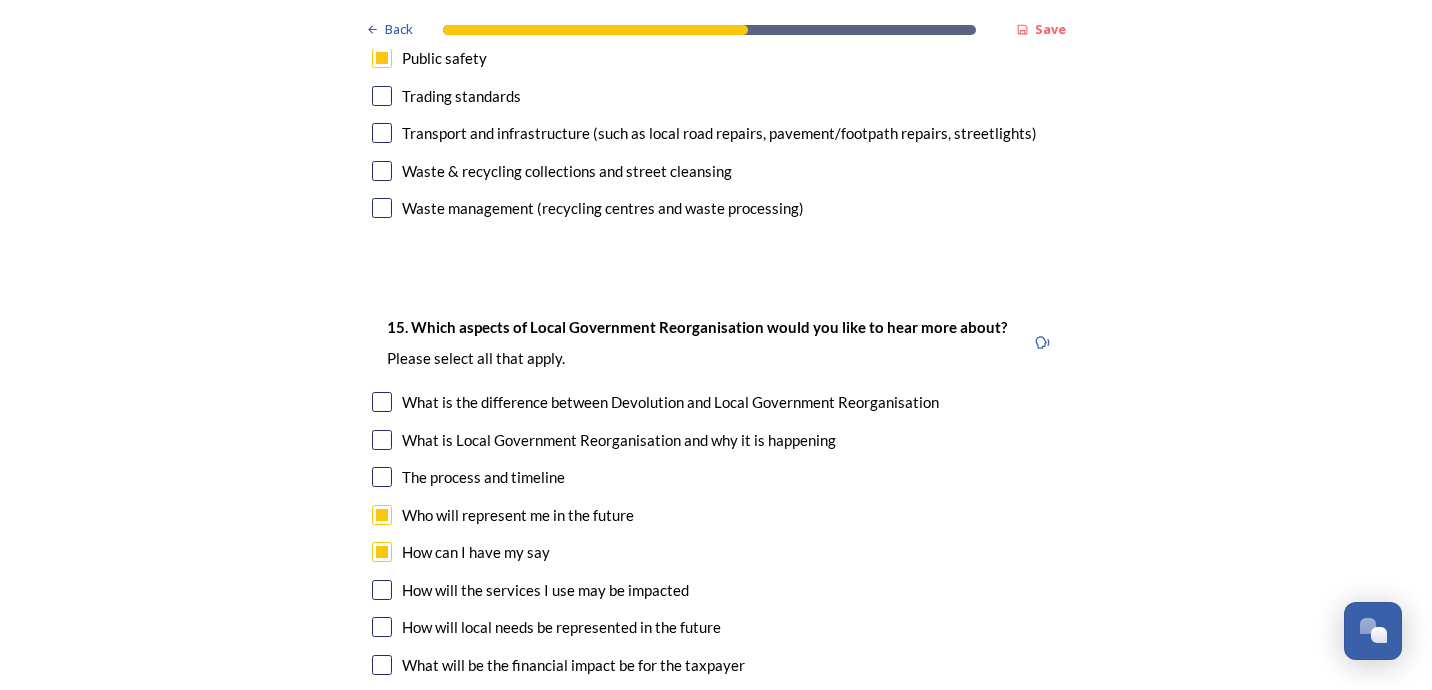 click on "How will the services I use may be impacted" at bounding box center (545, 590) 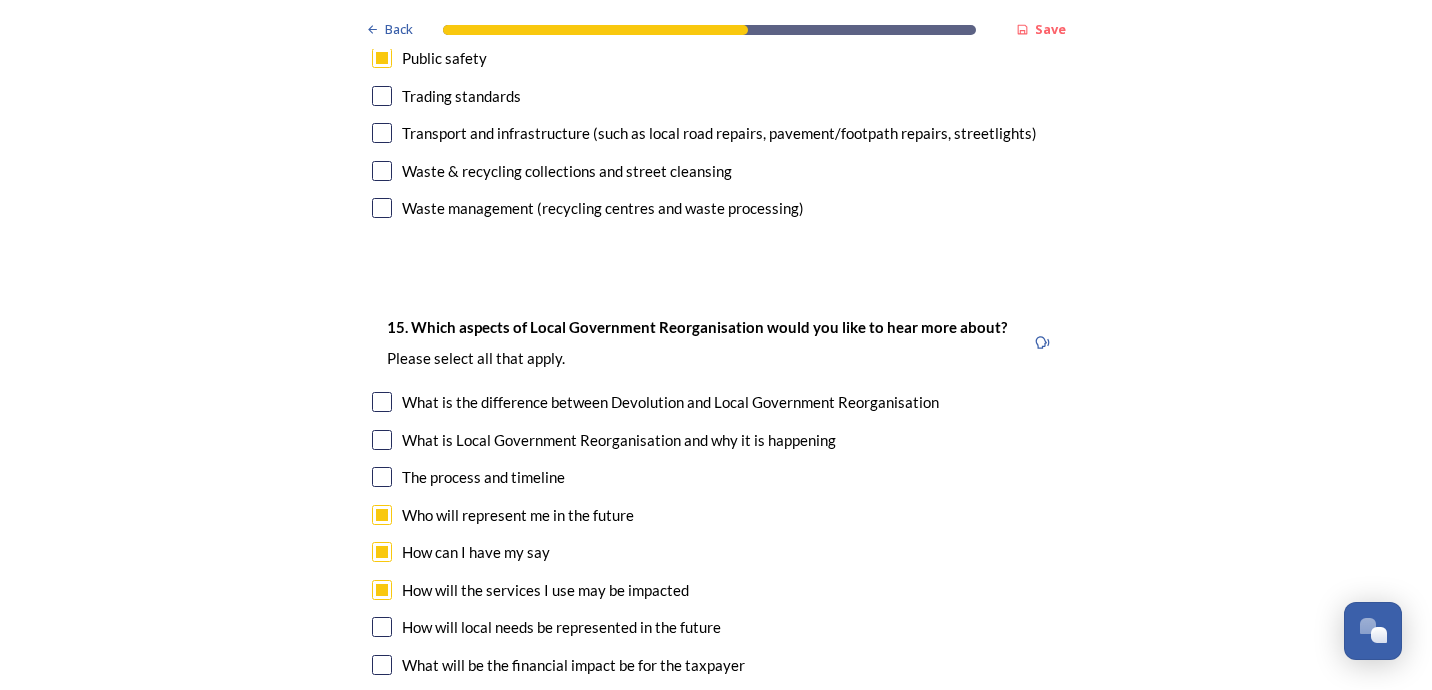 checkbox on "true" 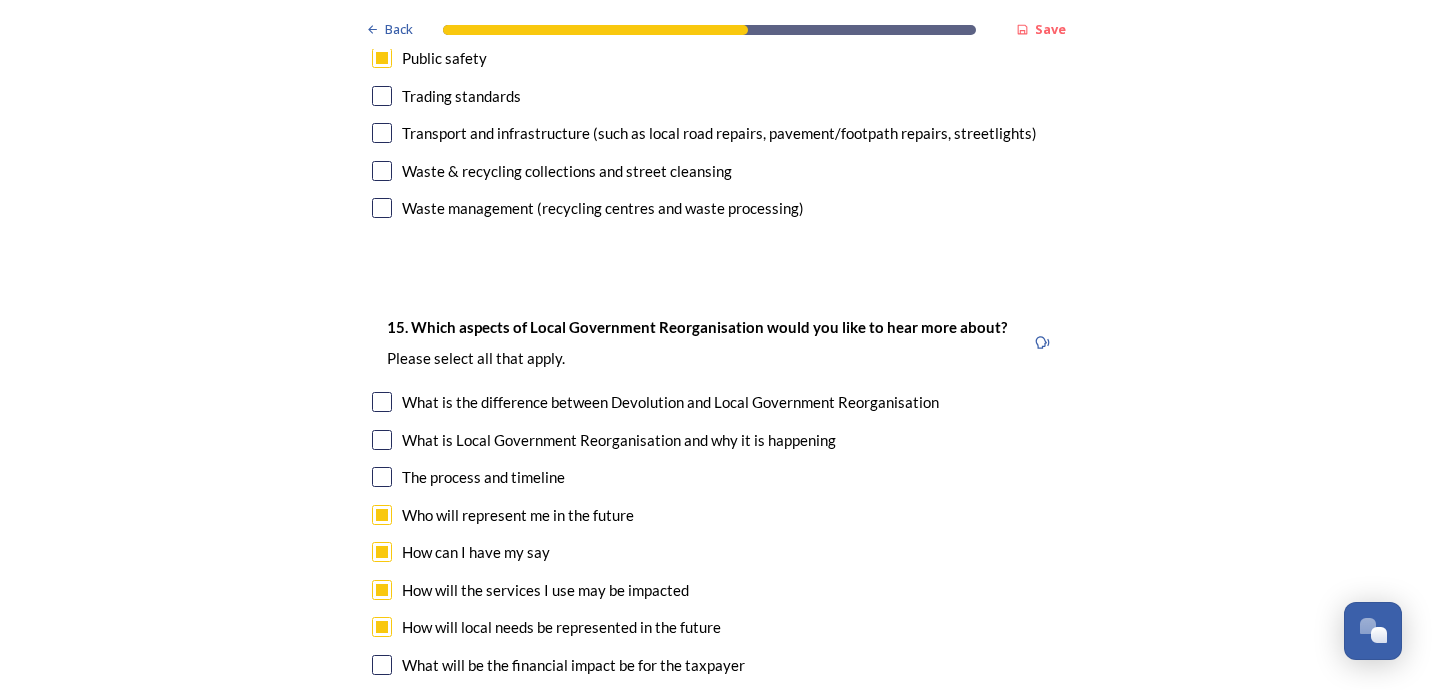 checkbox on "true" 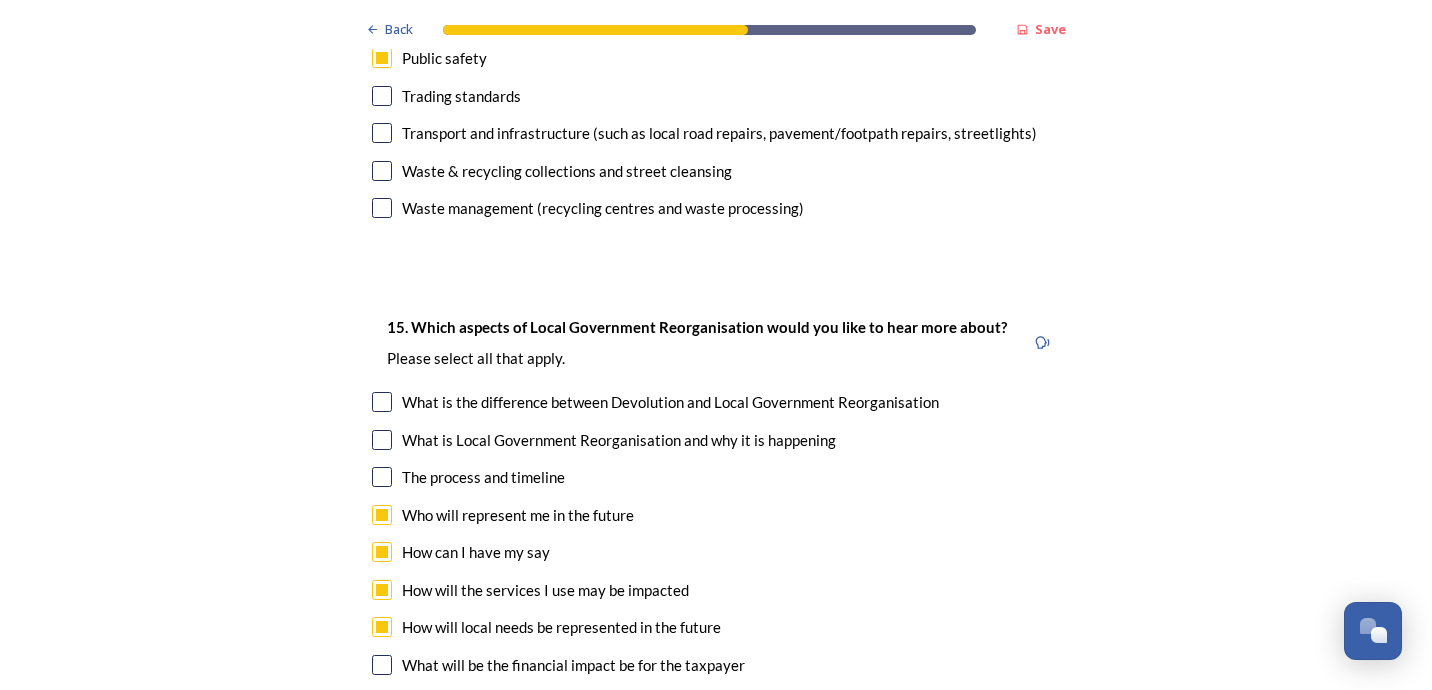 click on "How will this benefit me and my community" at bounding box center [543, 702] 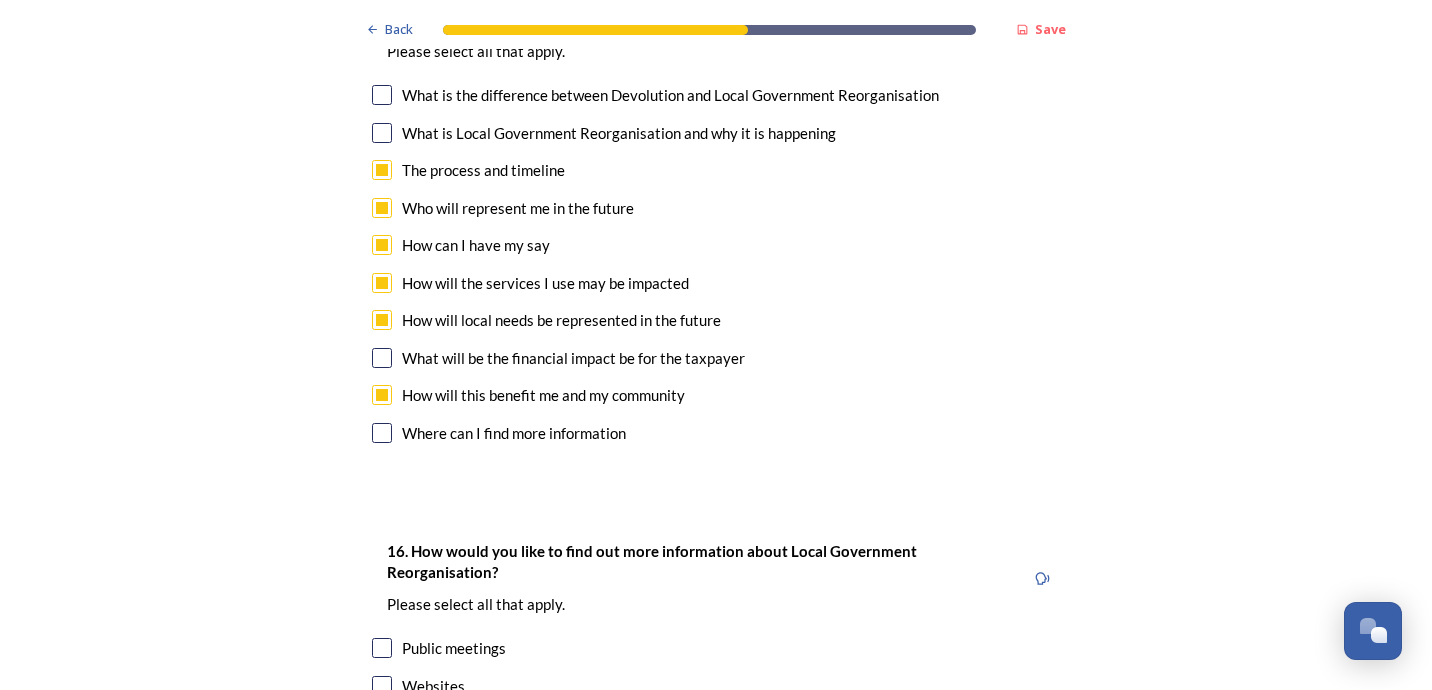scroll, scrollTop: 5990, scrollLeft: 0, axis: vertical 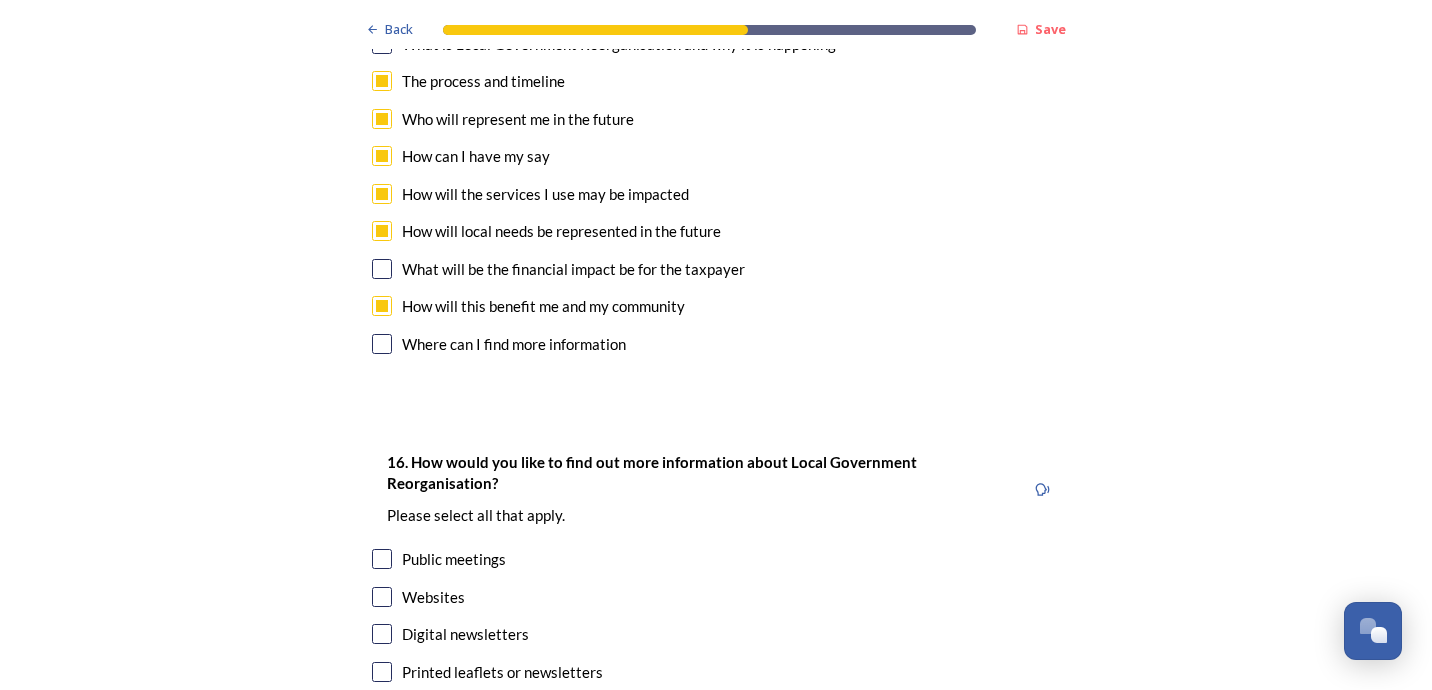 click on "Public meetings" at bounding box center (454, 559) 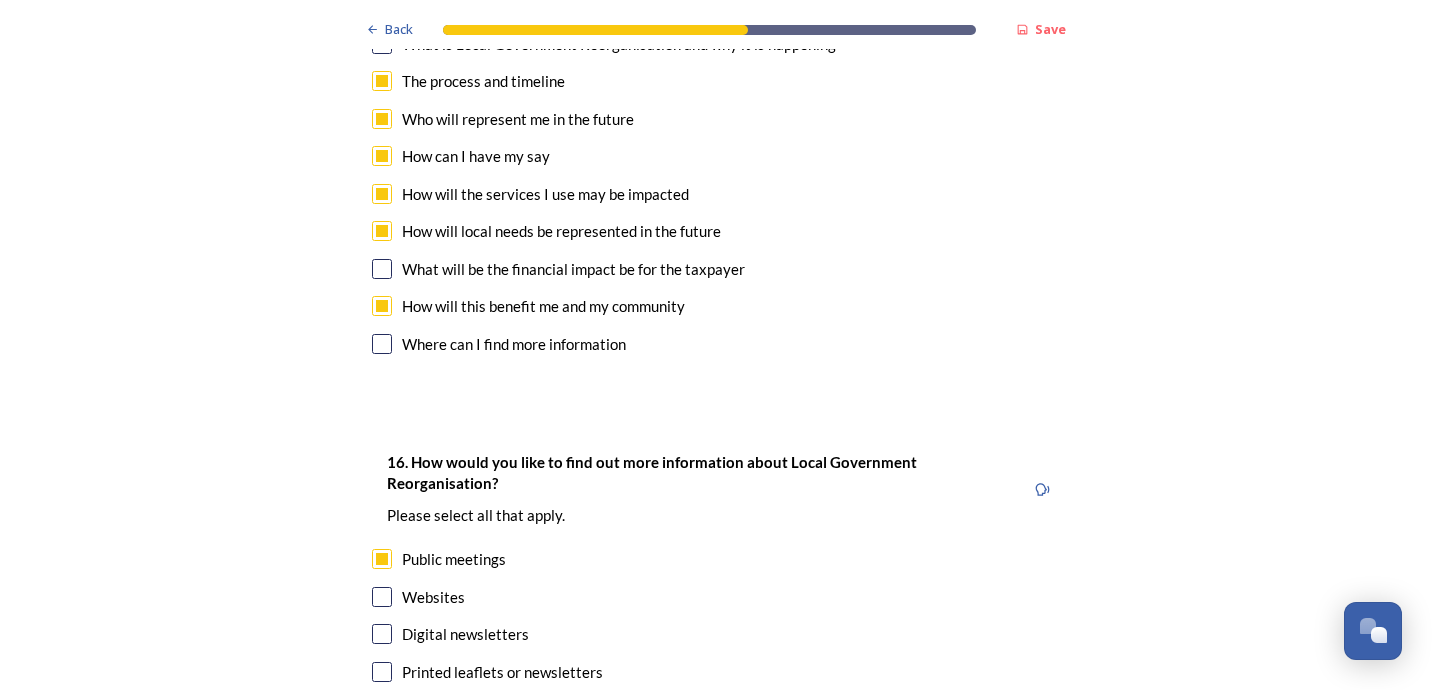 checkbox on "true" 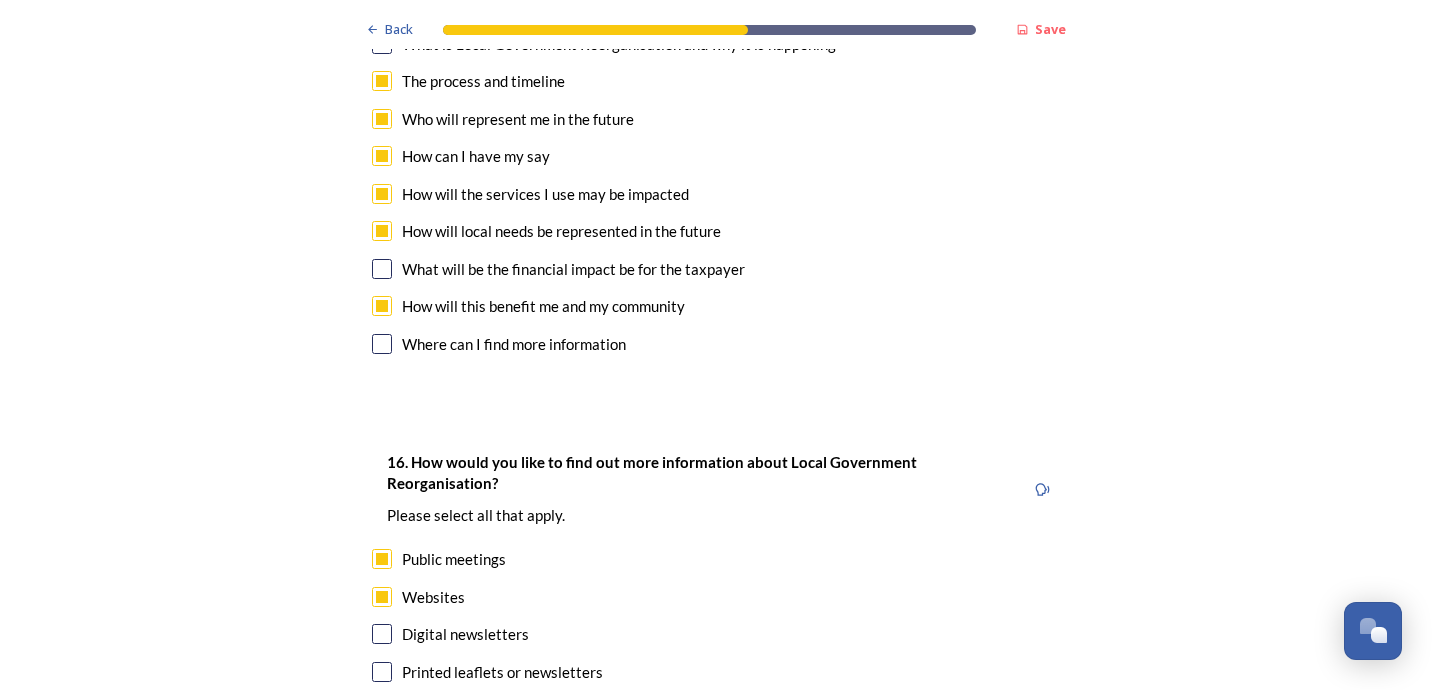 checkbox on "true" 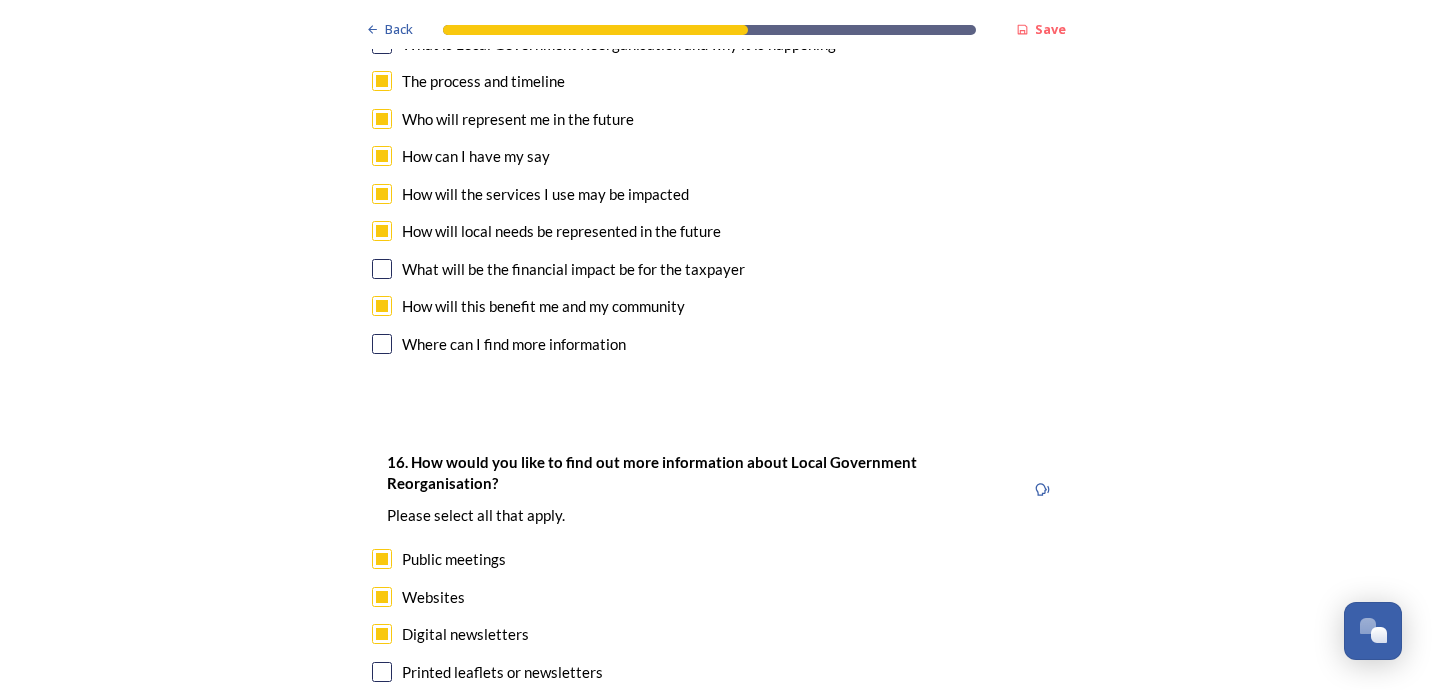 checkbox on "true" 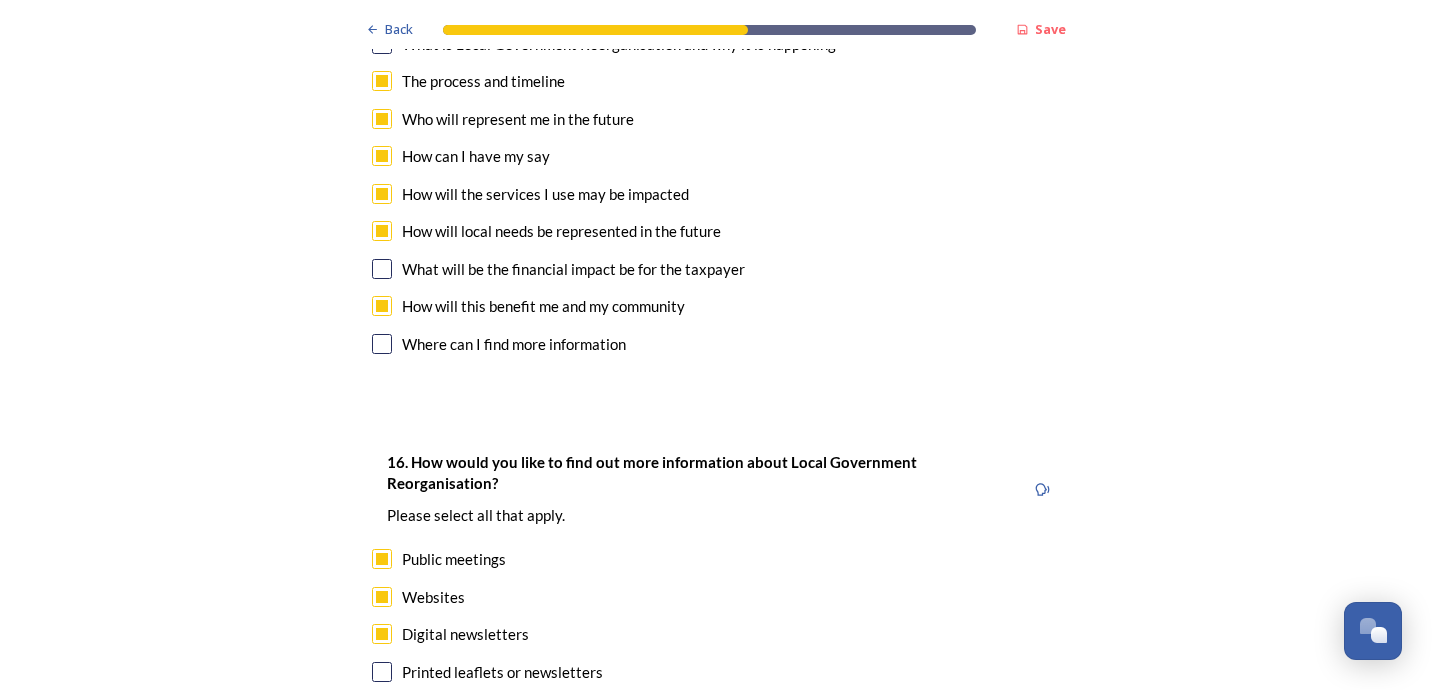 click on "16. How would you like to find out more information about Local Government Reorganisation?  ﻿Please select all that apply. Public meetings Websites Digital newsletters Printed leaflets or newsletters Social media Other" at bounding box center (716, 606) 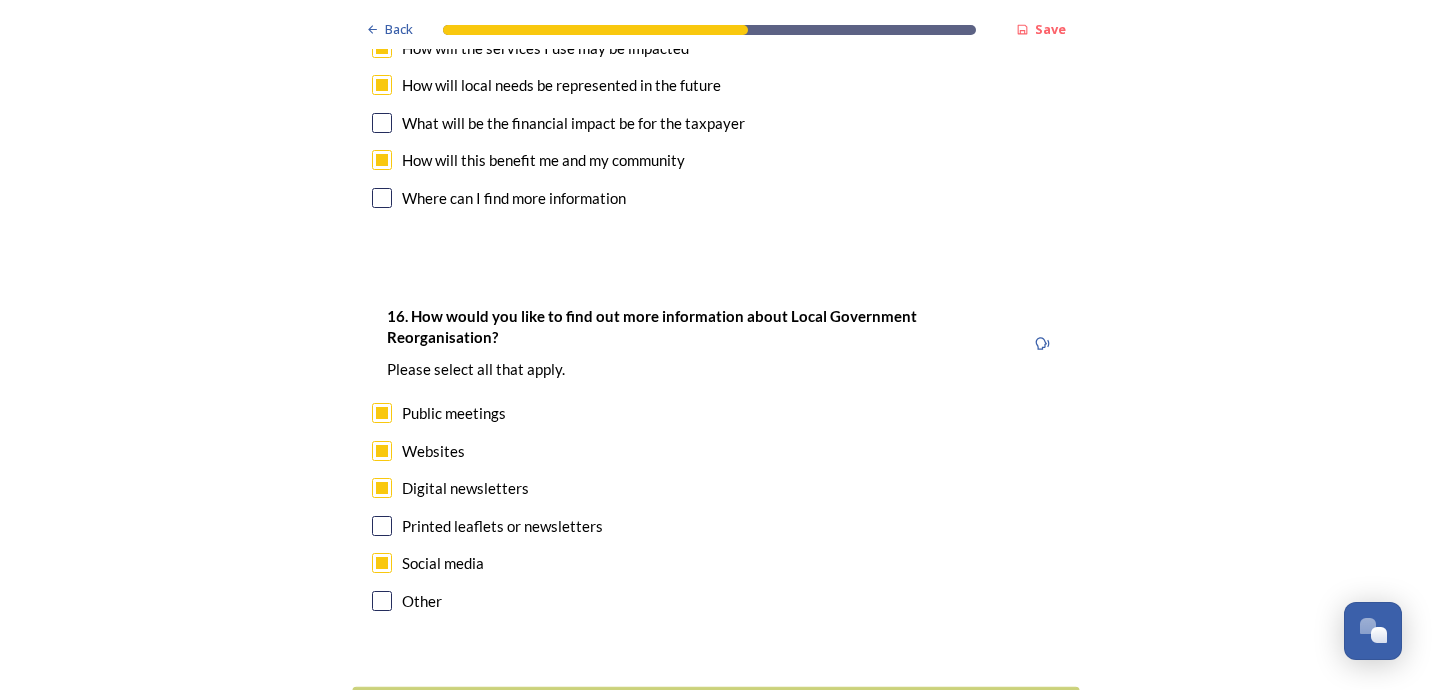 click on "Continue" at bounding box center [715, 711] 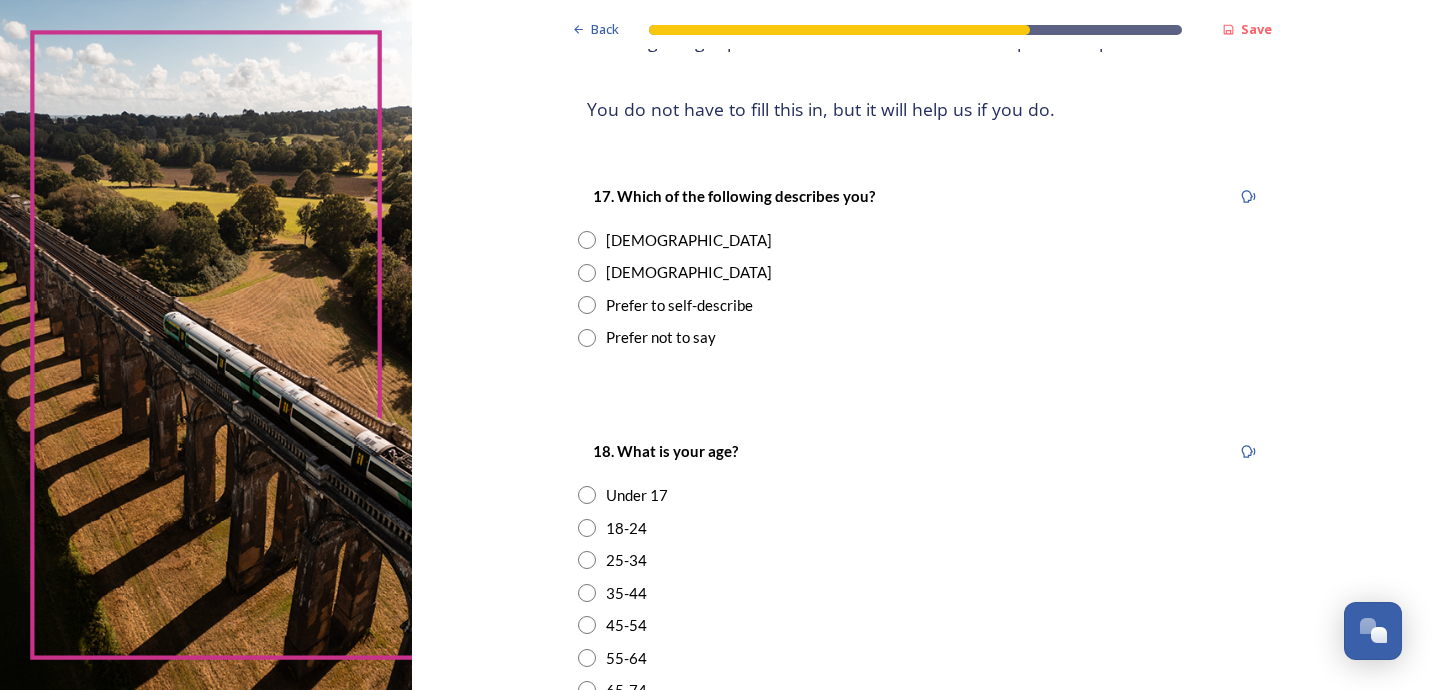 scroll, scrollTop: 243, scrollLeft: 0, axis: vertical 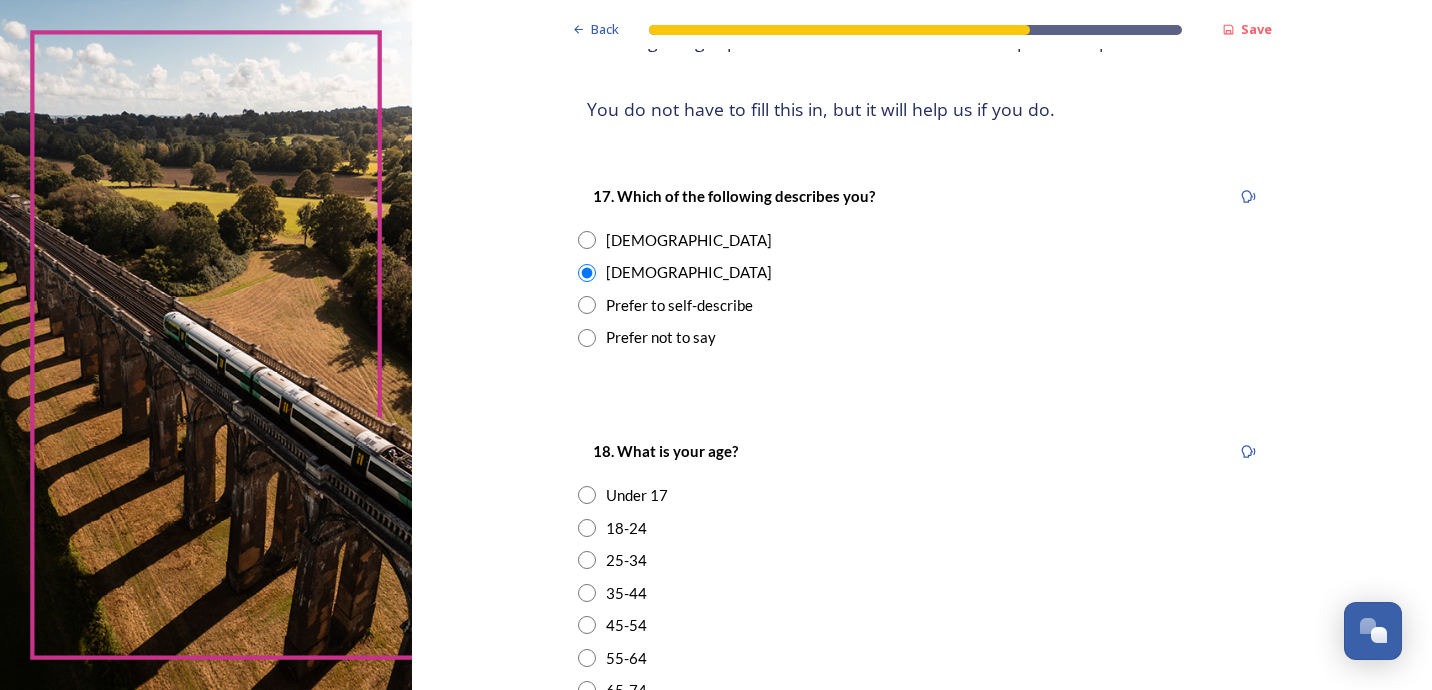 click on "25-34" at bounding box center [626, 560] 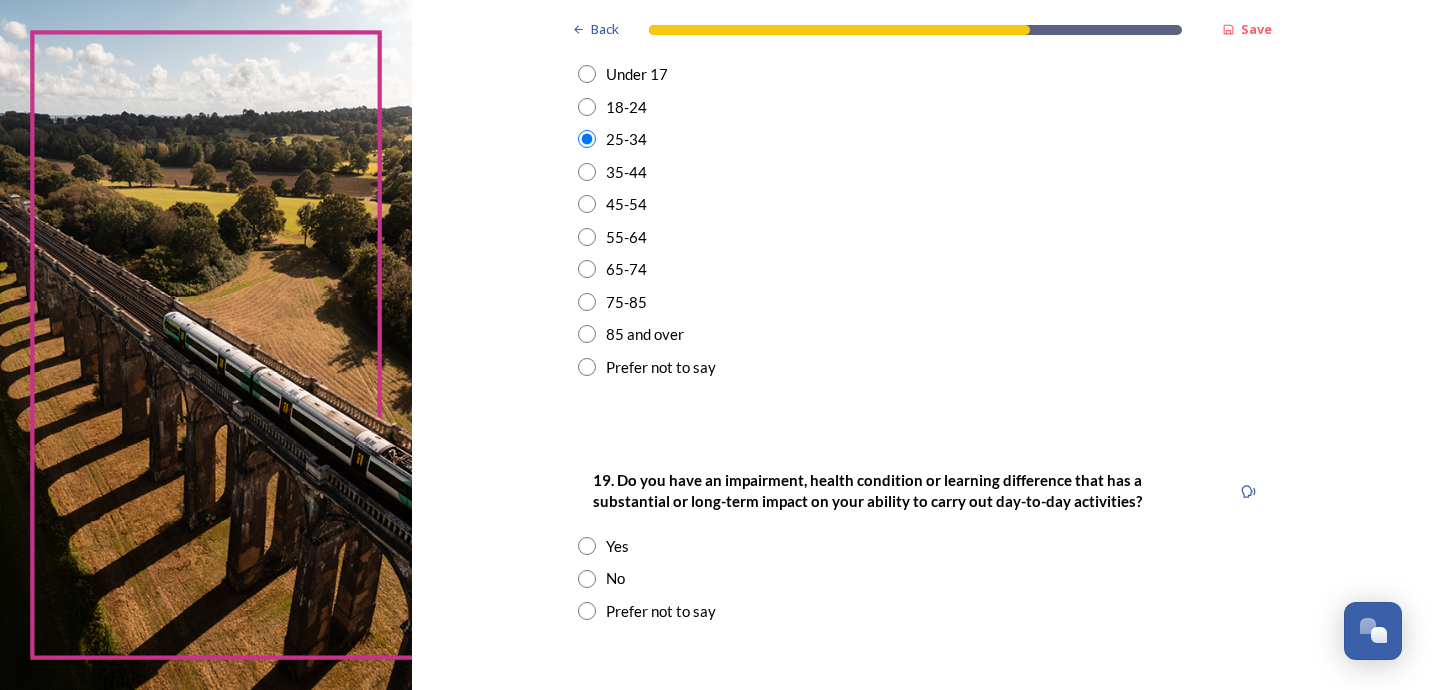 scroll, scrollTop: 819, scrollLeft: 0, axis: vertical 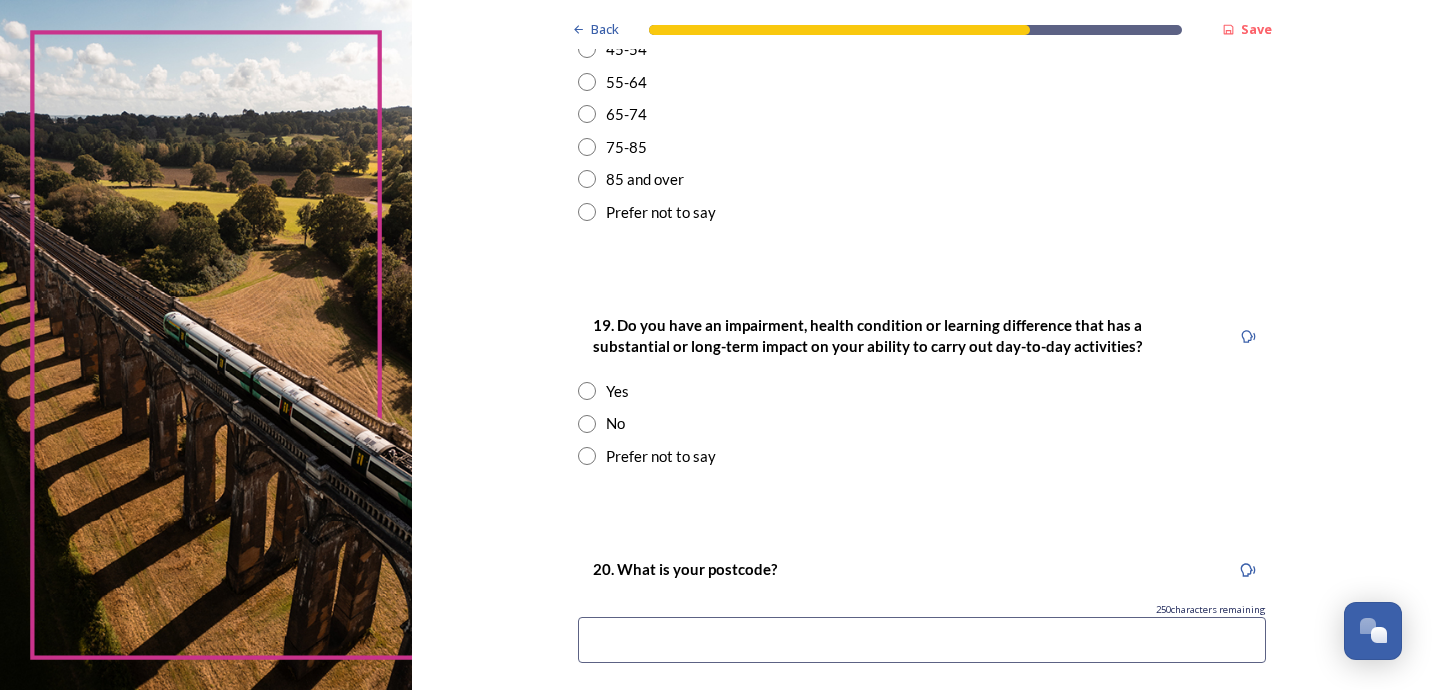 click on "19. Do you have an impairment, health condition or learning difference that has a substantial or long-term impact on your ability to carry out day-to-day activities? Yes No Prefer not to say" at bounding box center [922, 390] 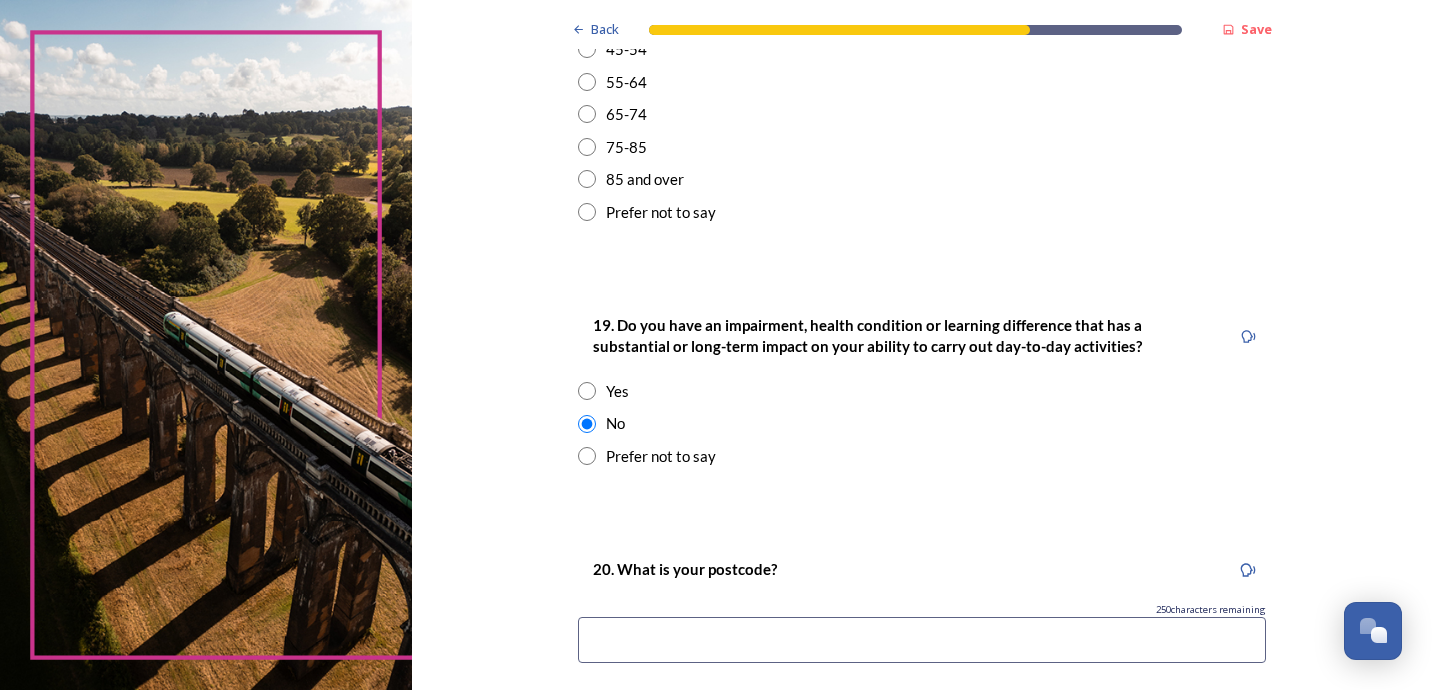 click on "250  characters remaining" at bounding box center [922, 610] 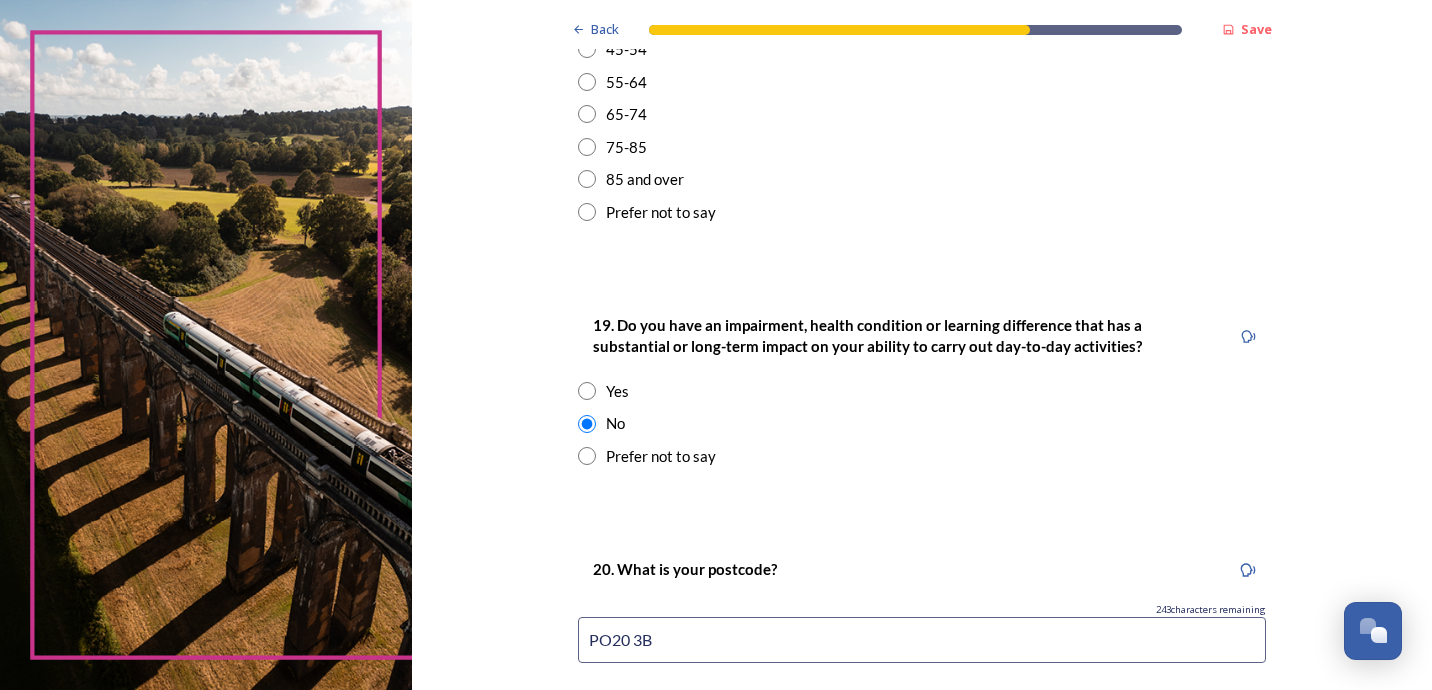 type on "PO20 3BH" 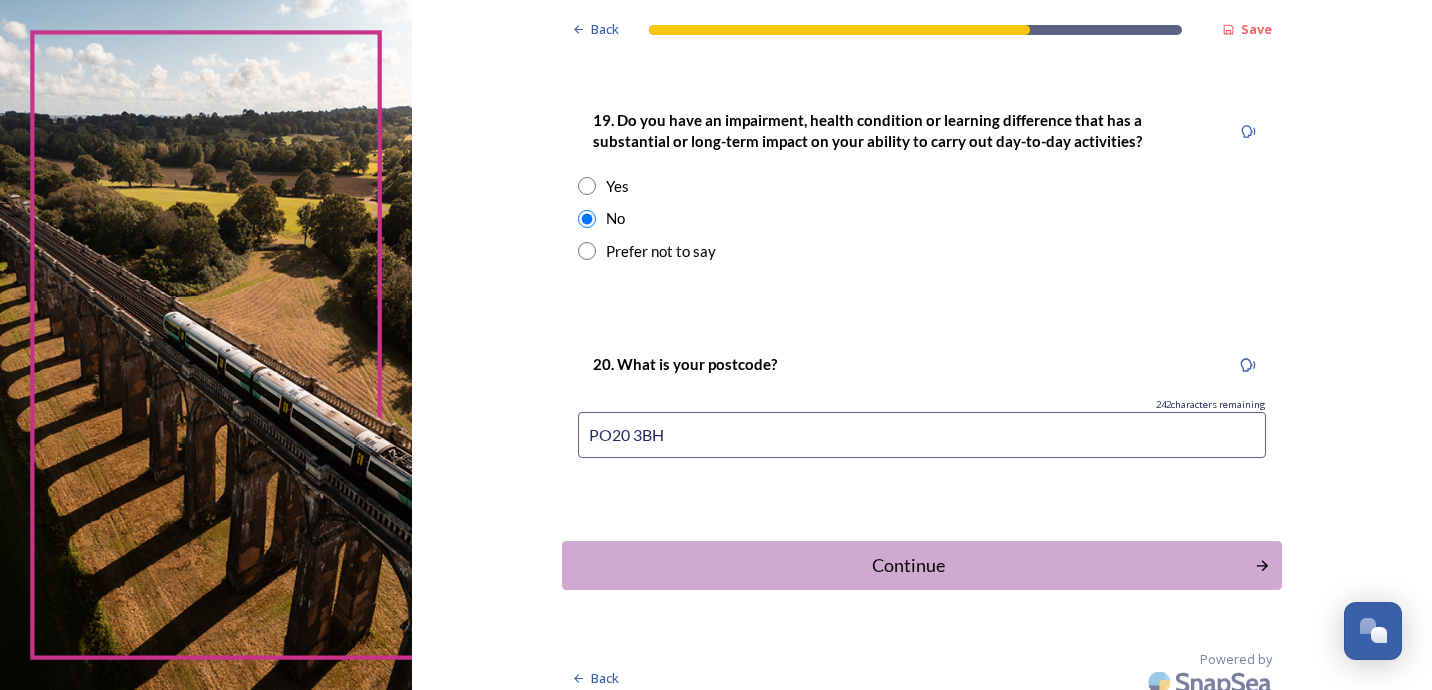 scroll, scrollTop: 1024, scrollLeft: 0, axis: vertical 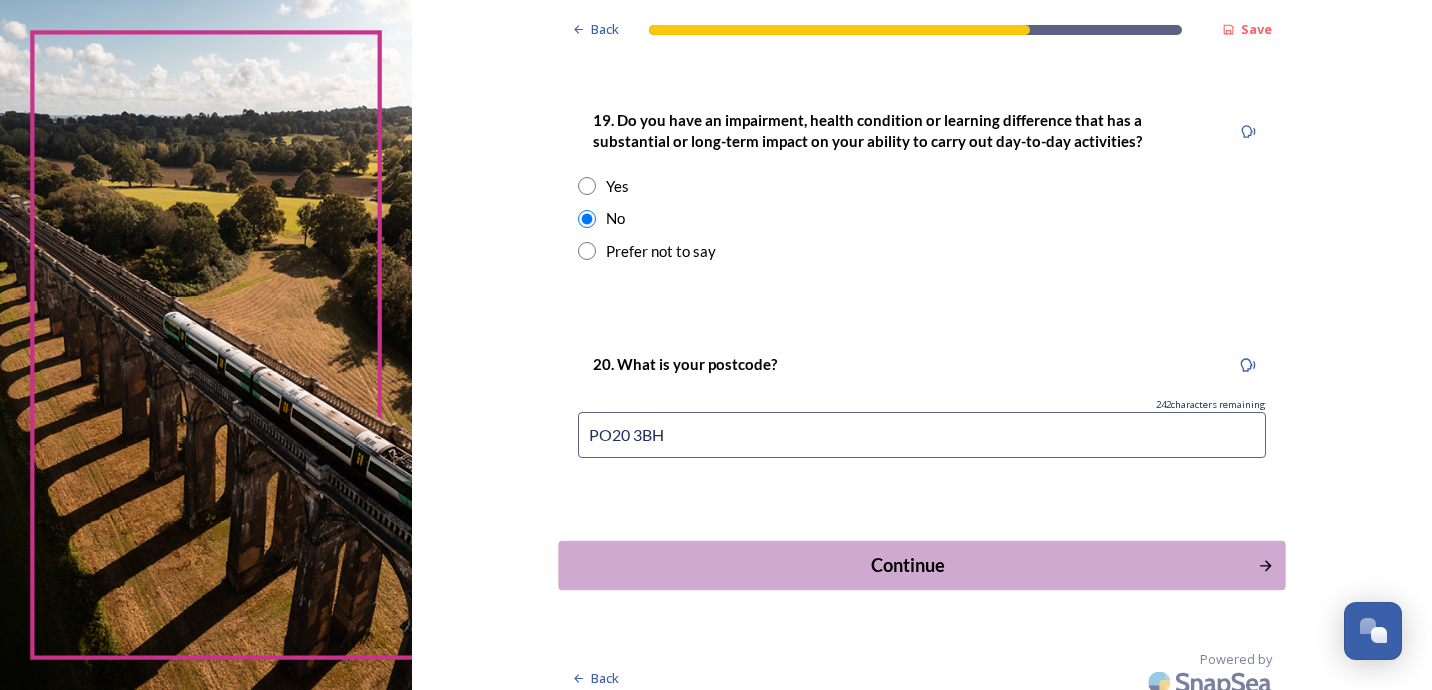 click on "Continue" at bounding box center (908, 565) 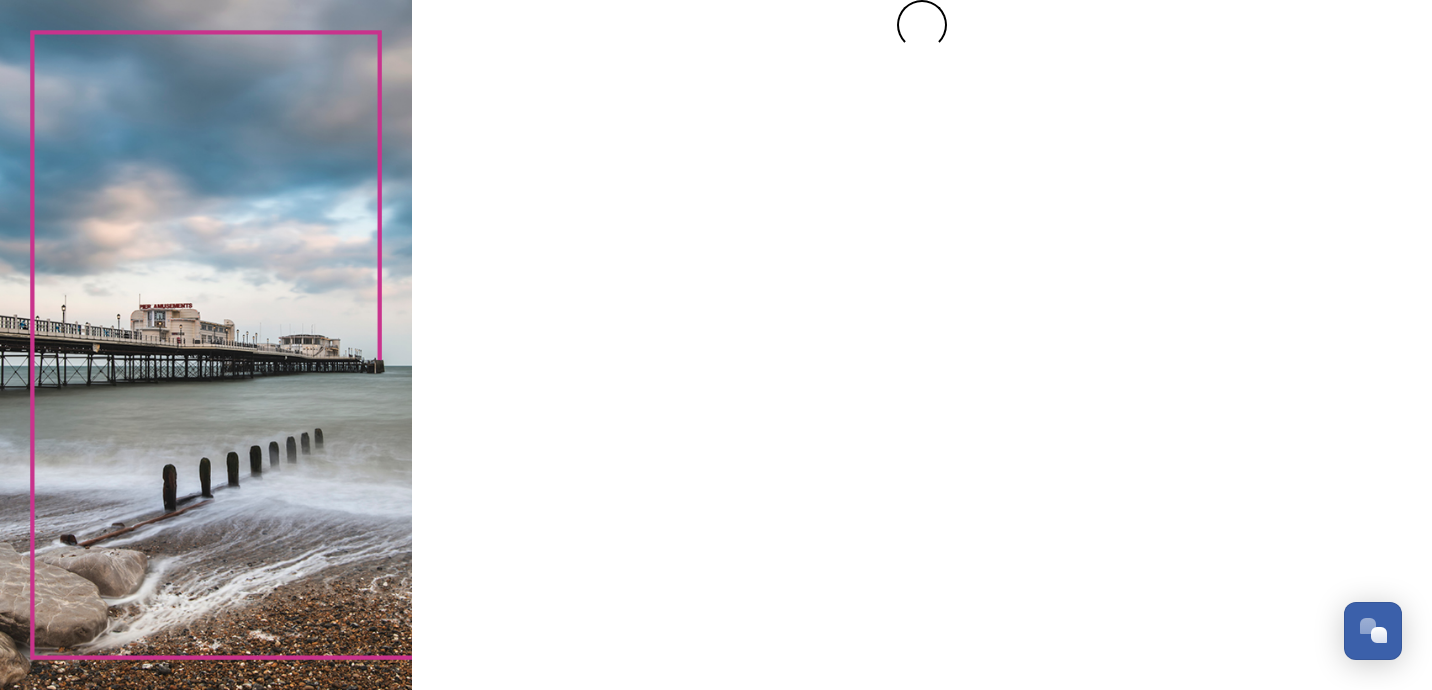 scroll, scrollTop: 0, scrollLeft: 0, axis: both 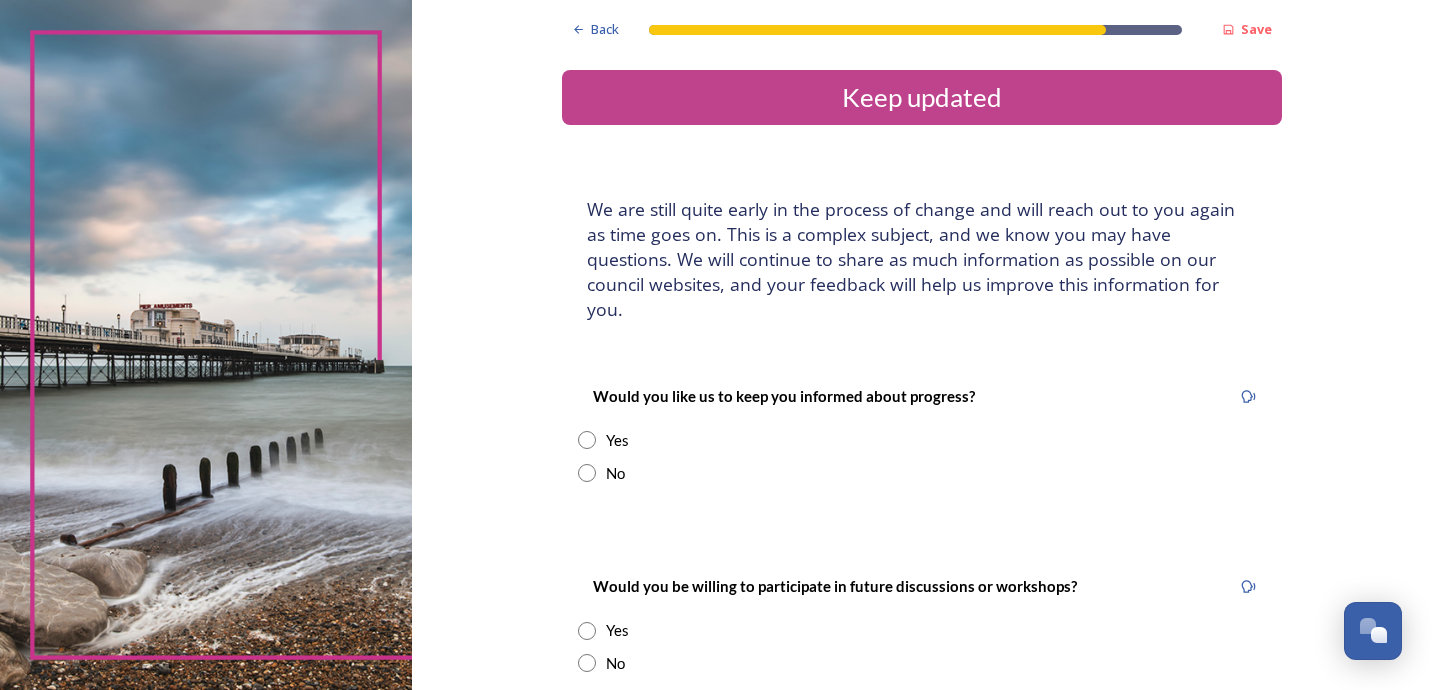 click on "Yes" at bounding box center (617, 440) 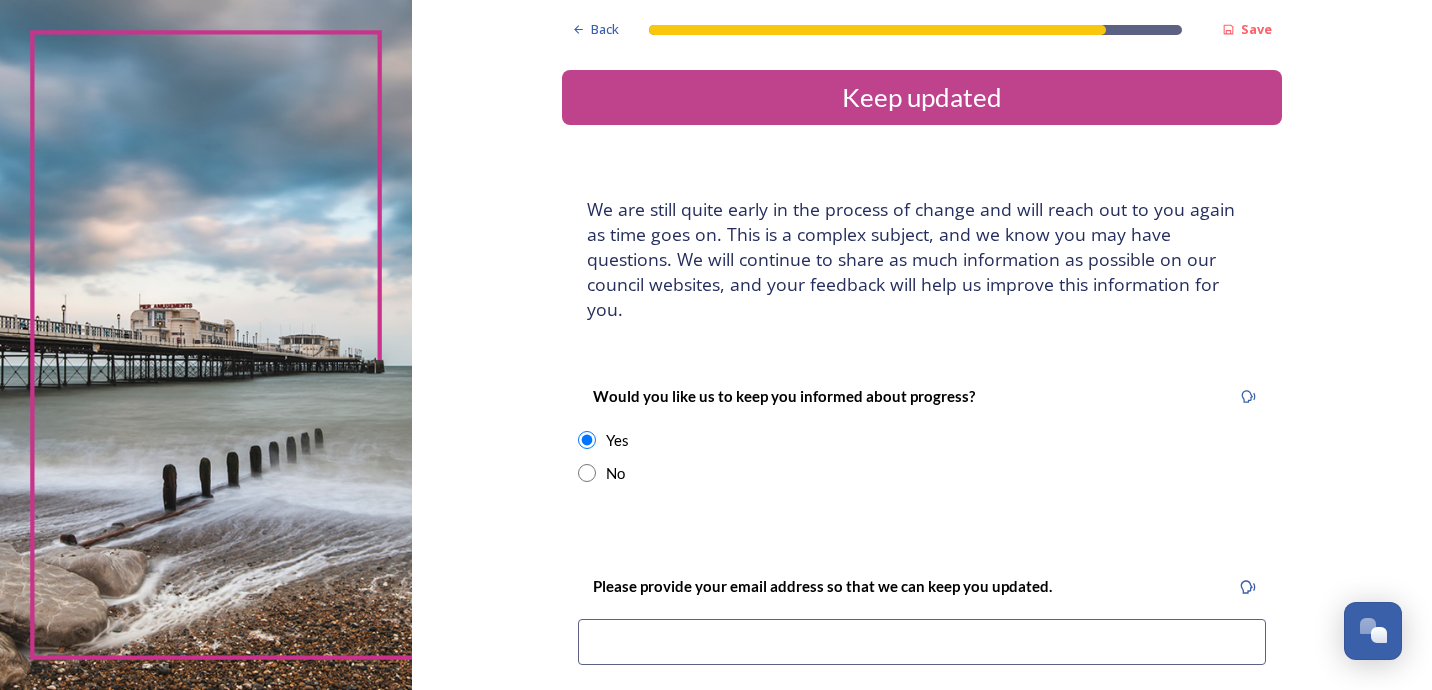 click on "Please provide your email address so that we can keep you updated." at bounding box center (922, 626) 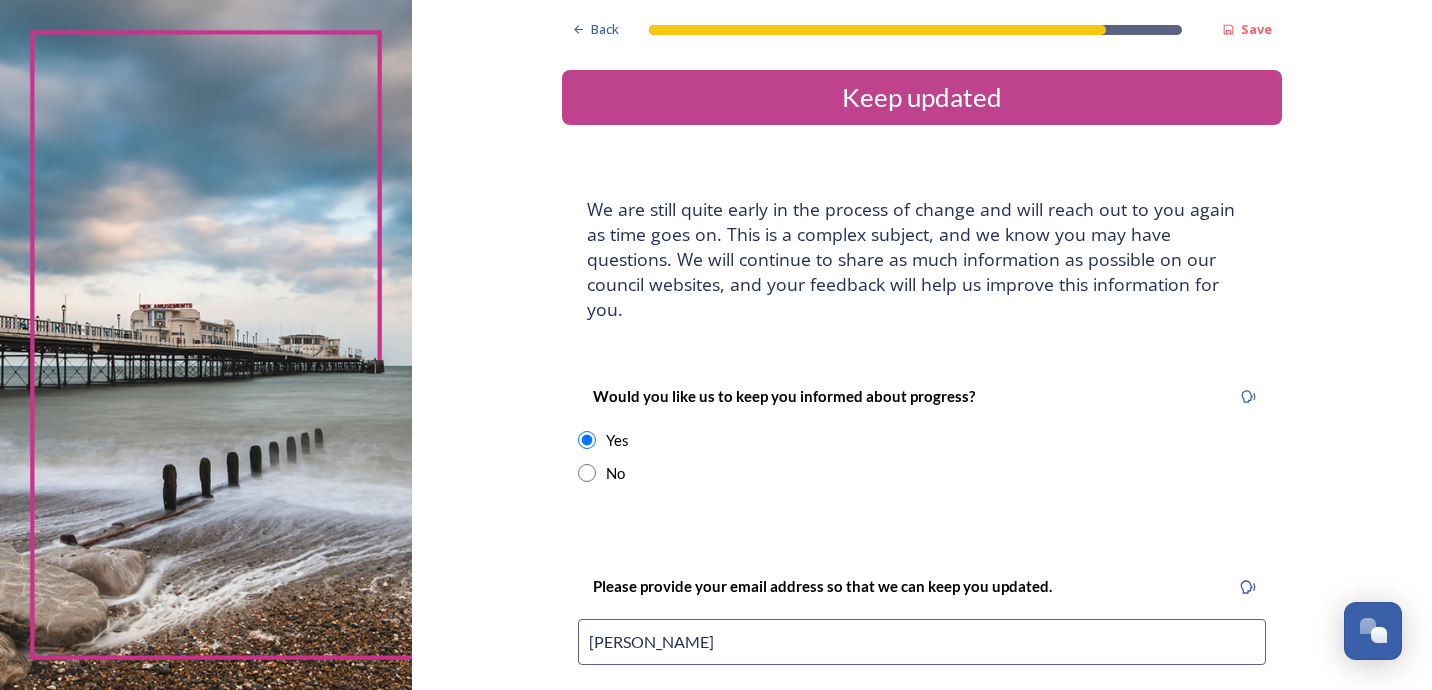type on "J" 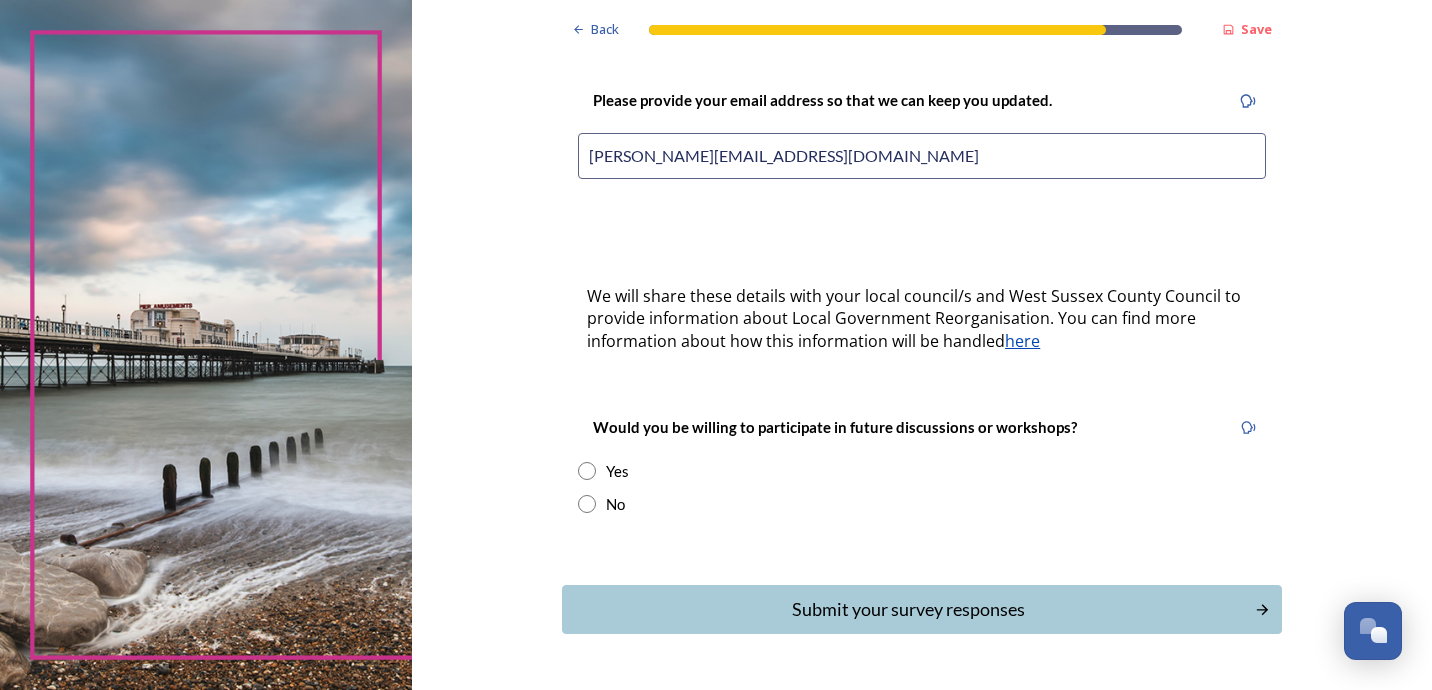 scroll, scrollTop: 493, scrollLeft: 0, axis: vertical 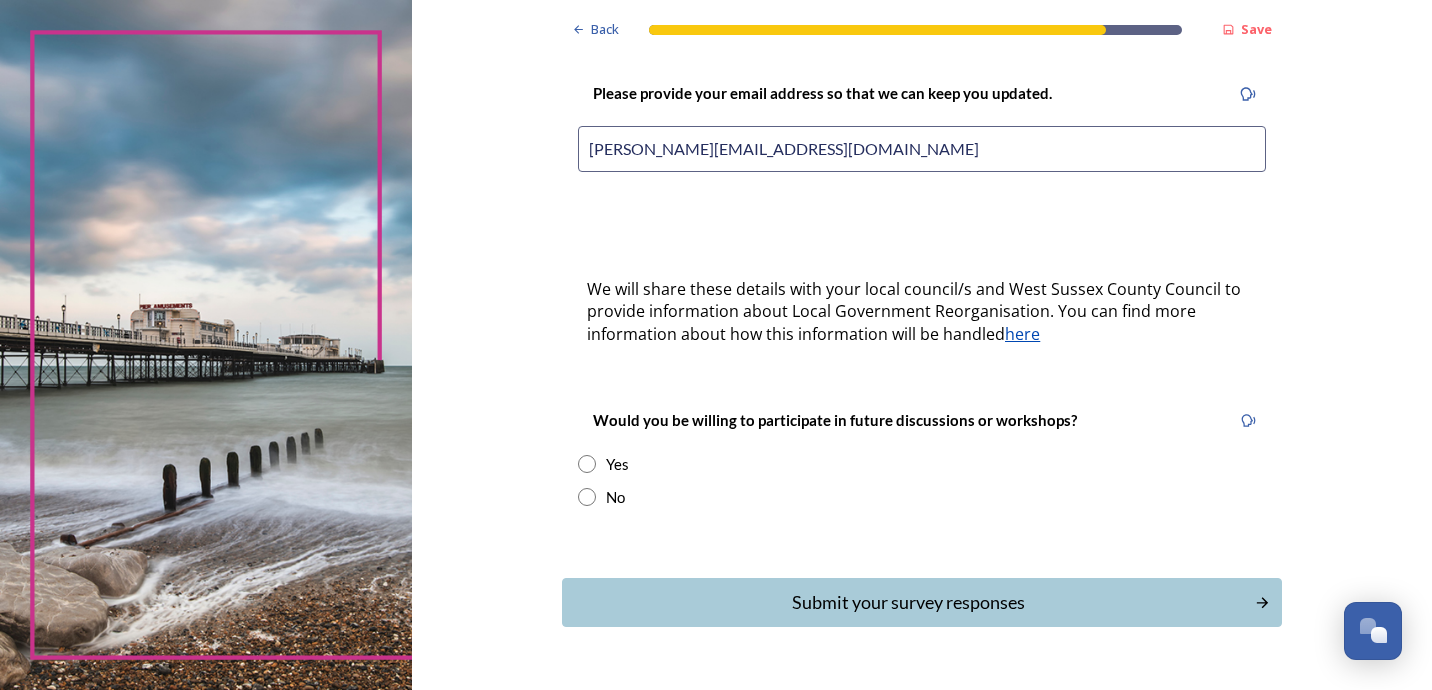 type on "James.roberts002@gmail.com" 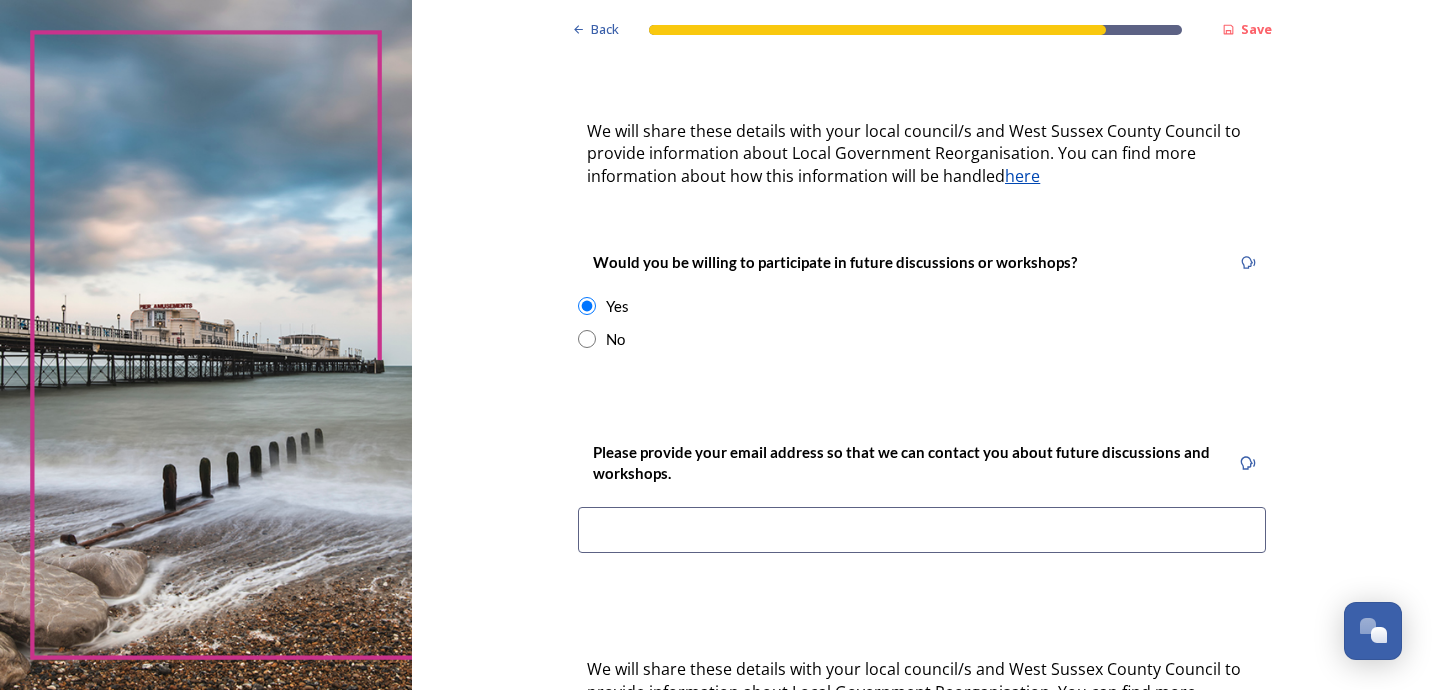 scroll, scrollTop: 653, scrollLeft: 0, axis: vertical 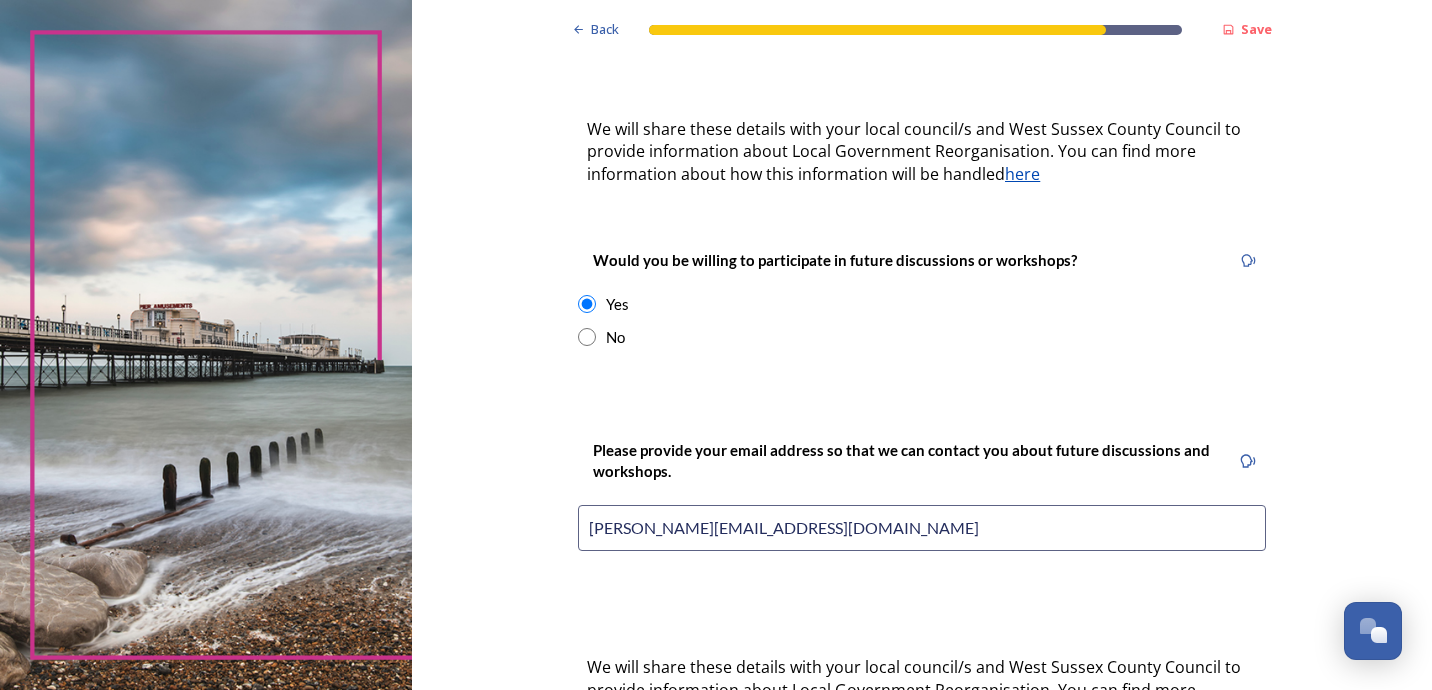 type on "james.roberts002@gmail.com" 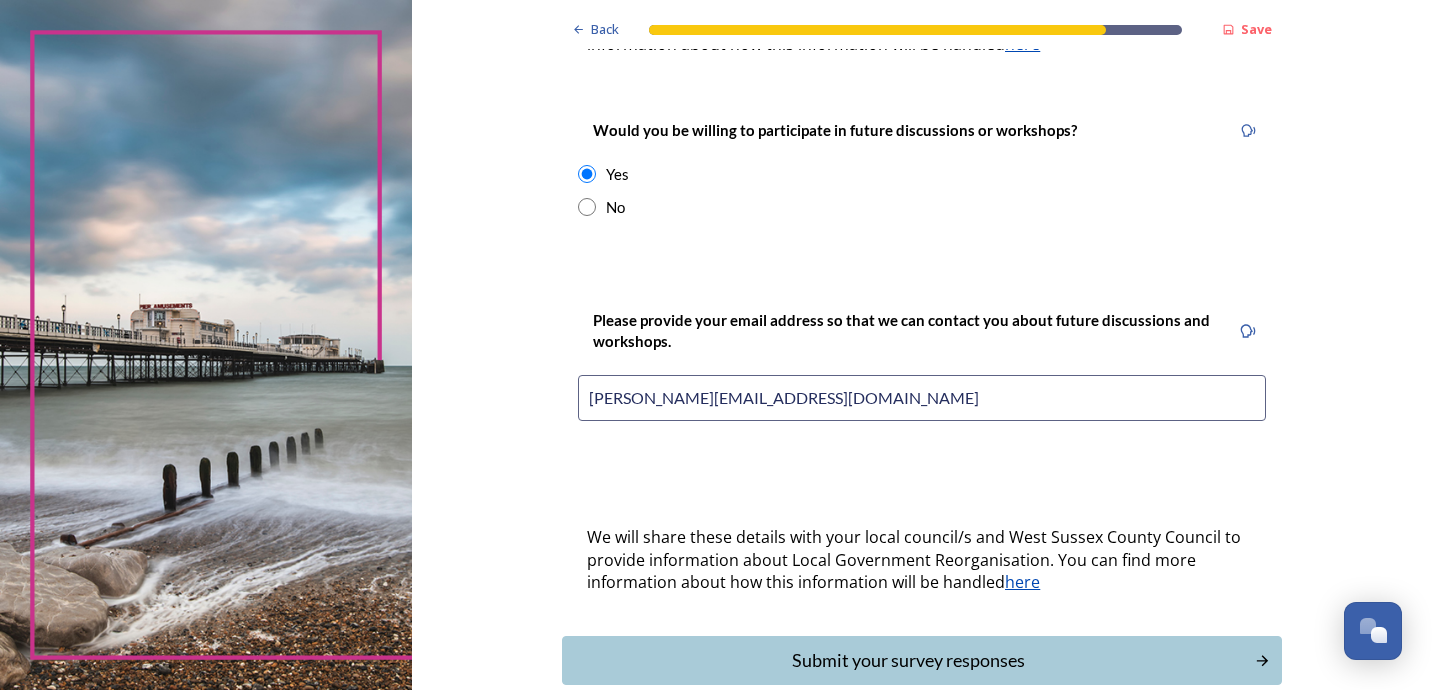 scroll, scrollTop: 857, scrollLeft: 0, axis: vertical 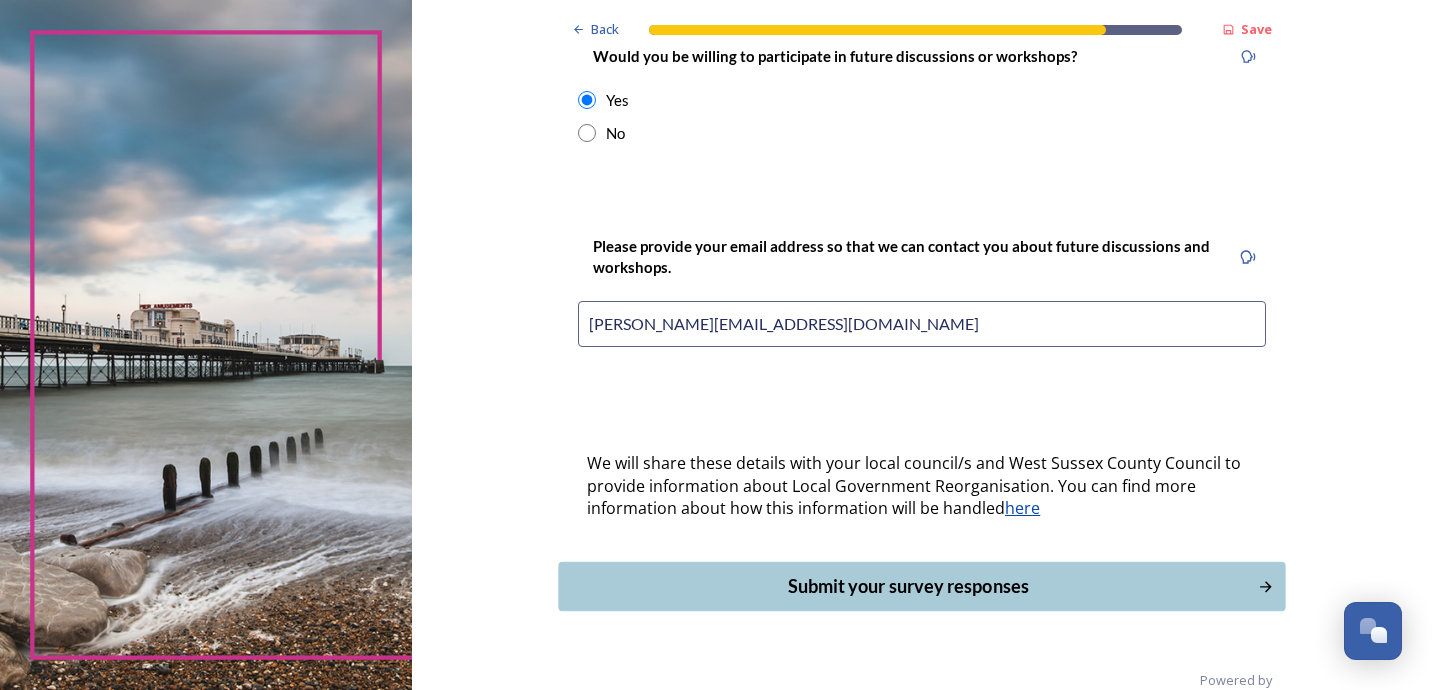 click on "Submit your survey responses" at bounding box center [908, 586] 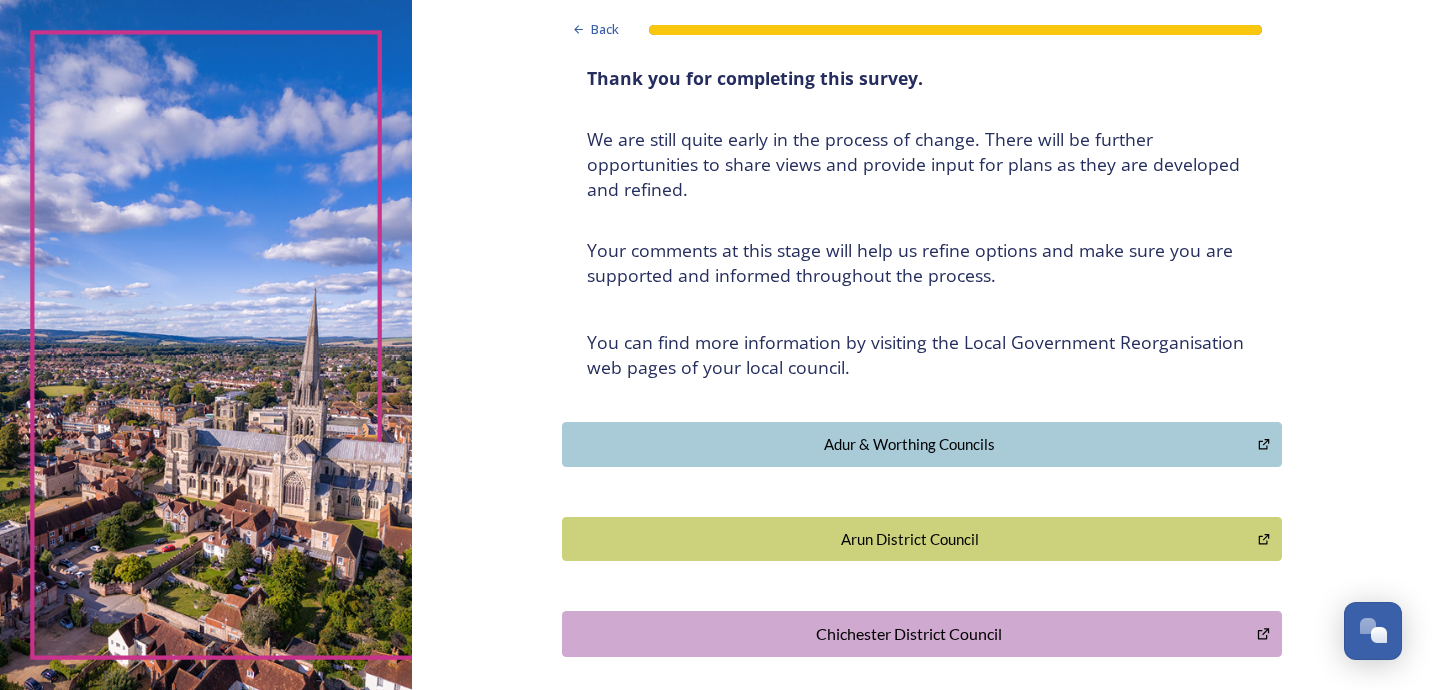 scroll, scrollTop: 0, scrollLeft: 0, axis: both 